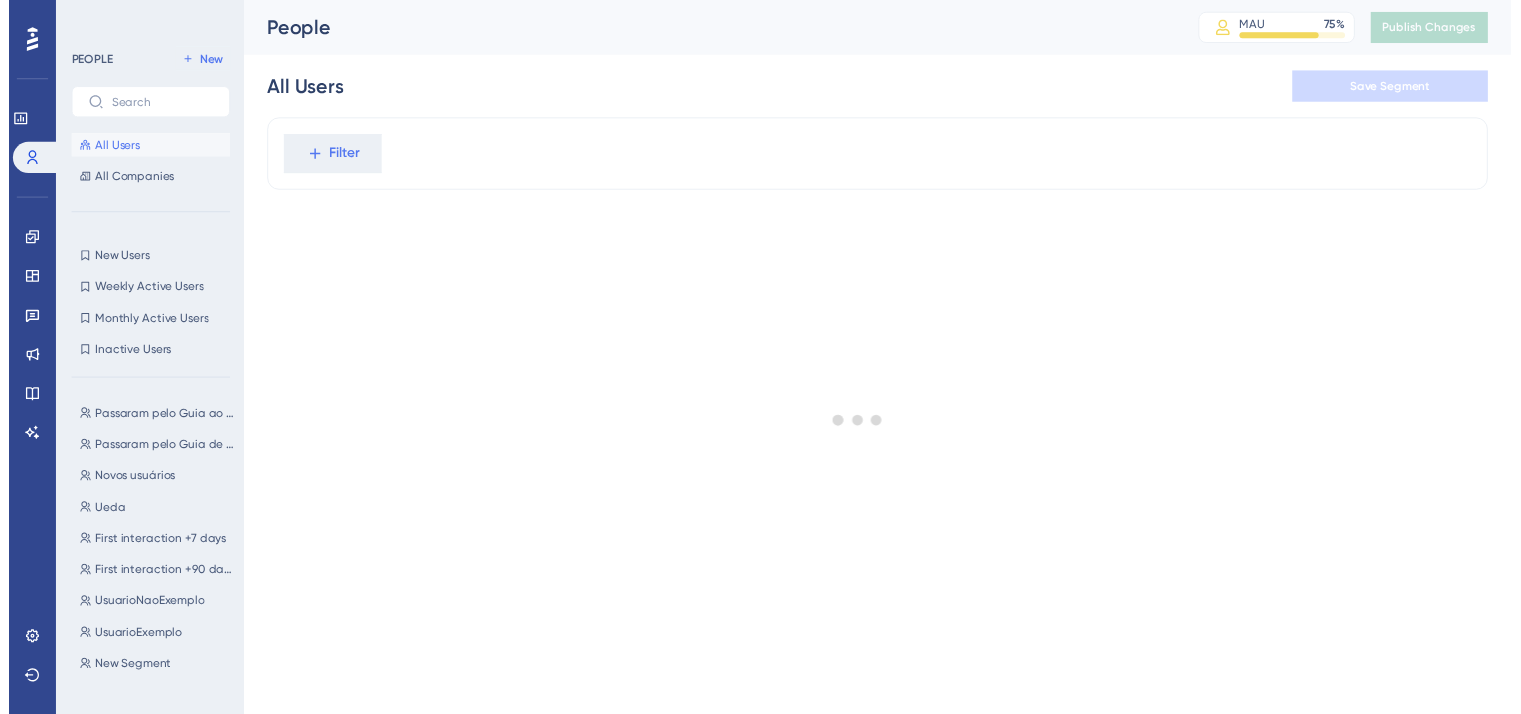 scroll, scrollTop: 0, scrollLeft: 0, axis: both 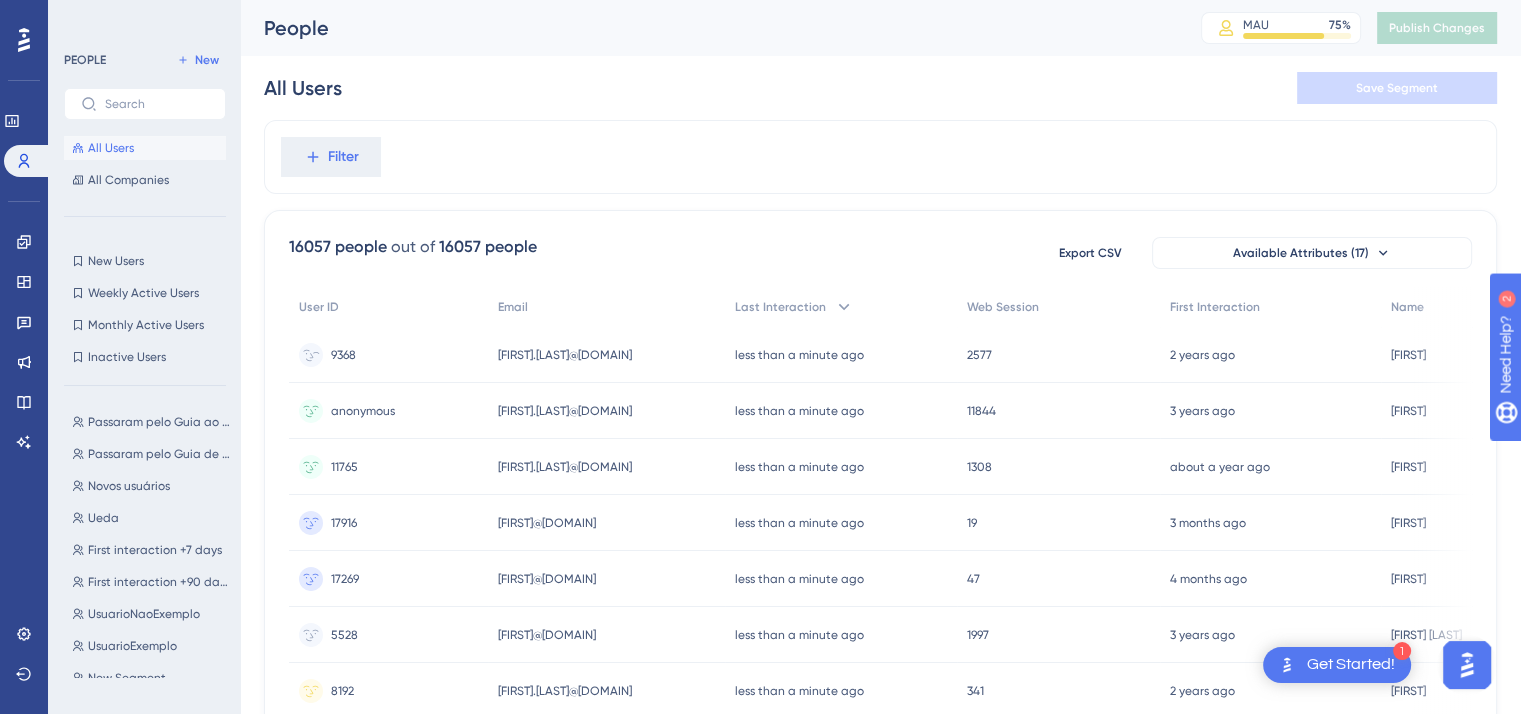 click on "manoella.rezende@projetabim.com.br" at bounding box center [565, 355] 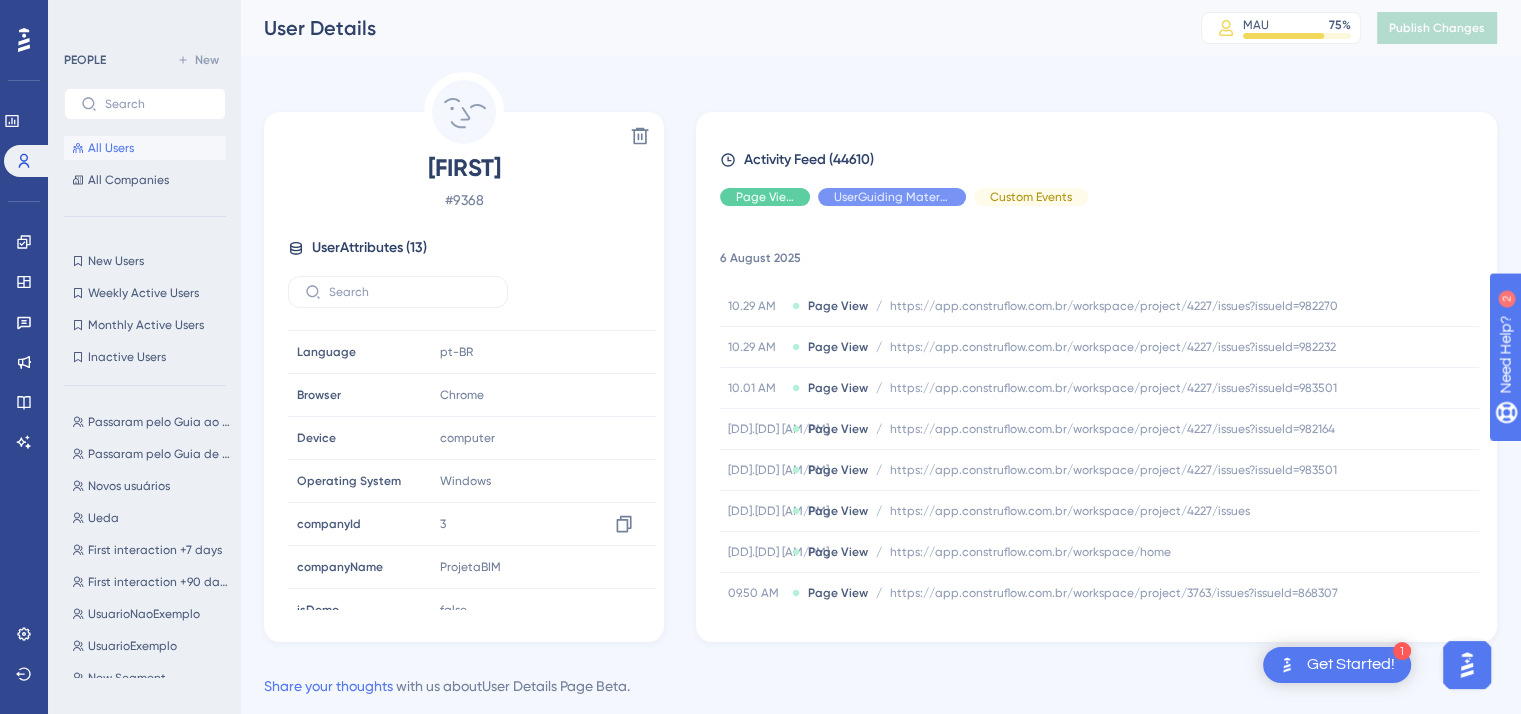 scroll, scrollTop: 262, scrollLeft: 0, axis: vertical 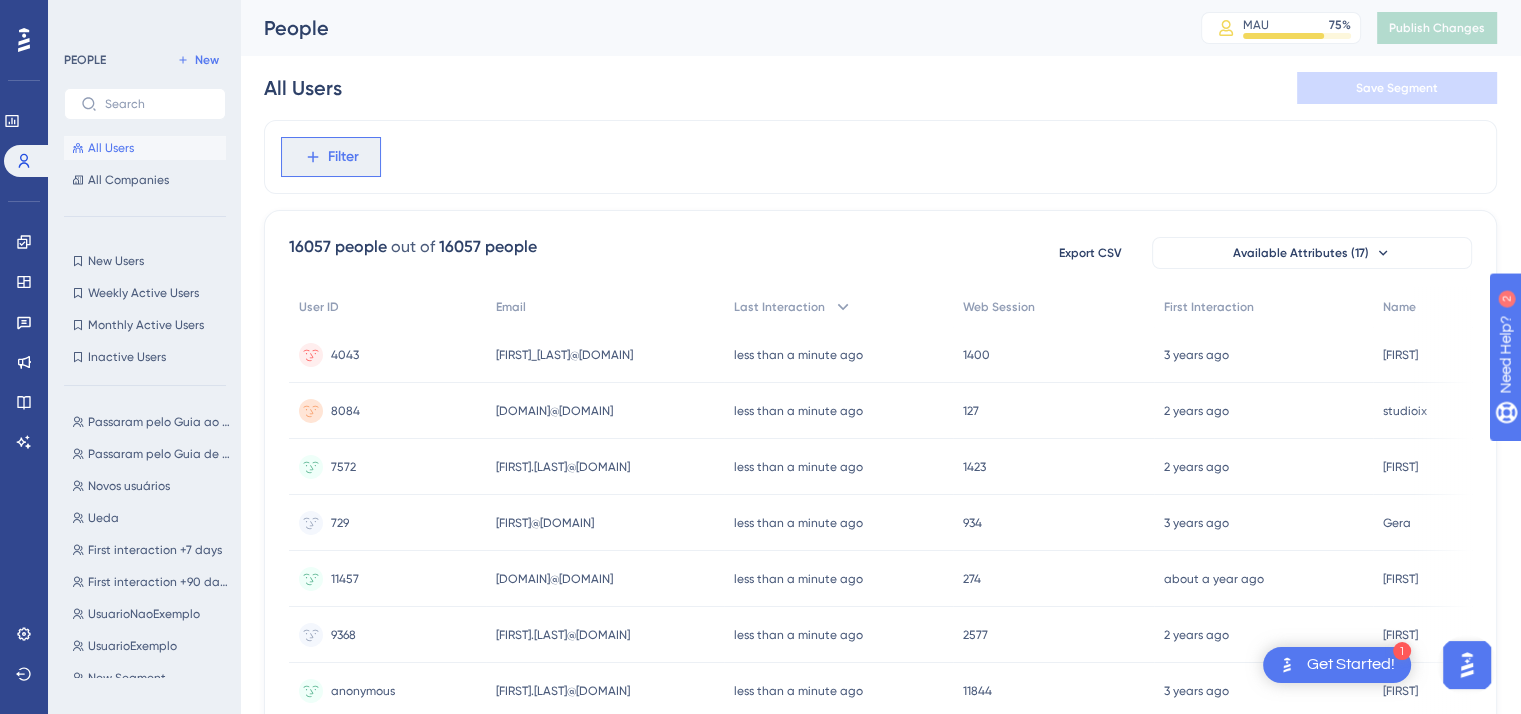 click on "Filter" at bounding box center [343, 157] 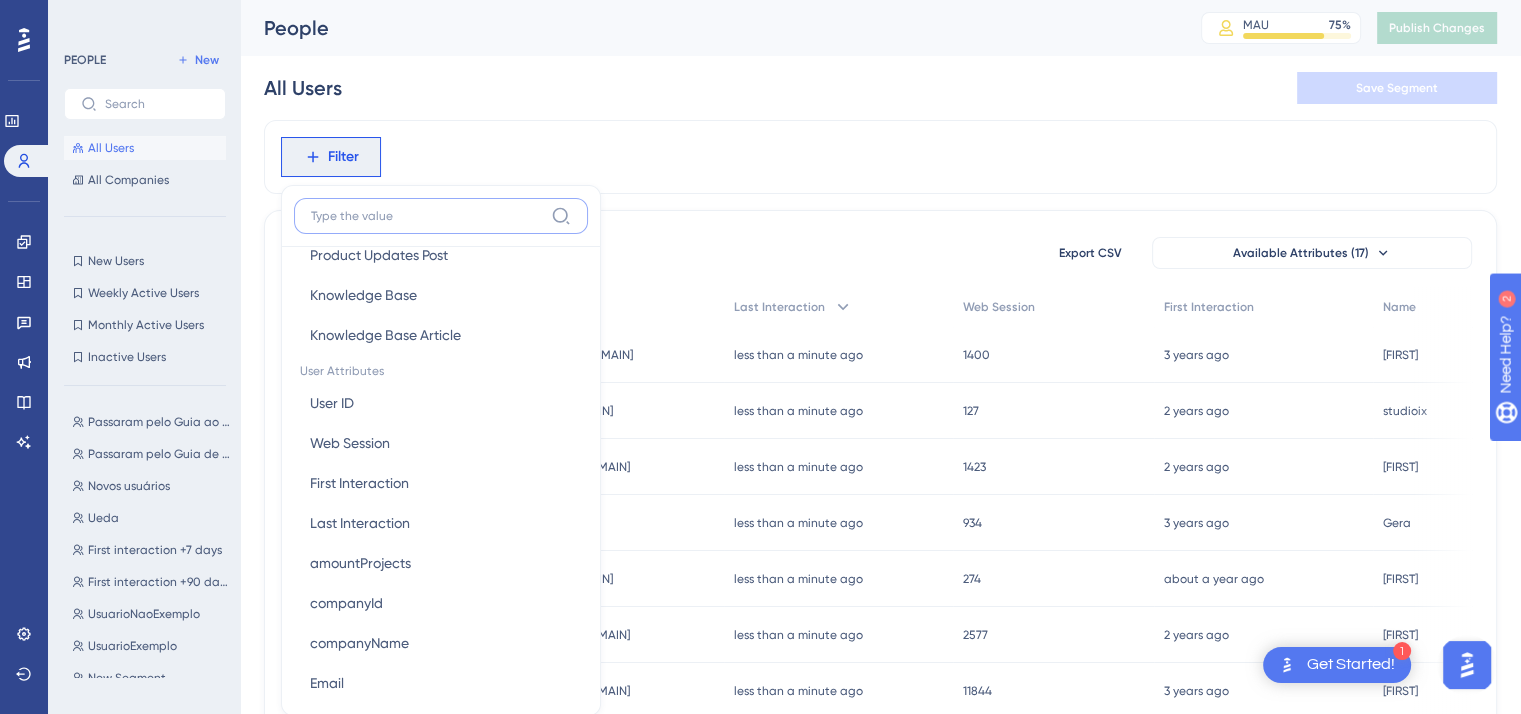 scroll, scrollTop: 900, scrollLeft: 0, axis: vertical 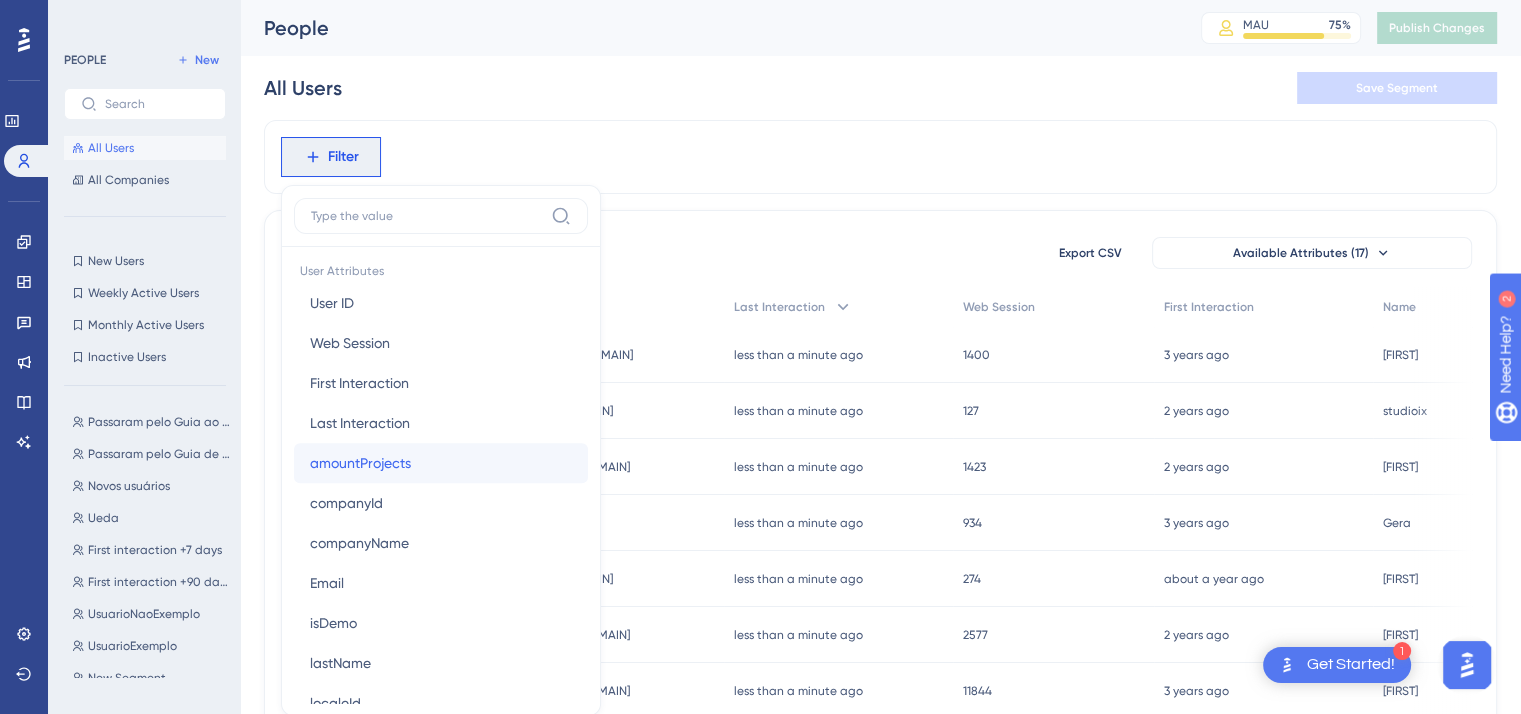 click on "amountProjects" at bounding box center (360, 463) 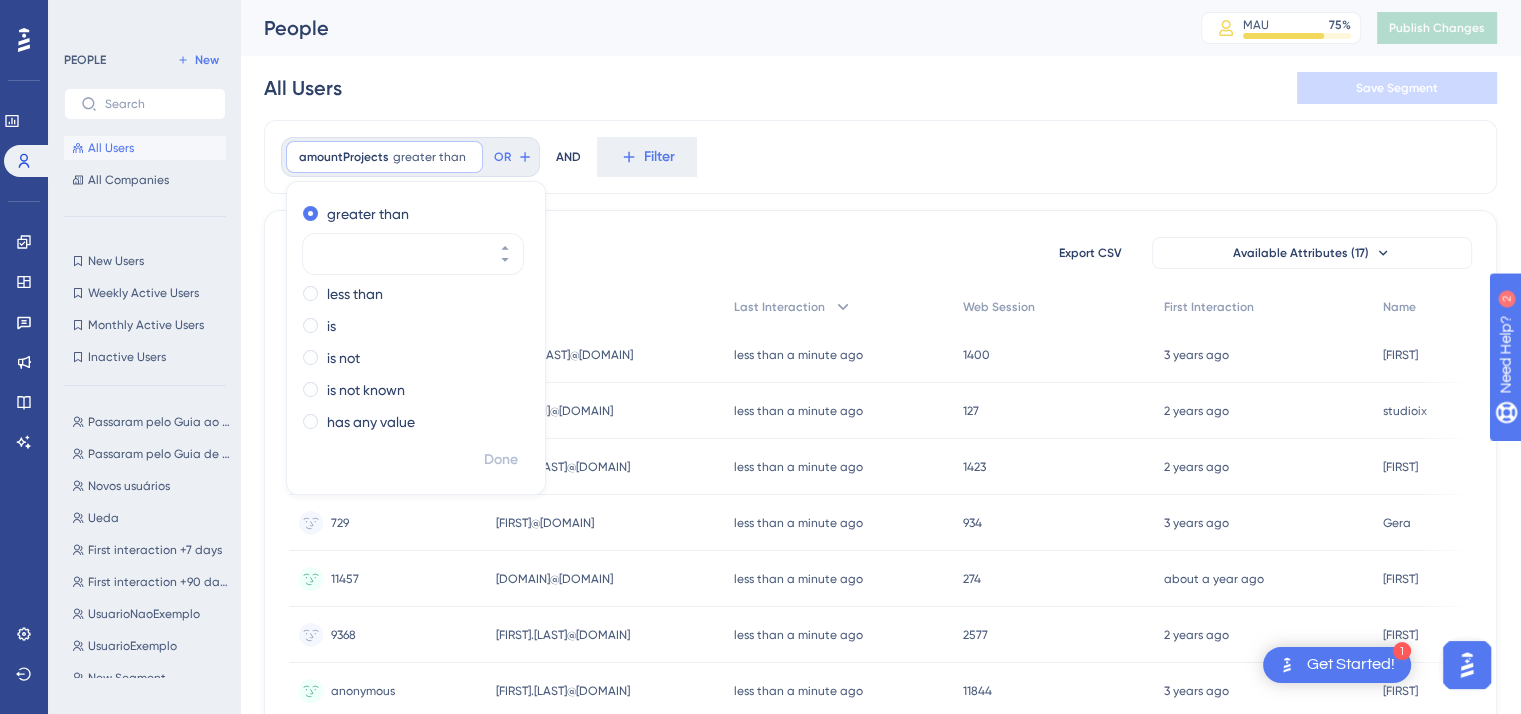 click on "amountProjects greater than Remove greater than less than is is not is not known has any value Done OR AND Filter" at bounding box center [880, 157] 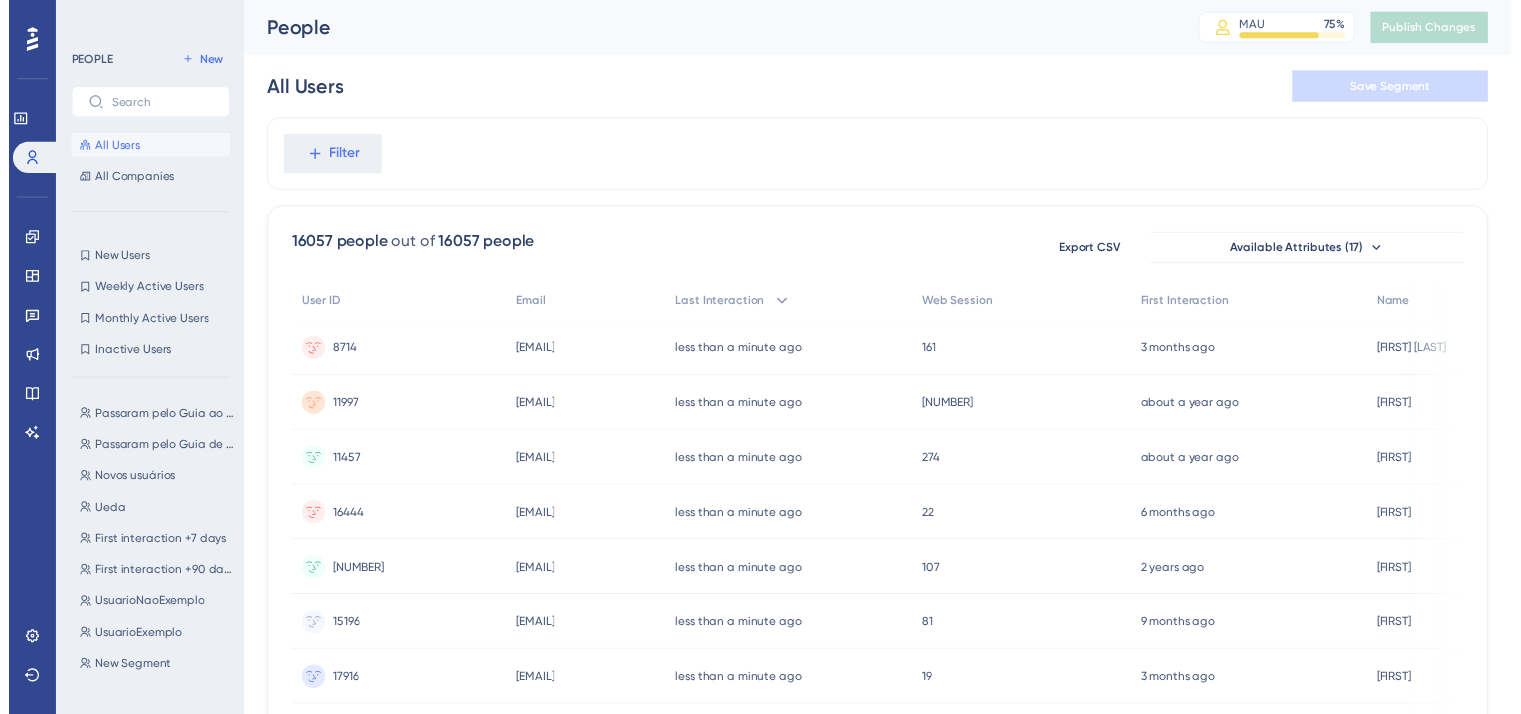 scroll, scrollTop: 0, scrollLeft: 0, axis: both 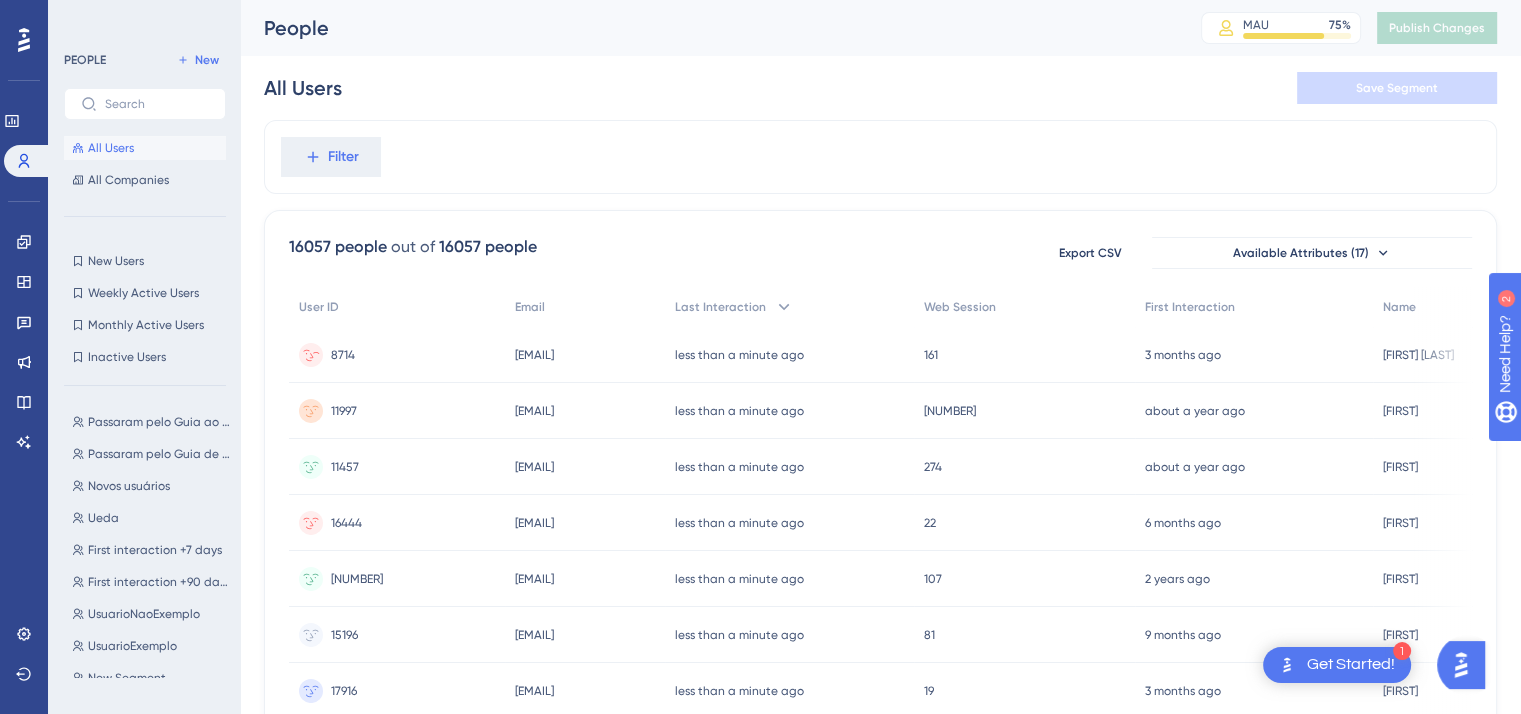 click on "joao.corso@construflow.com.br" at bounding box center (534, 355) 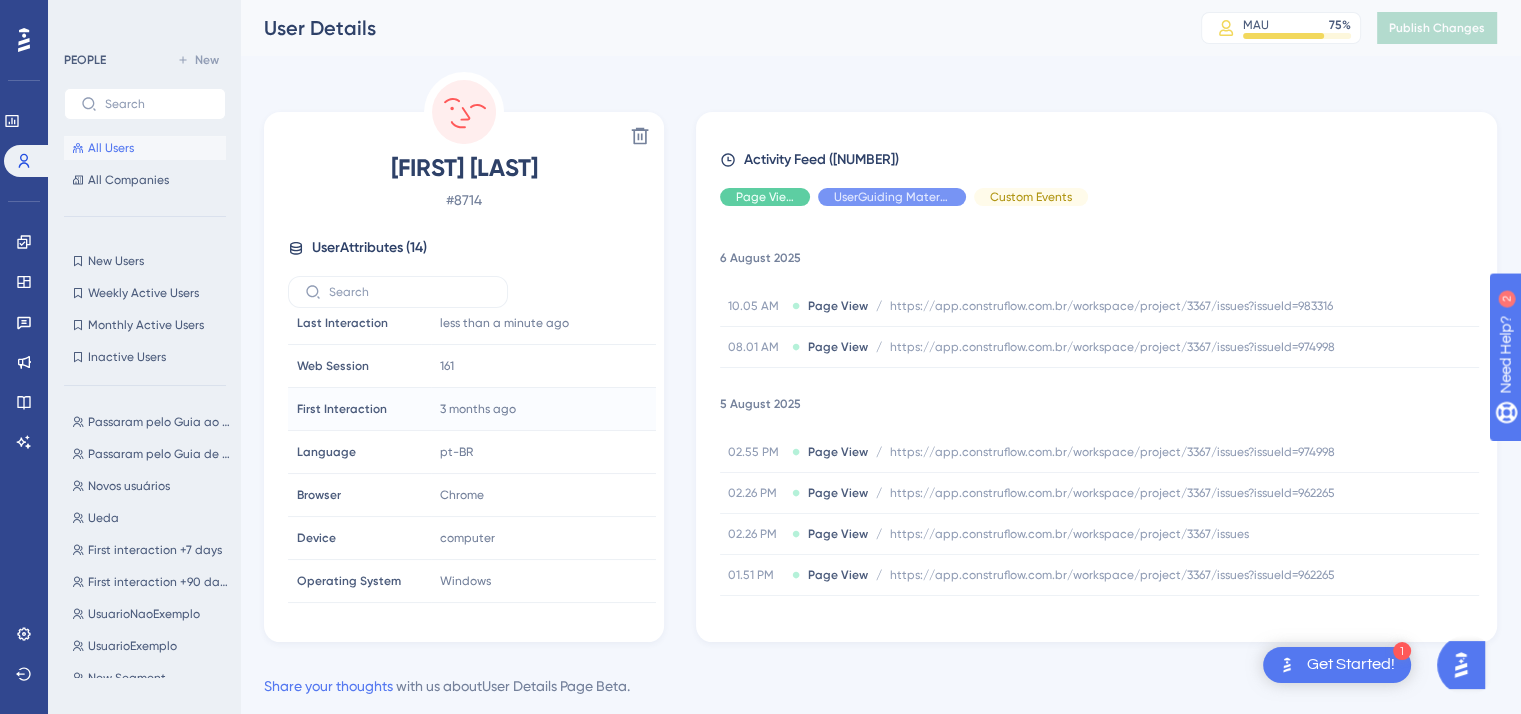 scroll, scrollTop: 200, scrollLeft: 0, axis: vertical 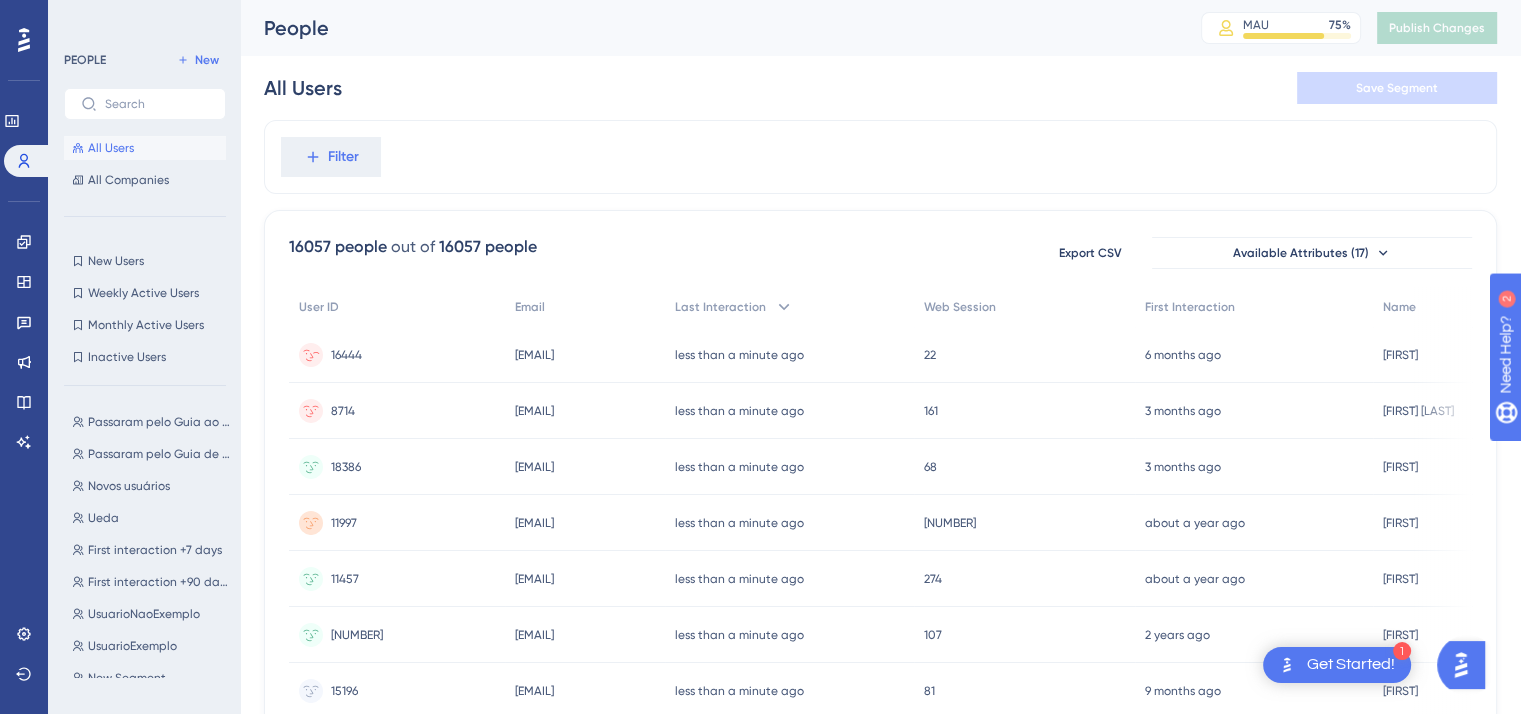 click on "arquitetura6@[EXAMPLE.COM]" at bounding box center [534, 355] 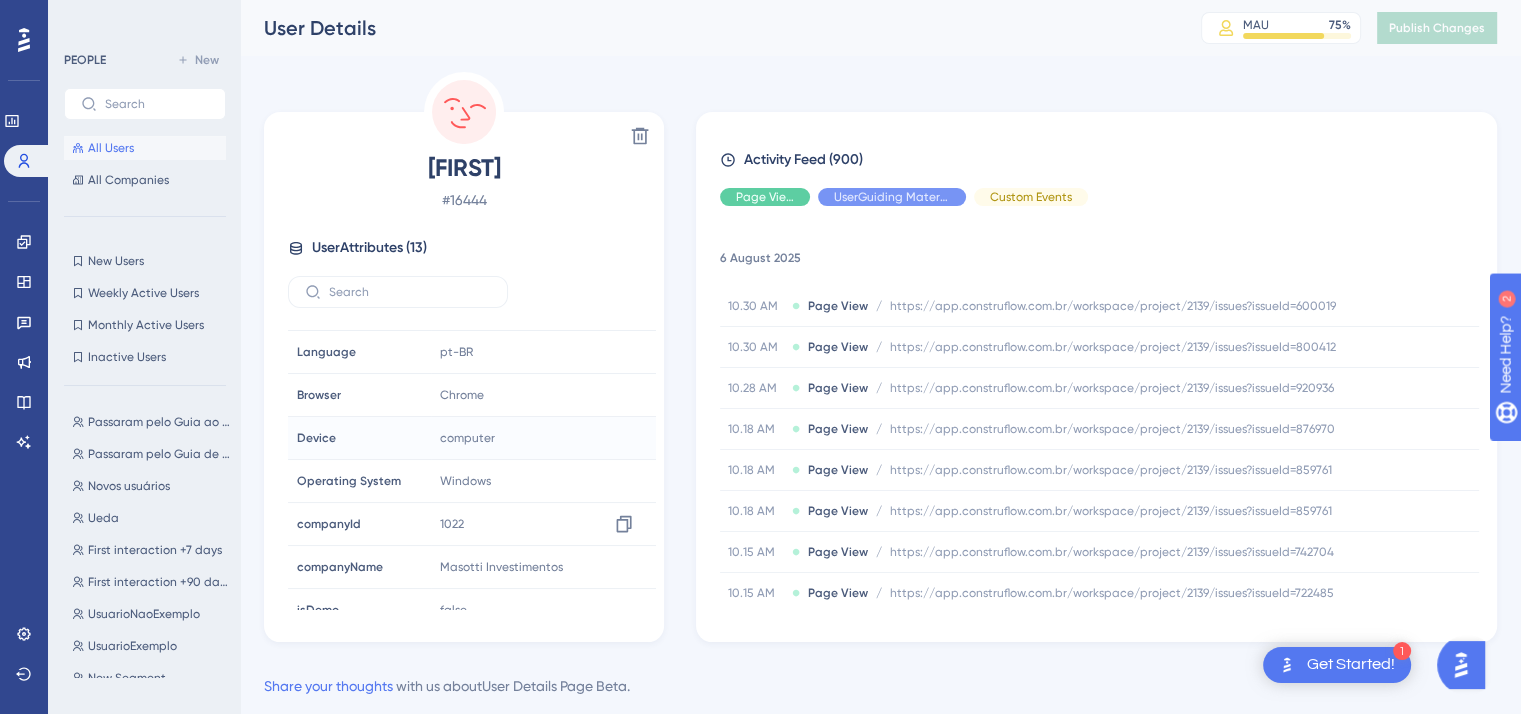 scroll, scrollTop: 262, scrollLeft: 0, axis: vertical 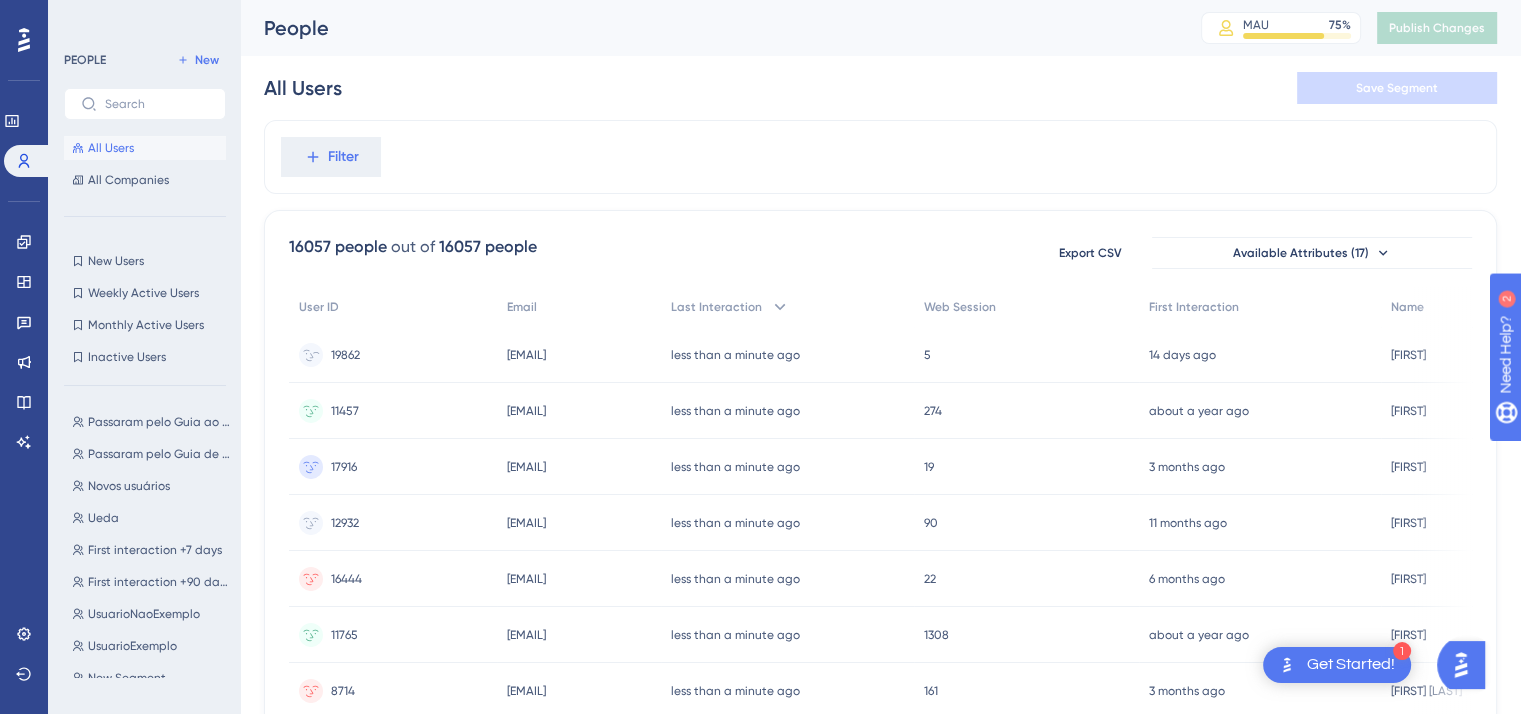 click on "[EMAIL]" at bounding box center [526, 355] 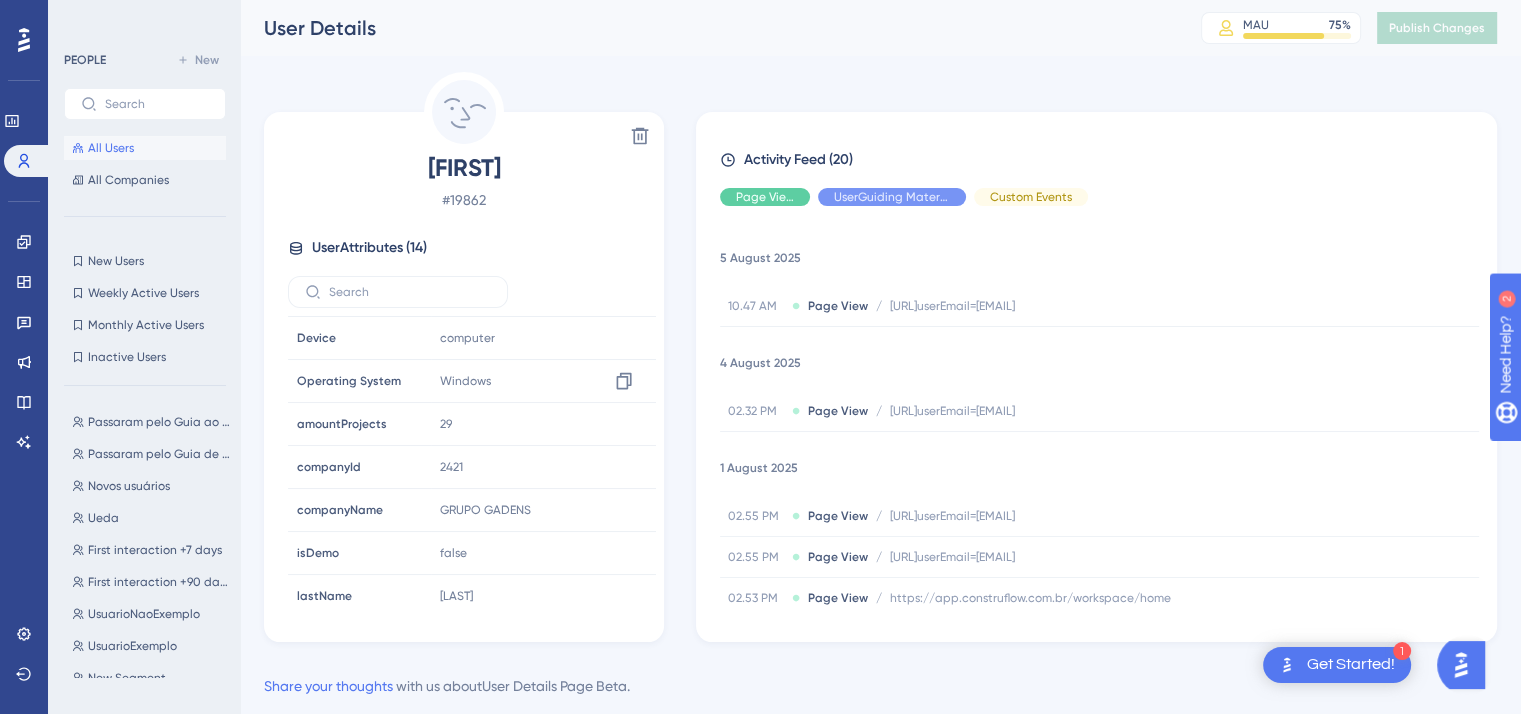 scroll, scrollTop: 304, scrollLeft: 0, axis: vertical 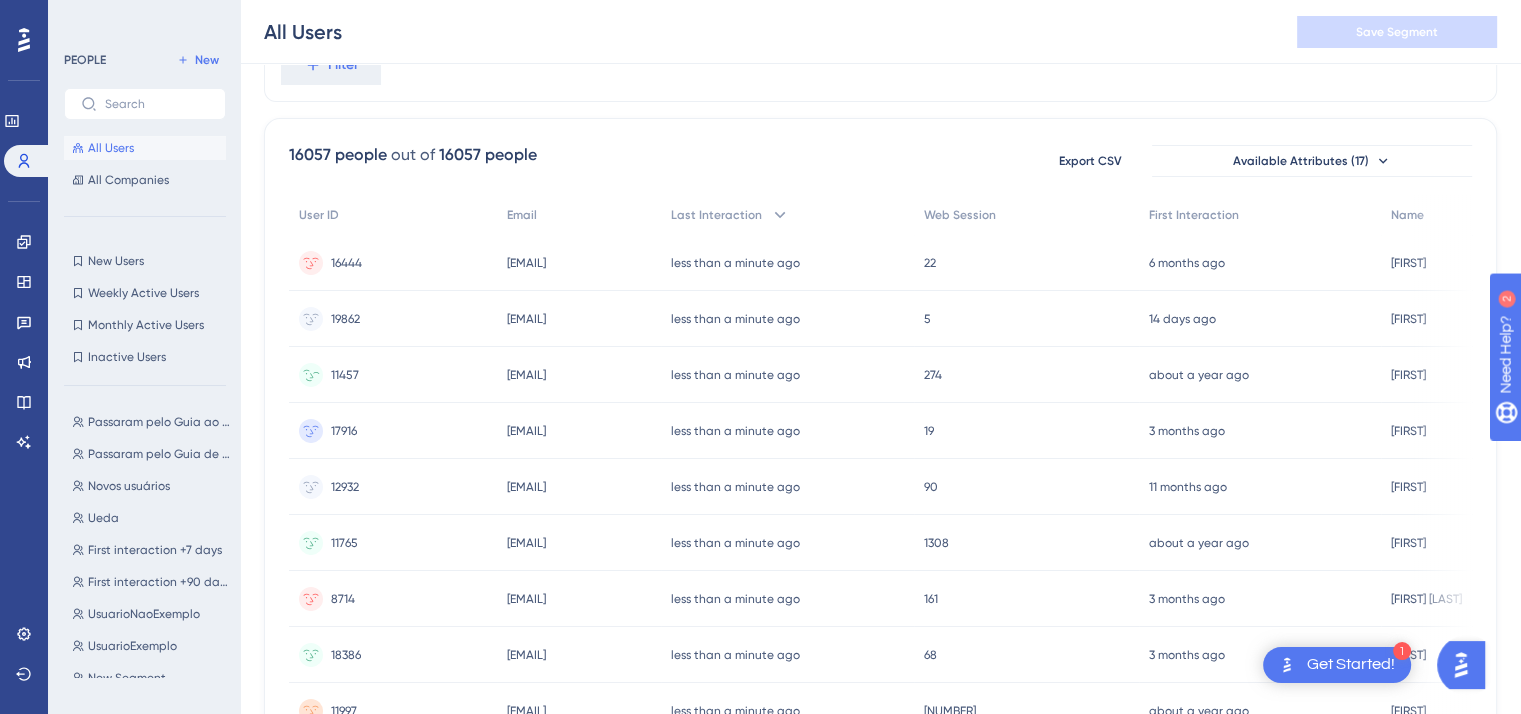 click on "hidro35@[EXAMPLE.COM]" at bounding box center (526, 375) 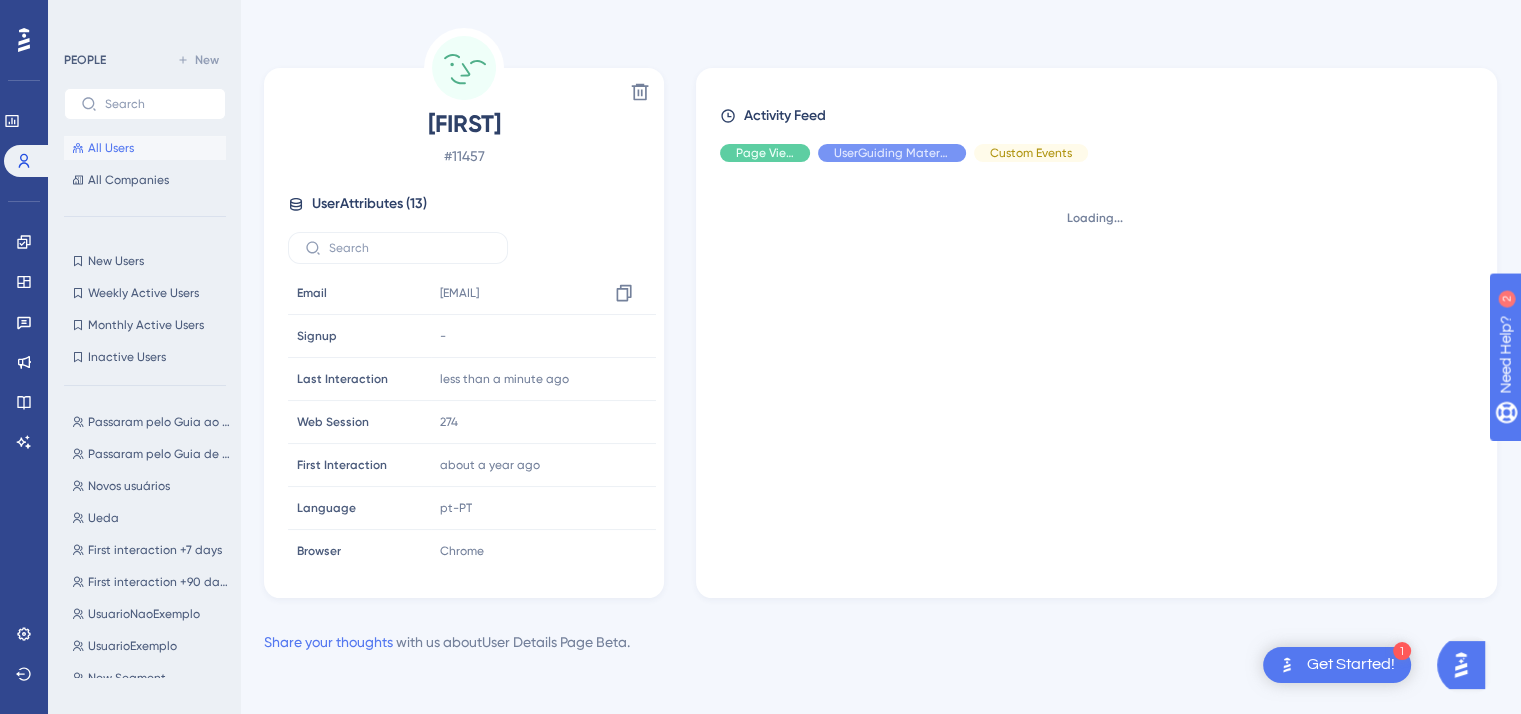 scroll, scrollTop: 0, scrollLeft: 0, axis: both 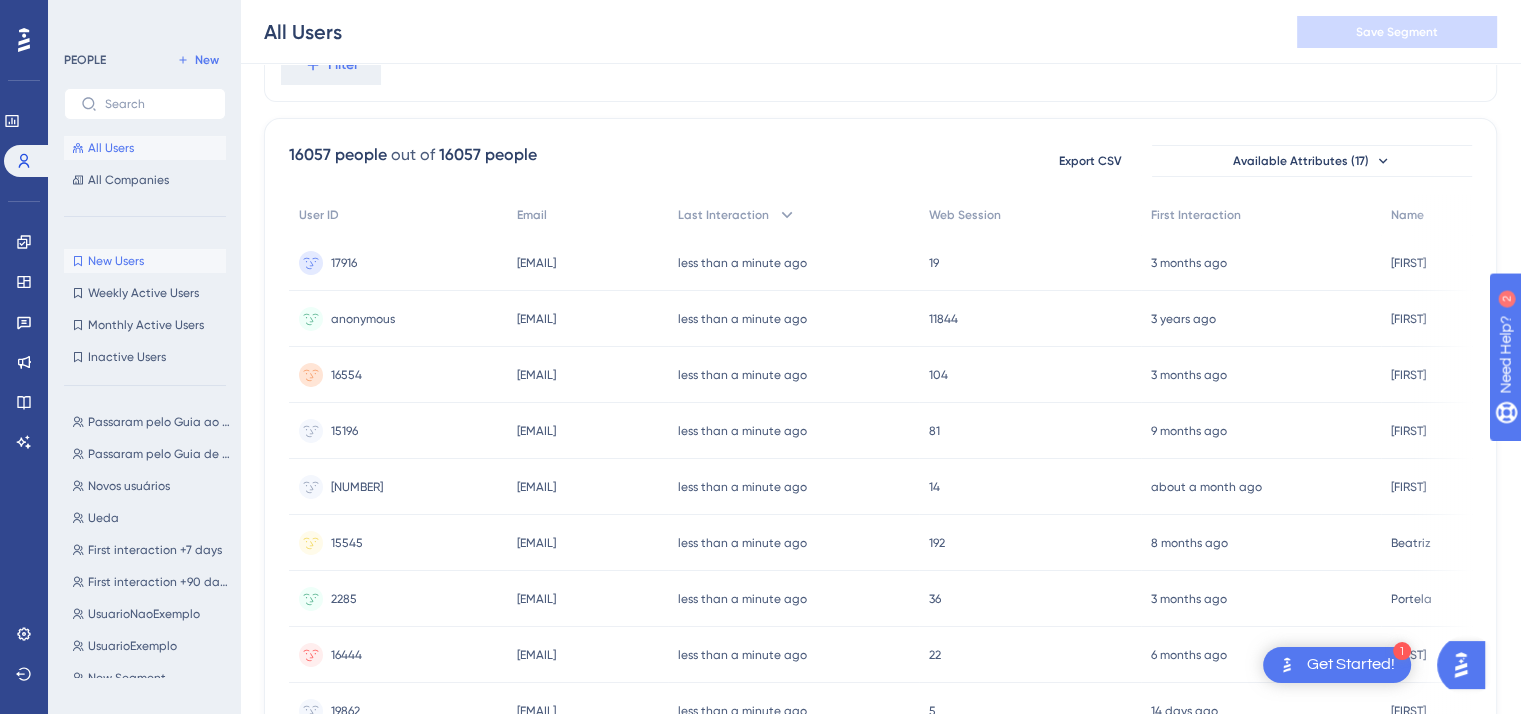 drag, startPoint x: 125, startPoint y: 255, endPoint x: 197, endPoint y: 214, distance: 82.85529 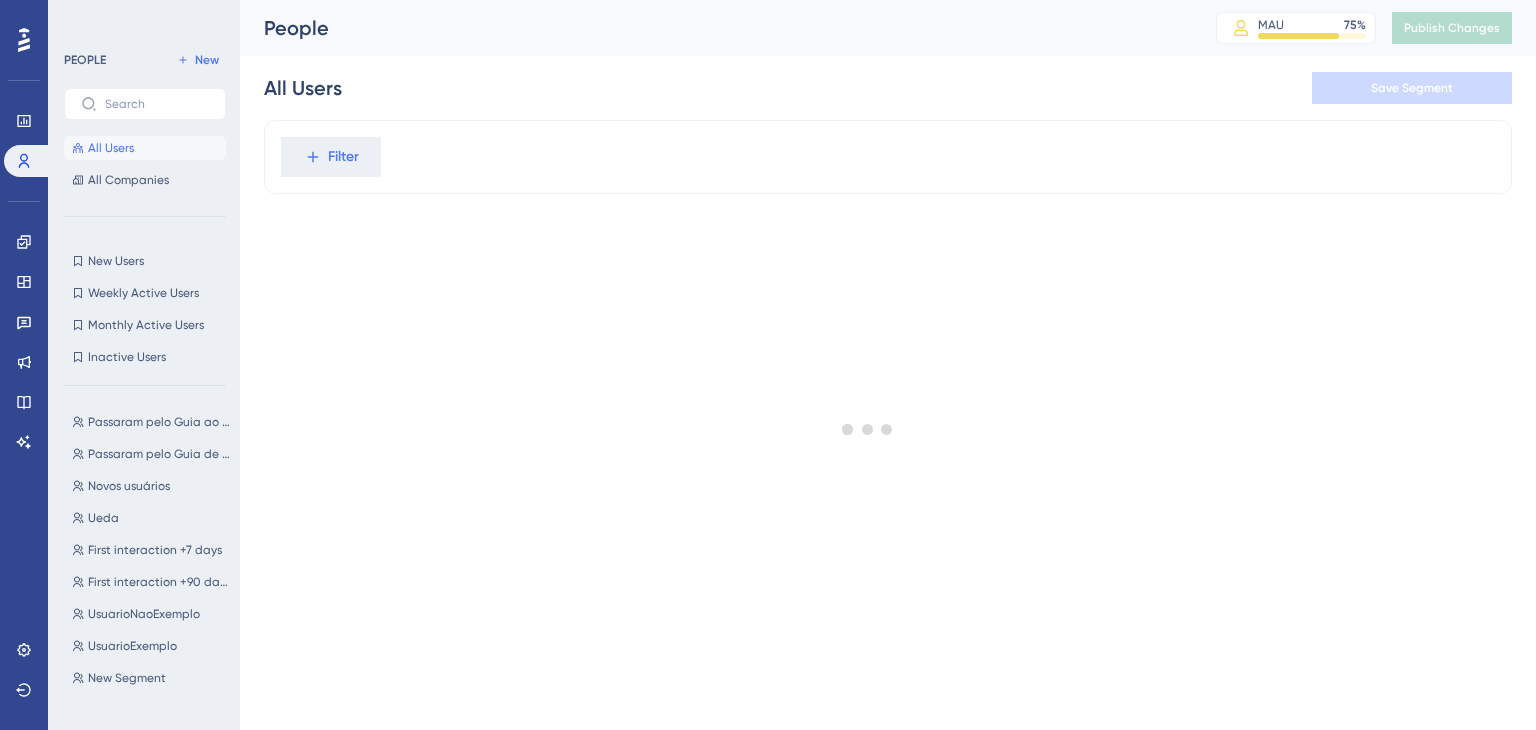 scroll, scrollTop: 0, scrollLeft: 0, axis: both 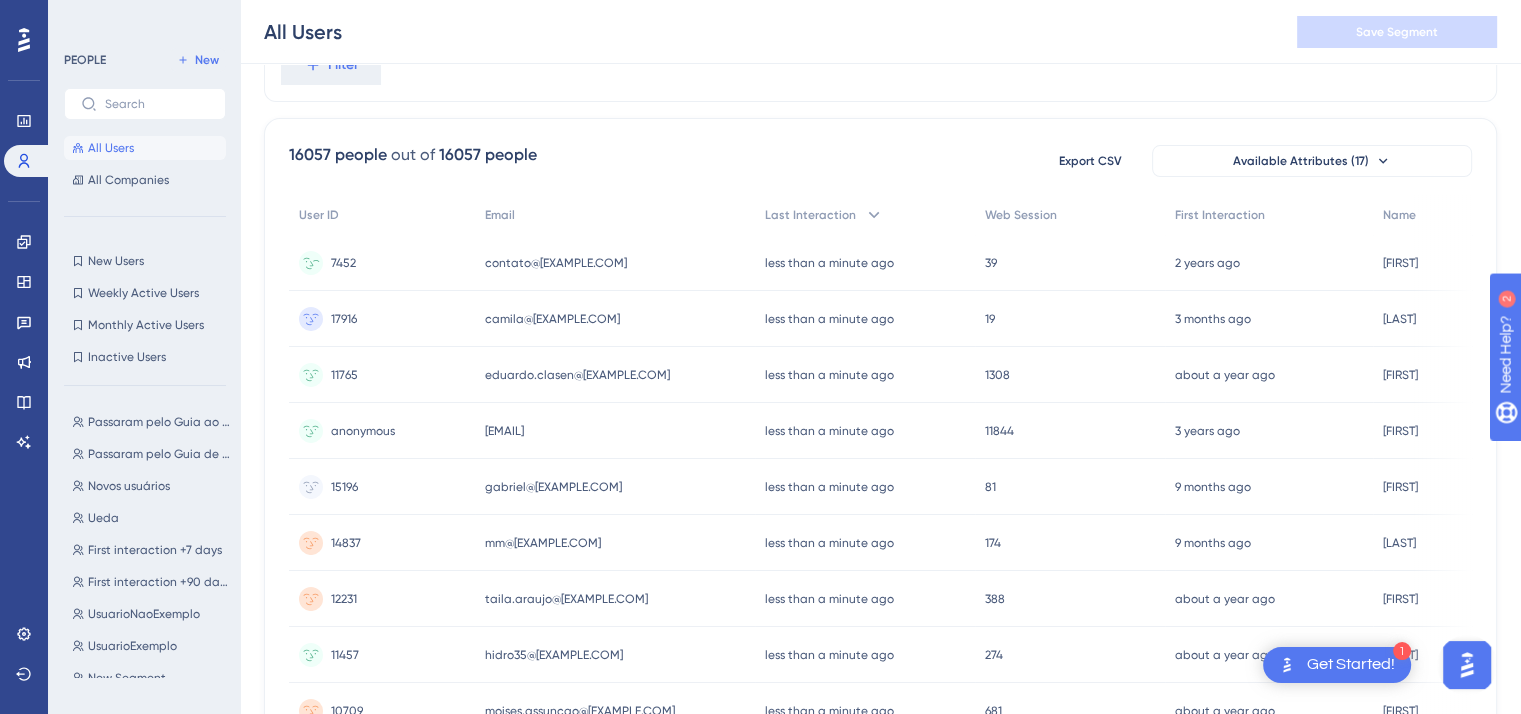 click on "contato@[EXAMPLE.COM]" at bounding box center (556, 263) 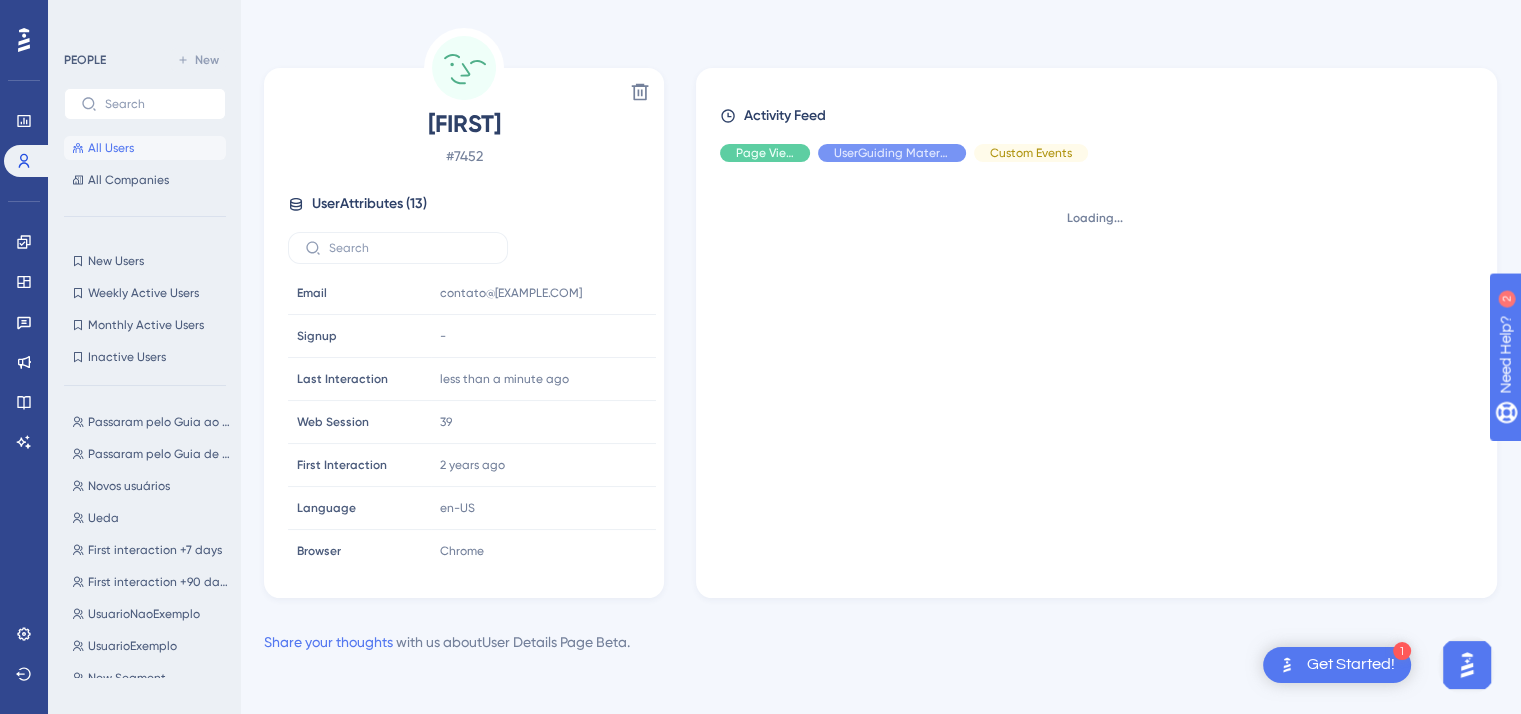 scroll, scrollTop: 0, scrollLeft: 0, axis: both 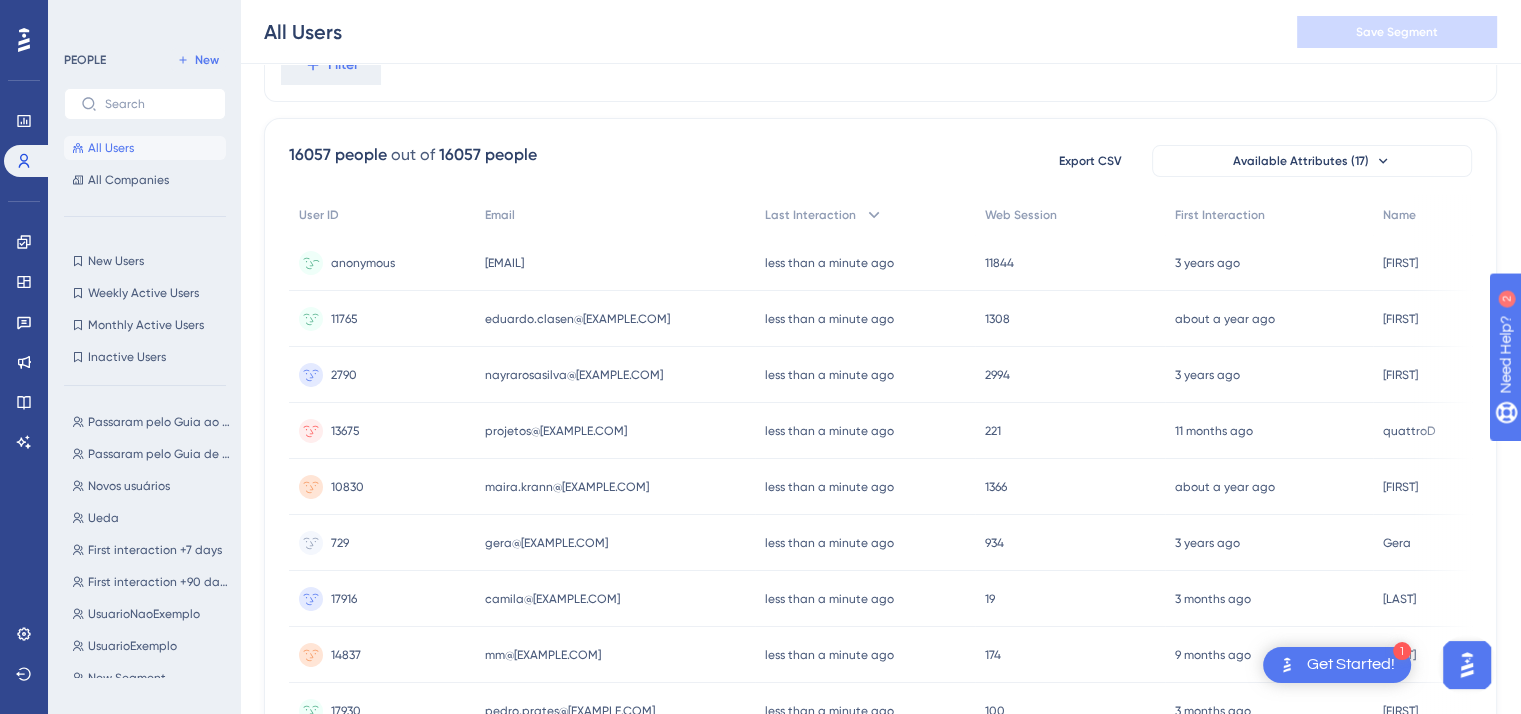 click on "[EMAIL]" at bounding box center (504, 263) 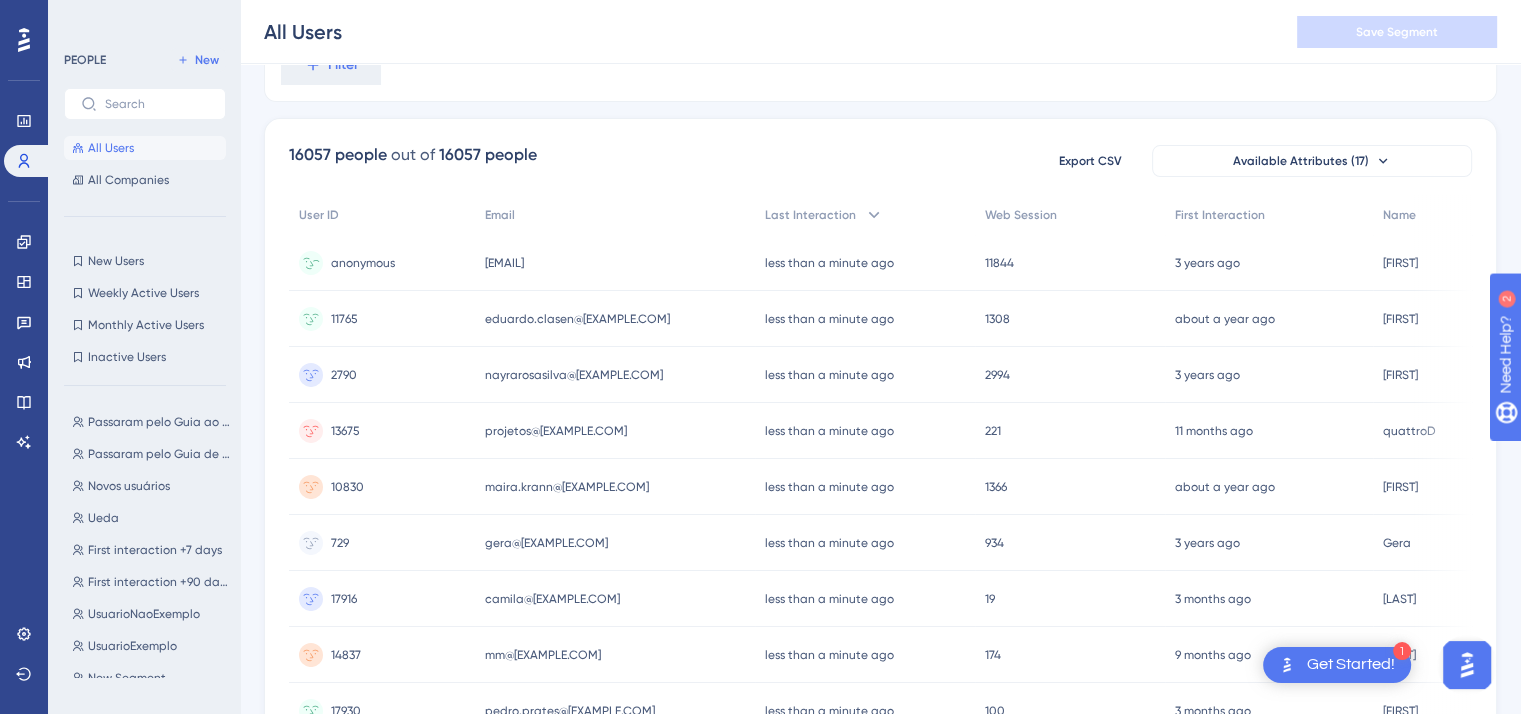 scroll, scrollTop: 0, scrollLeft: 0, axis: both 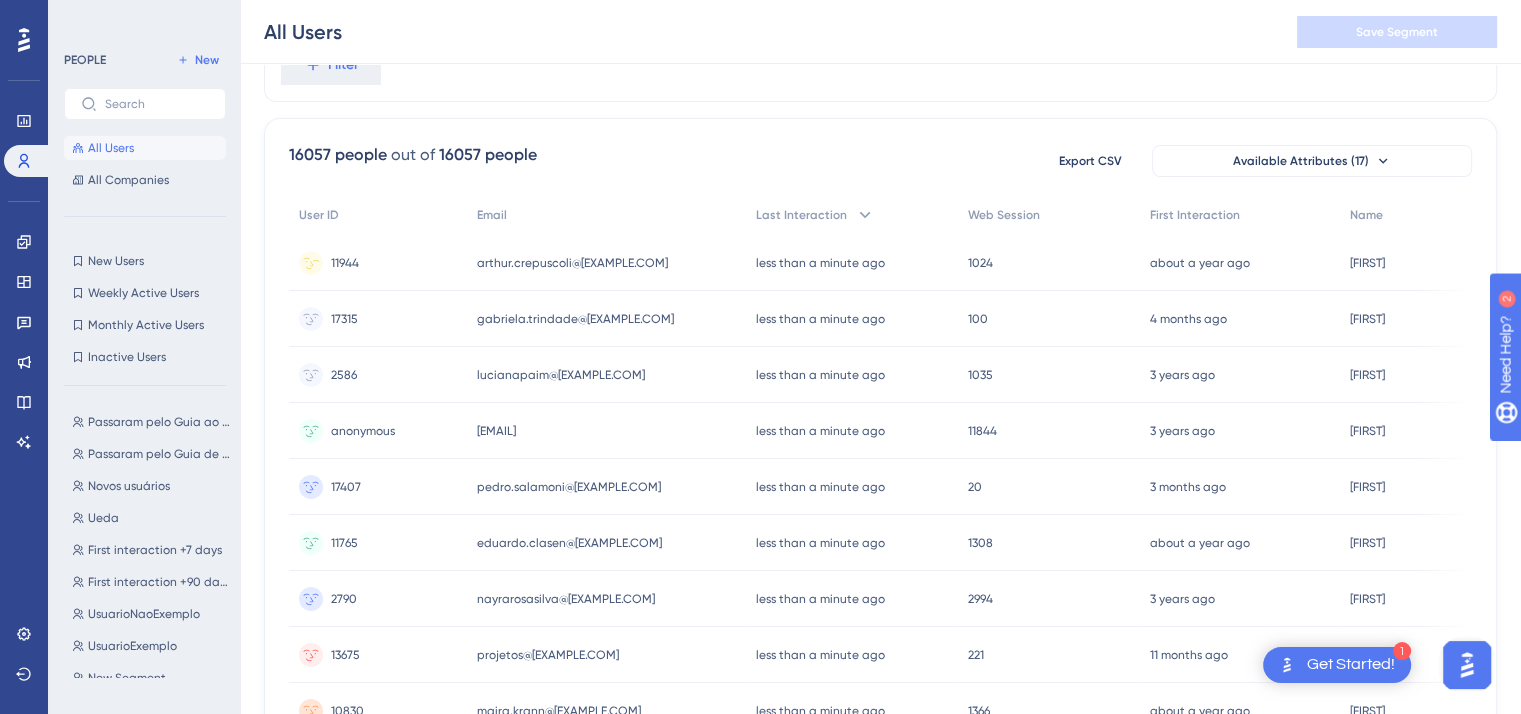 click on "arthur.crepuscoli@[EXAMPLE.COM] arthur.crepuscoli@[EXAMPLE.COM]" at bounding box center (606, 263) 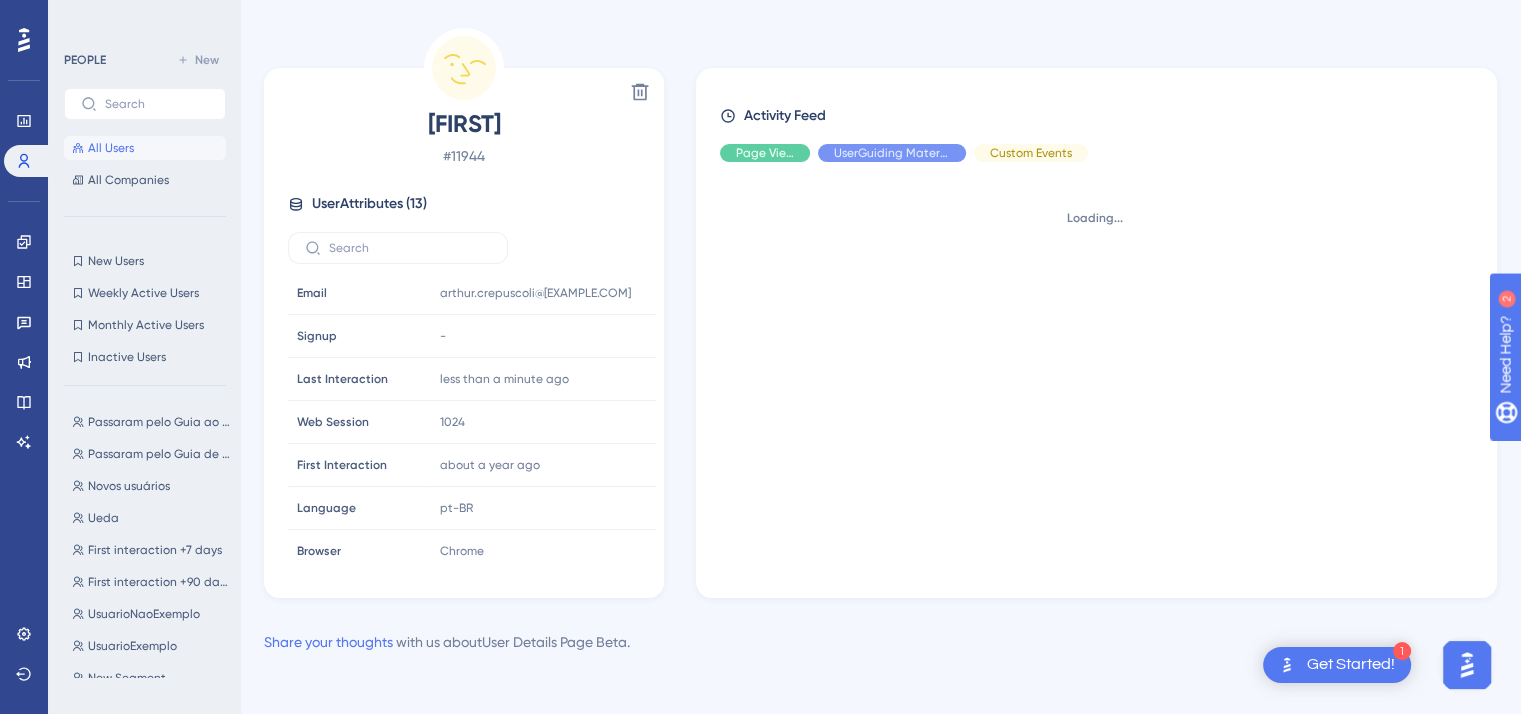 scroll, scrollTop: 0, scrollLeft: 0, axis: both 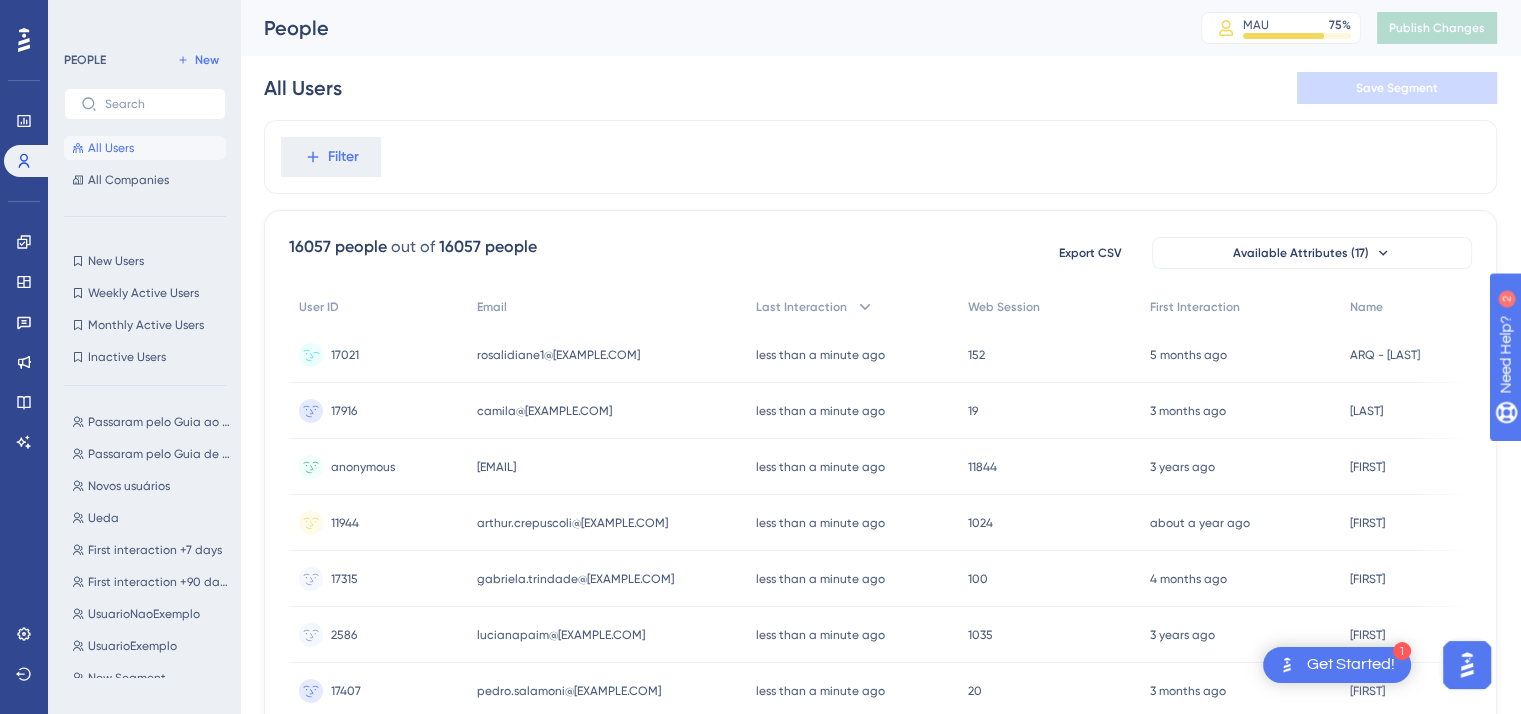 click on "rosalidiane1@gmail.com" at bounding box center (558, 355) 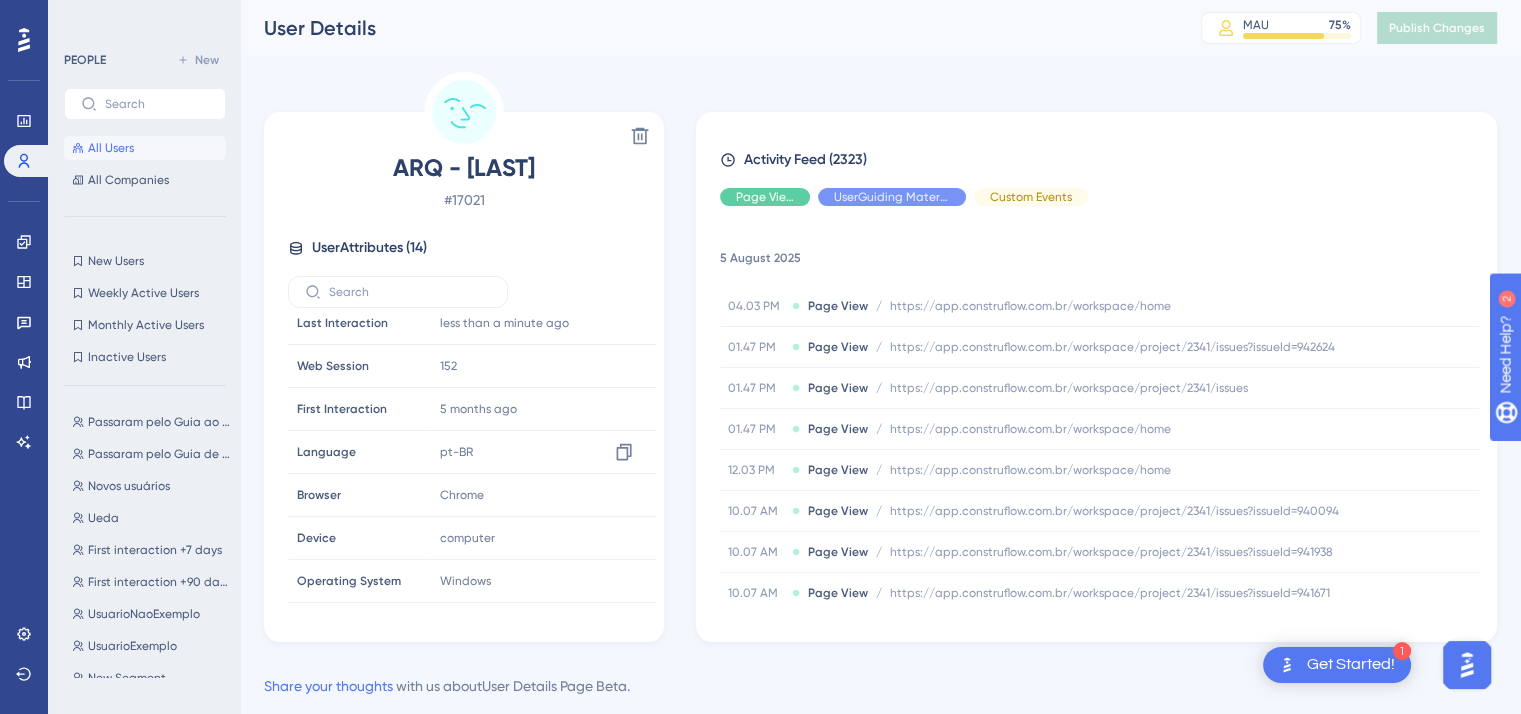 scroll, scrollTop: 200, scrollLeft: 0, axis: vertical 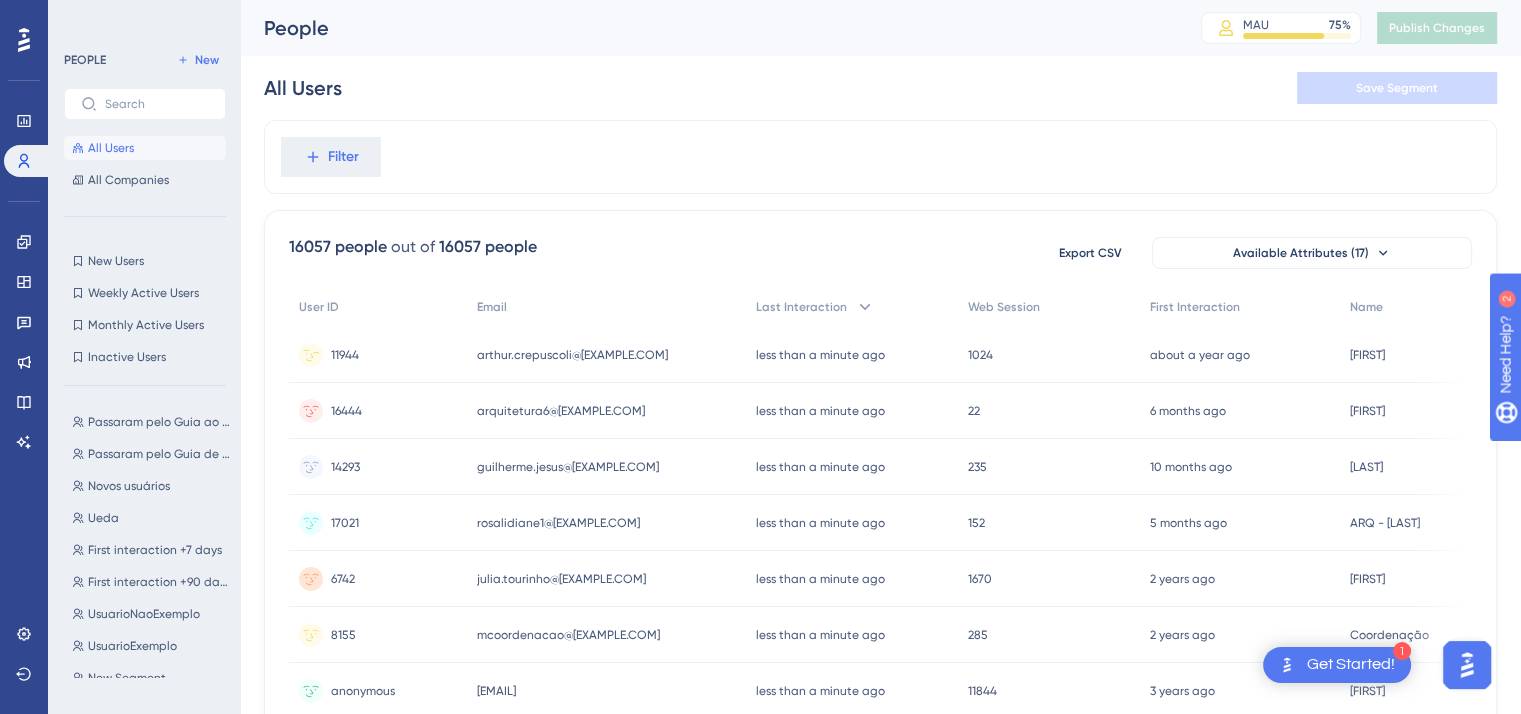 click on "arthur.crepuscoli@otusengenharia.com" at bounding box center (572, 355) 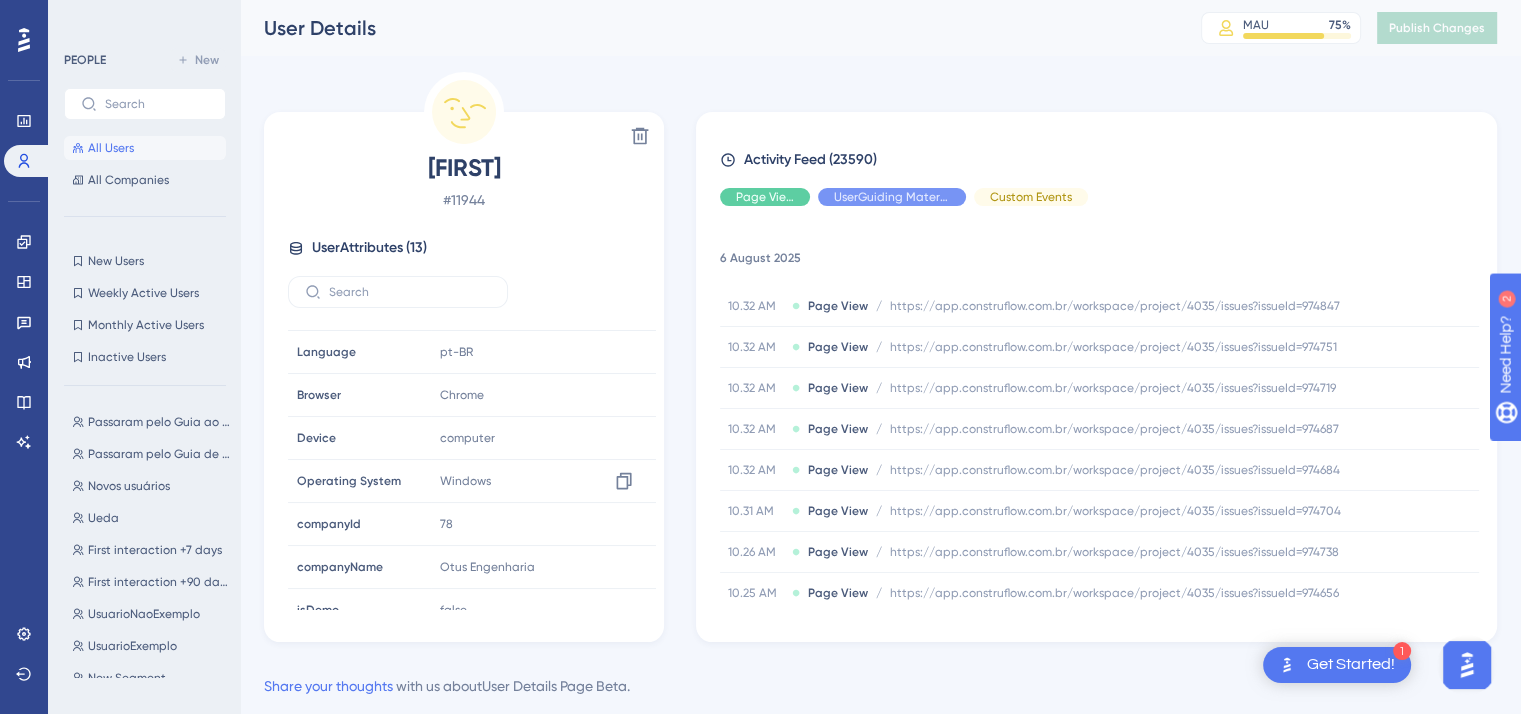 scroll, scrollTop: 262, scrollLeft: 0, axis: vertical 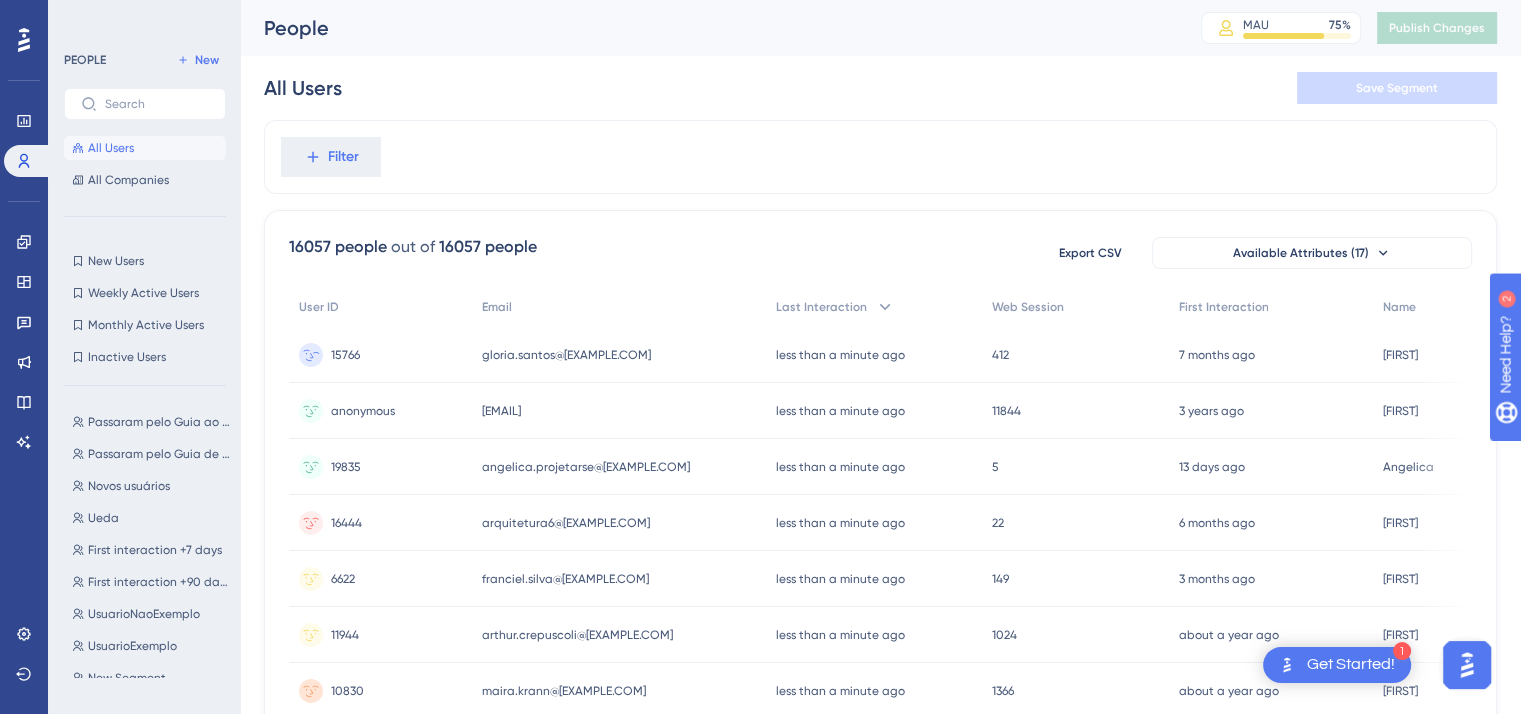 click on "gloria.santos@halsten.com.br gloria.santos@halsten.com.br" at bounding box center [619, 355] 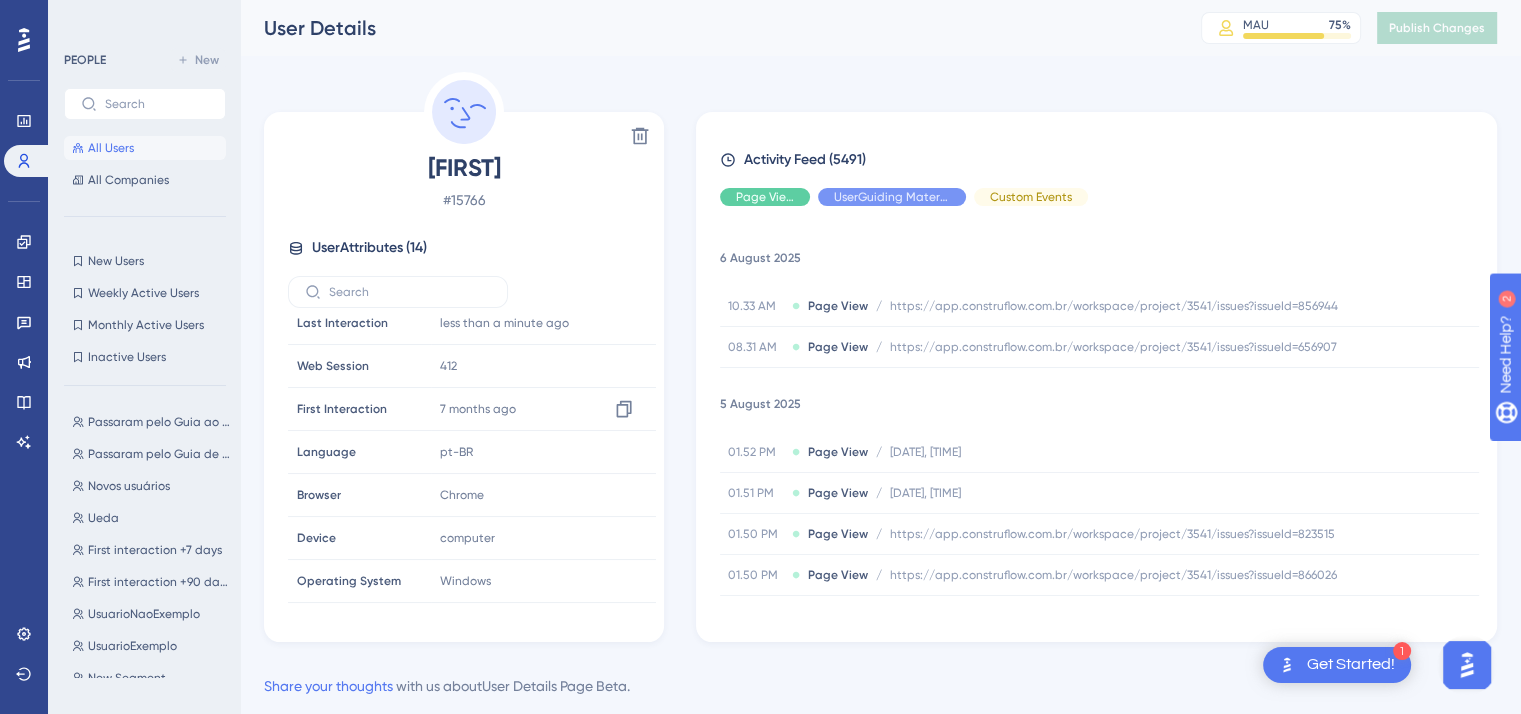 scroll, scrollTop: 200, scrollLeft: 0, axis: vertical 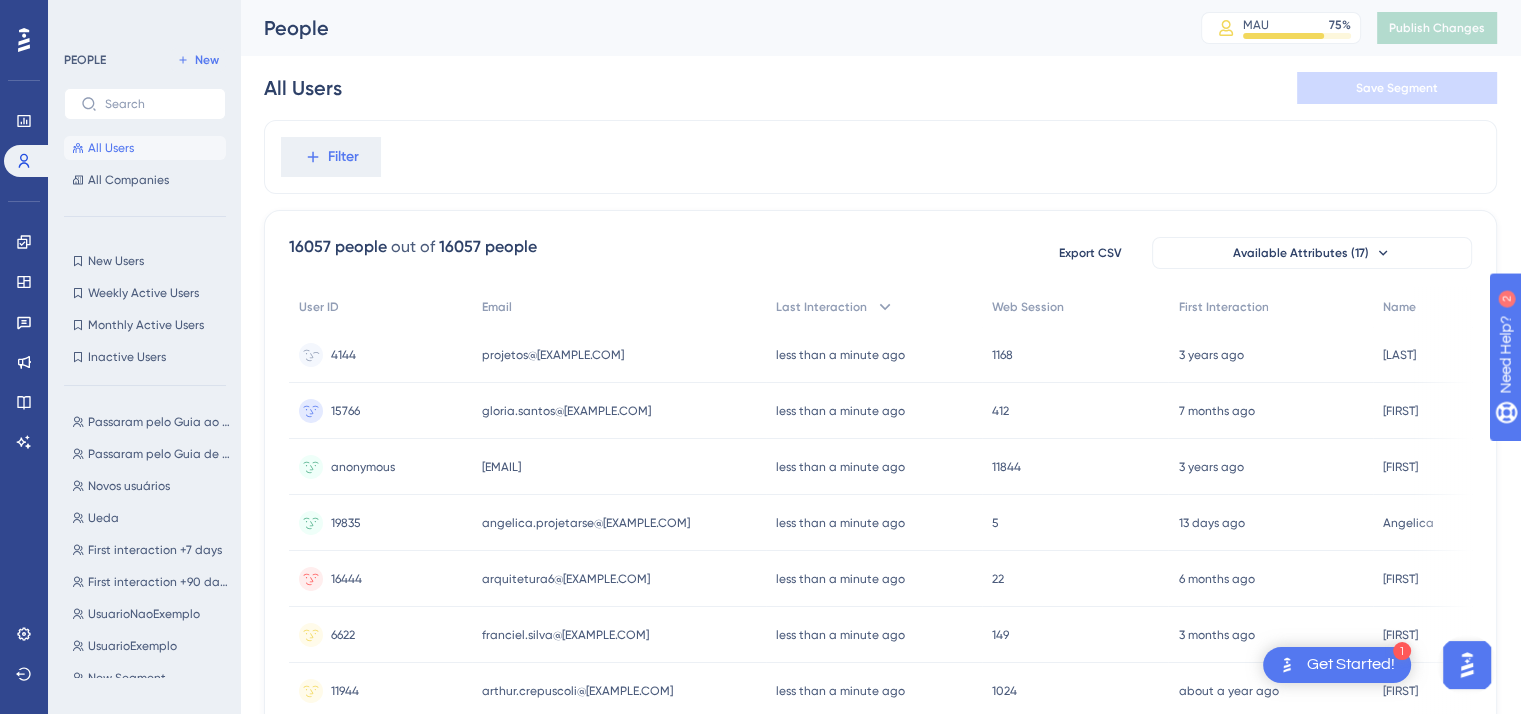click on "projetos@avilaeng.com.br" at bounding box center (553, 355) 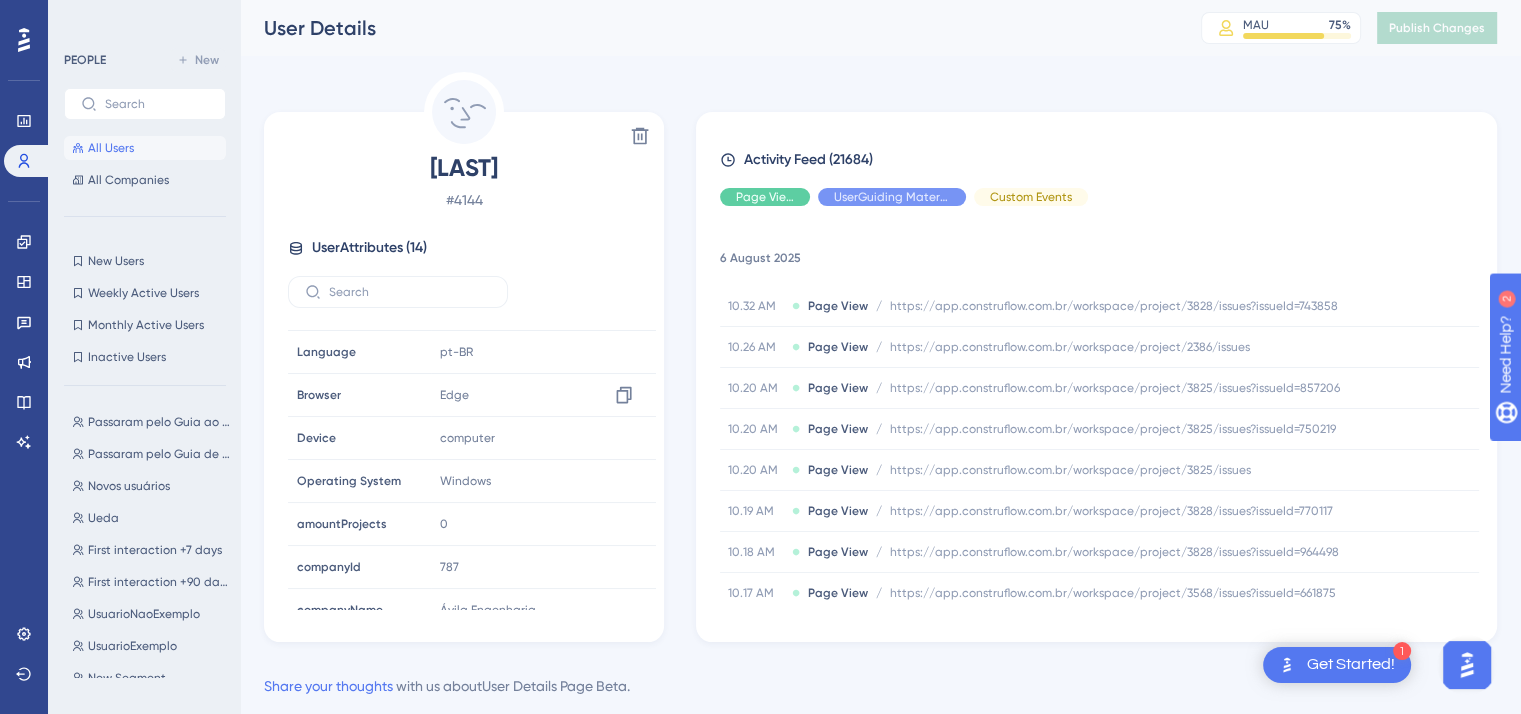 scroll, scrollTop: 300, scrollLeft: 0, axis: vertical 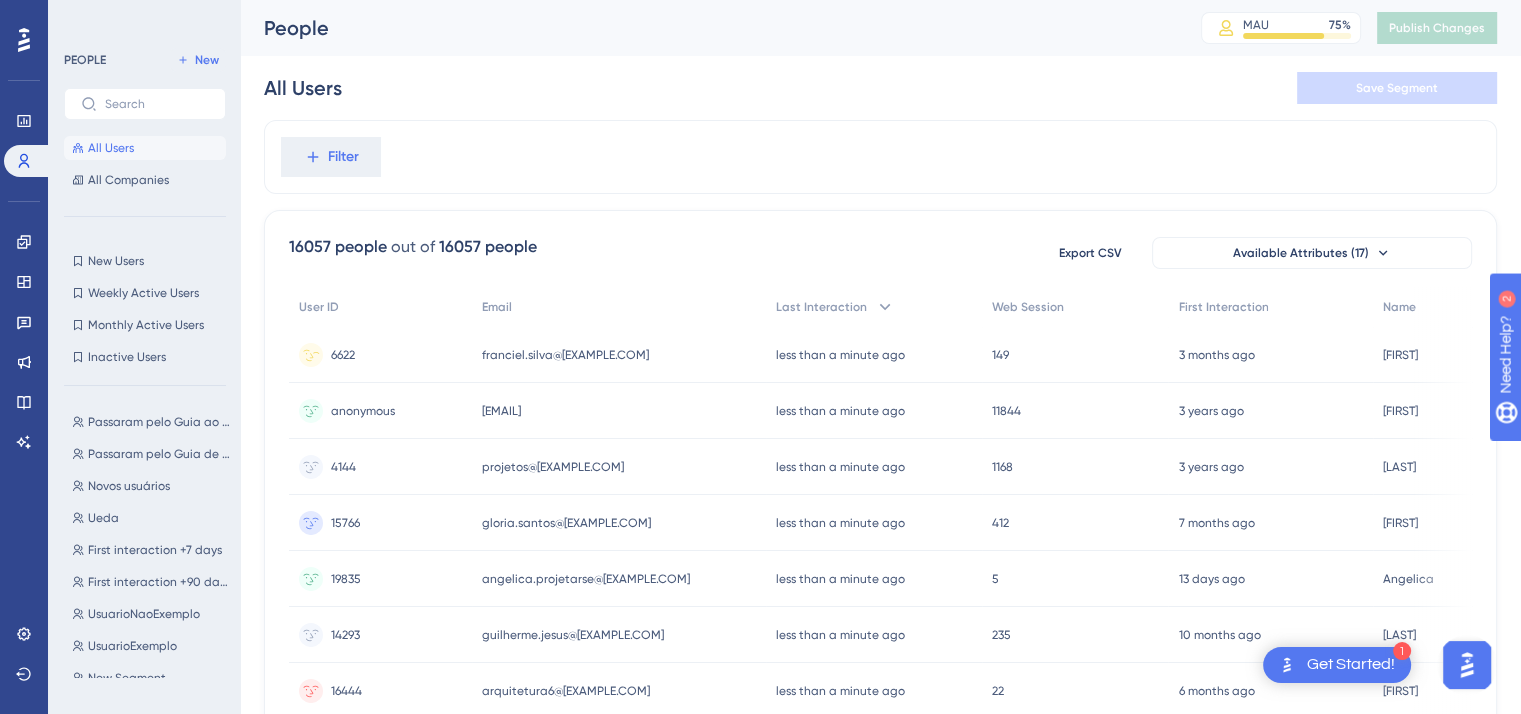 click on "franciel.silva@otusengenharia.com" at bounding box center [565, 355] 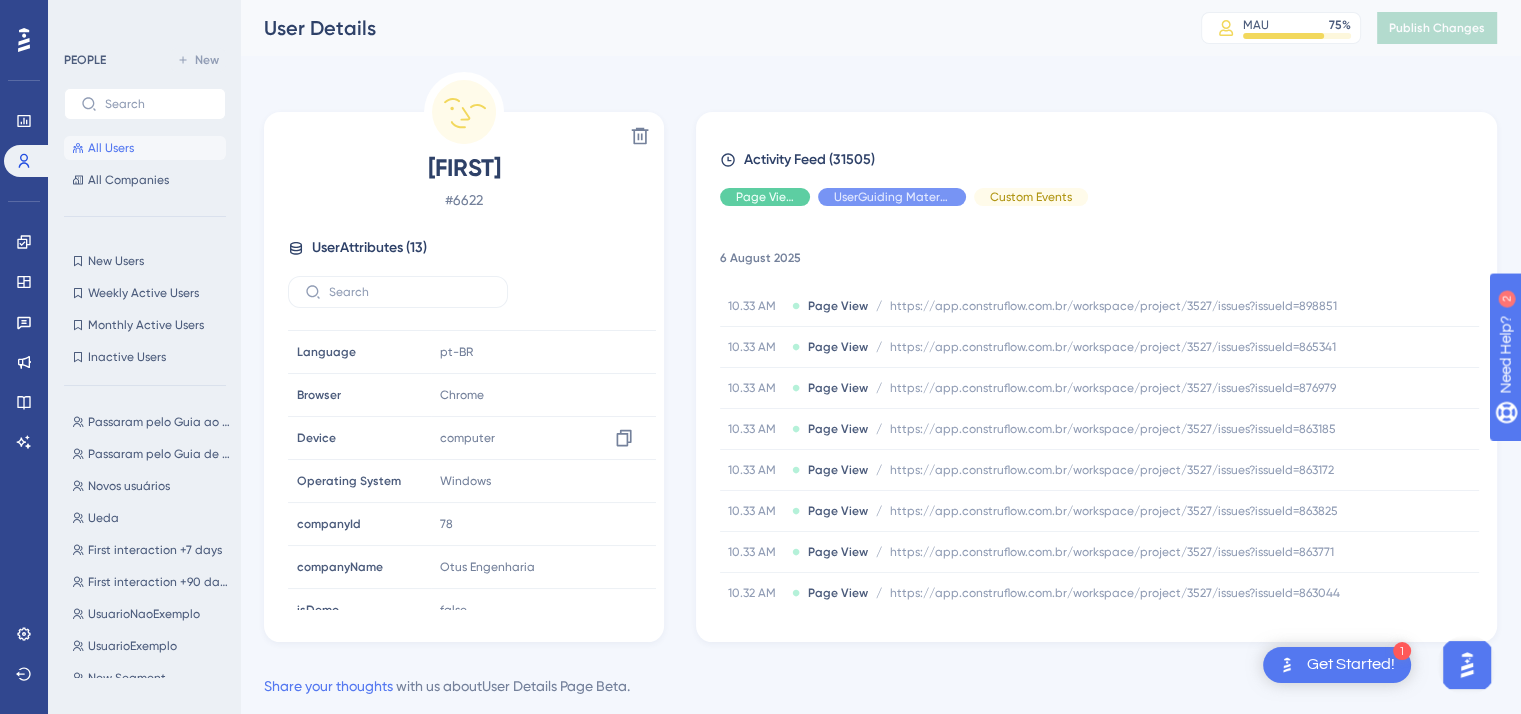 scroll, scrollTop: 262, scrollLeft: 0, axis: vertical 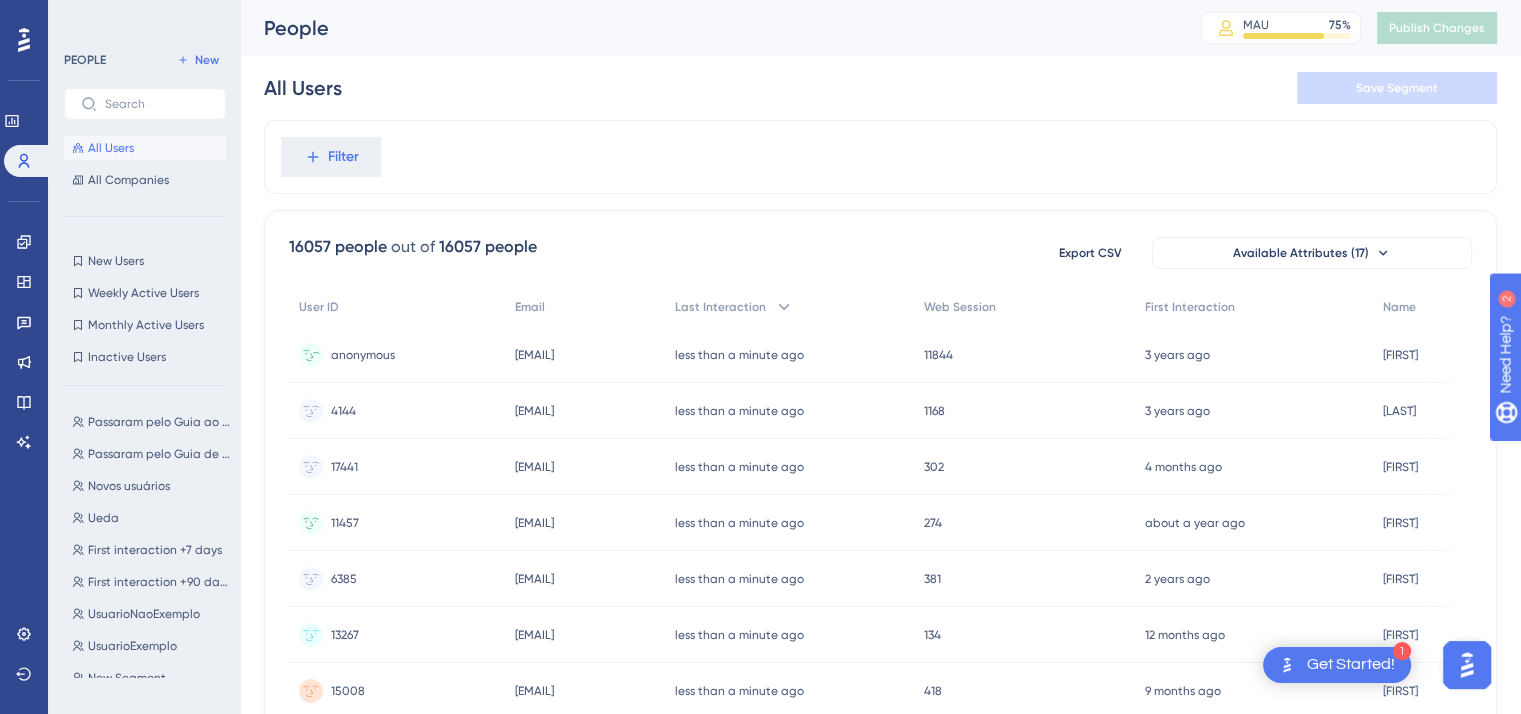 click on "[EMAIL]" at bounding box center [534, 355] 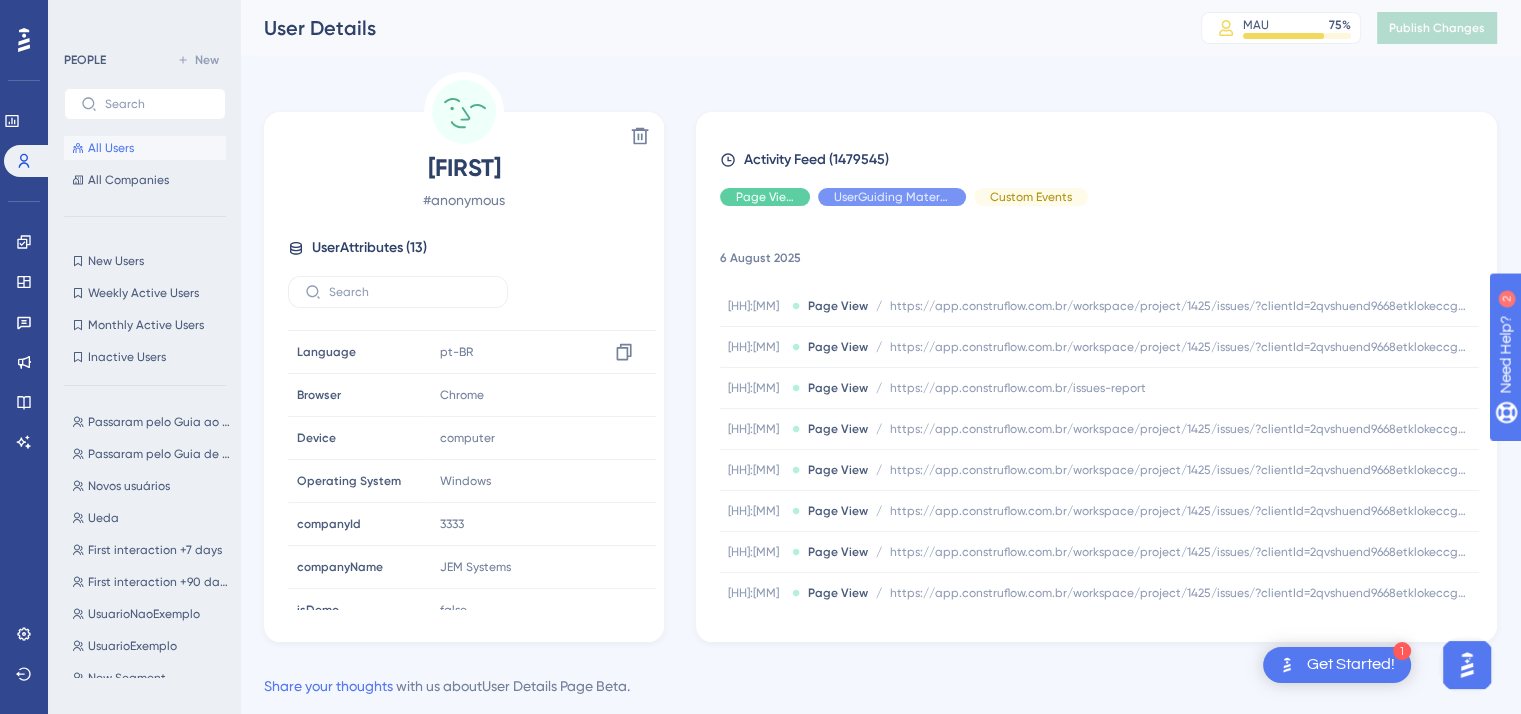 scroll, scrollTop: 262, scrollLeft: 0, axis: vertical 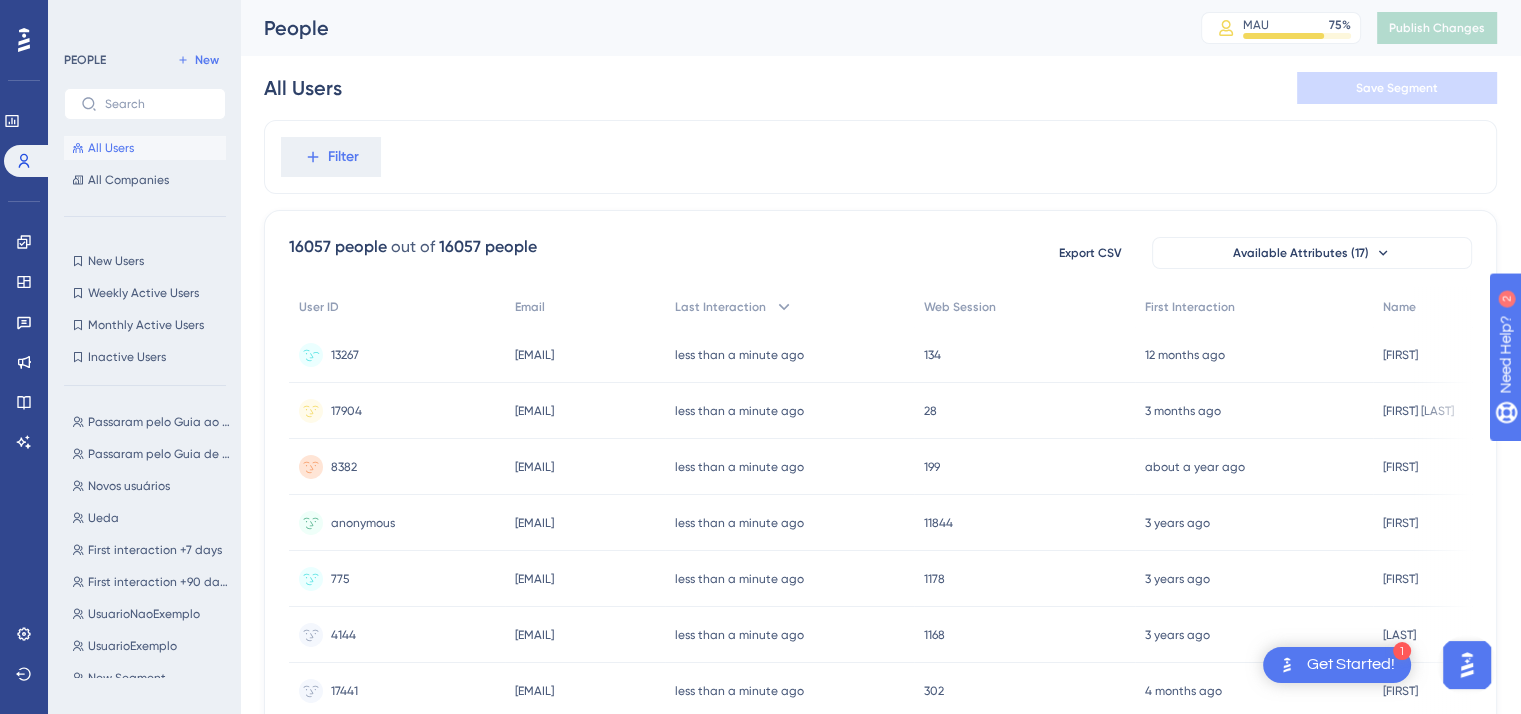 click on "leonardo.ferreira@a5arquitetura.com.br" at bounding box center (534, 355) 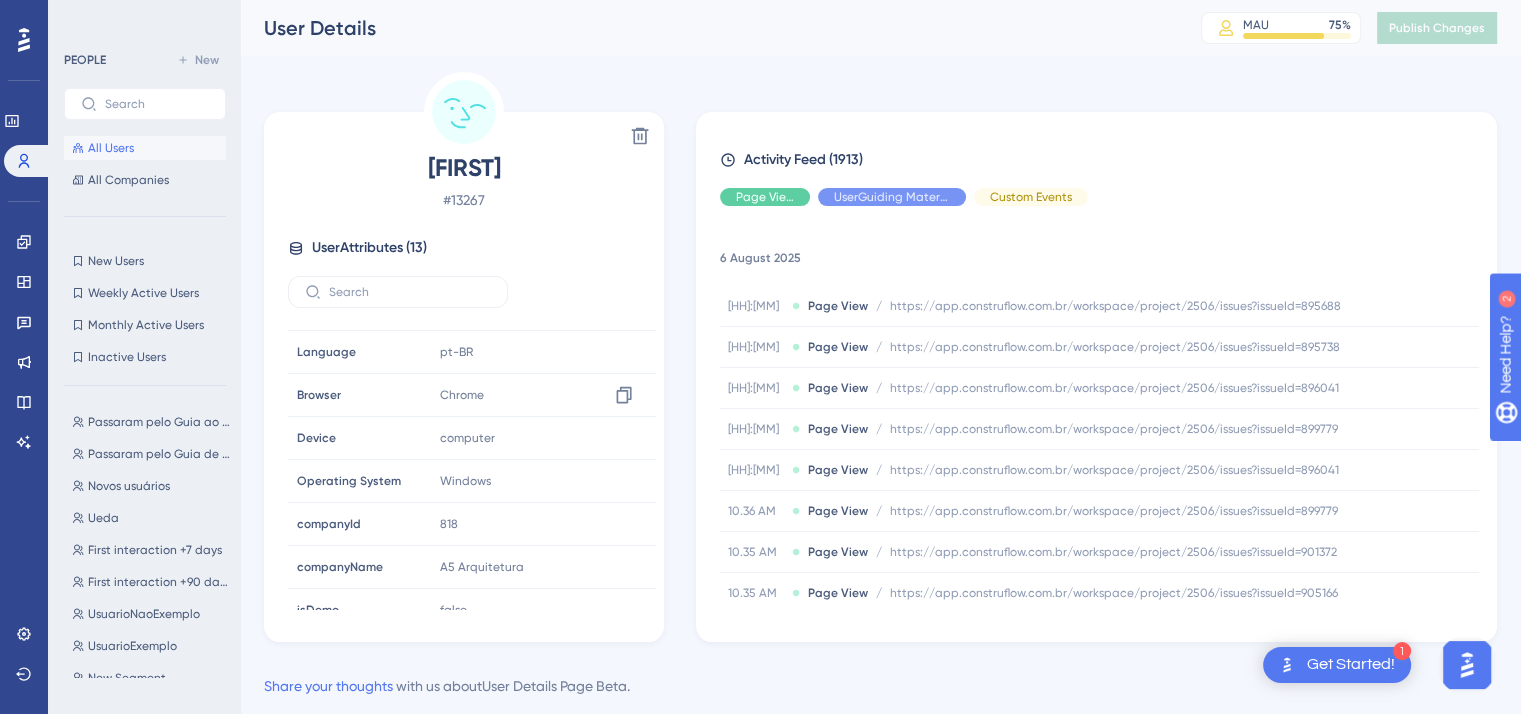 scroll, scrollTop: 262, scrollLeft: 0, axis: vertical 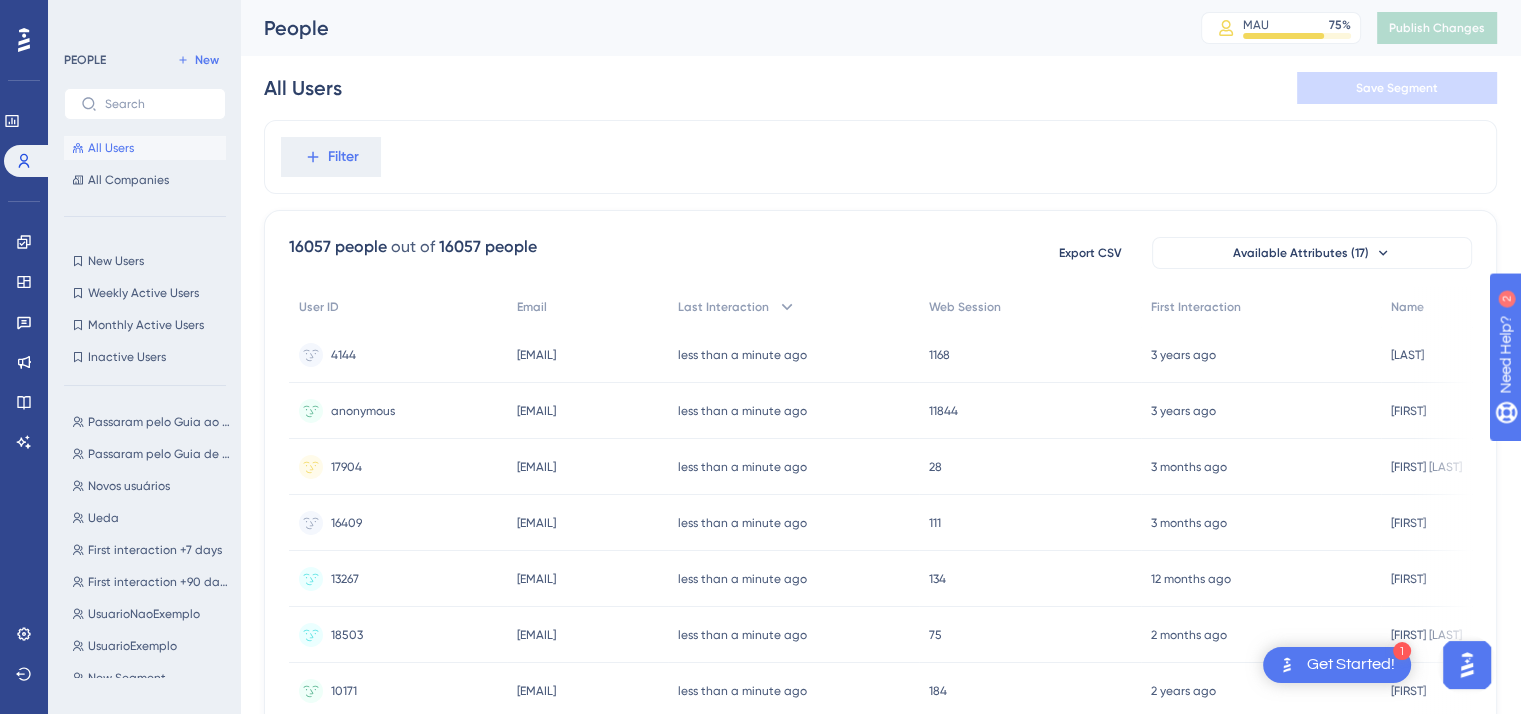click on "projetos@[EXAMPLE.COM]" at bounding box center [536, 355] 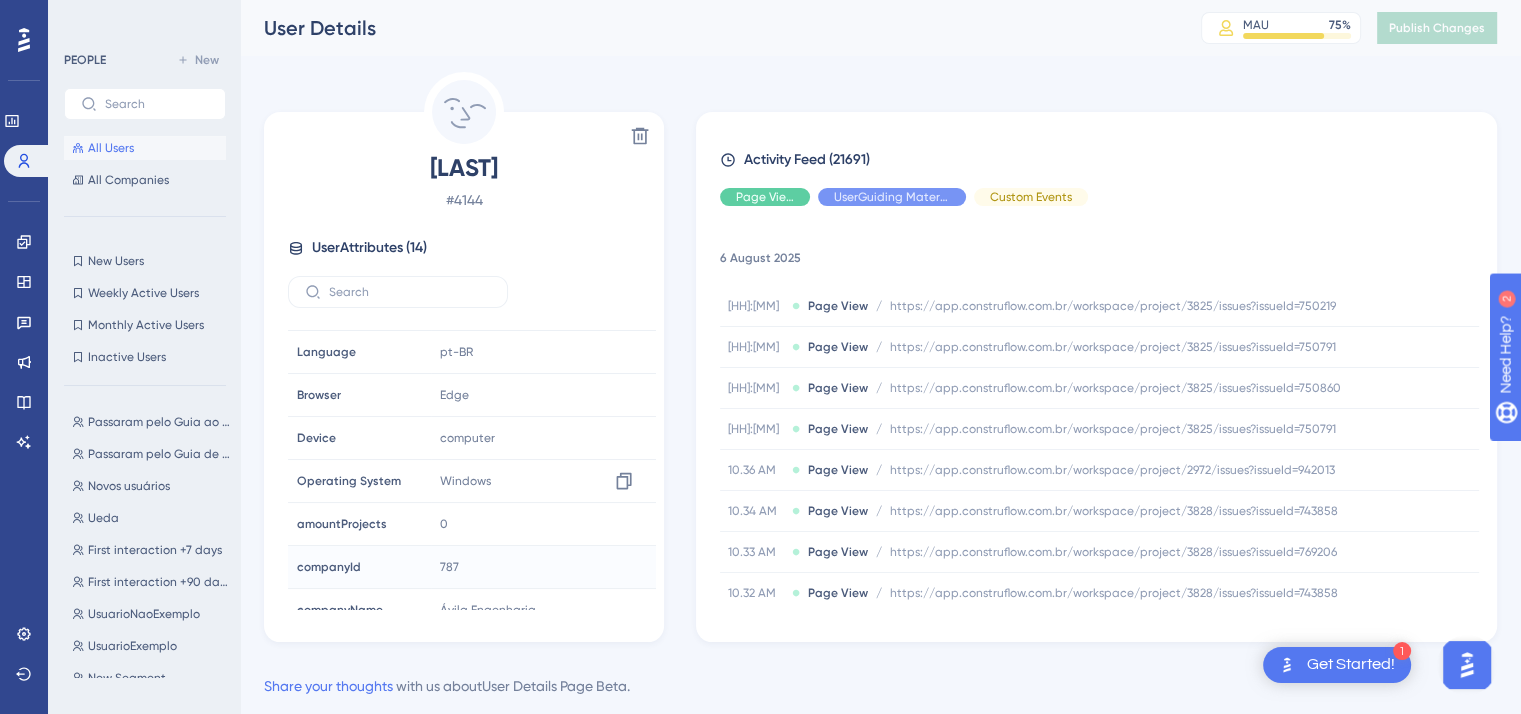 scroll, scrollTop: 300, scrollLeft: 0, axis: vertical 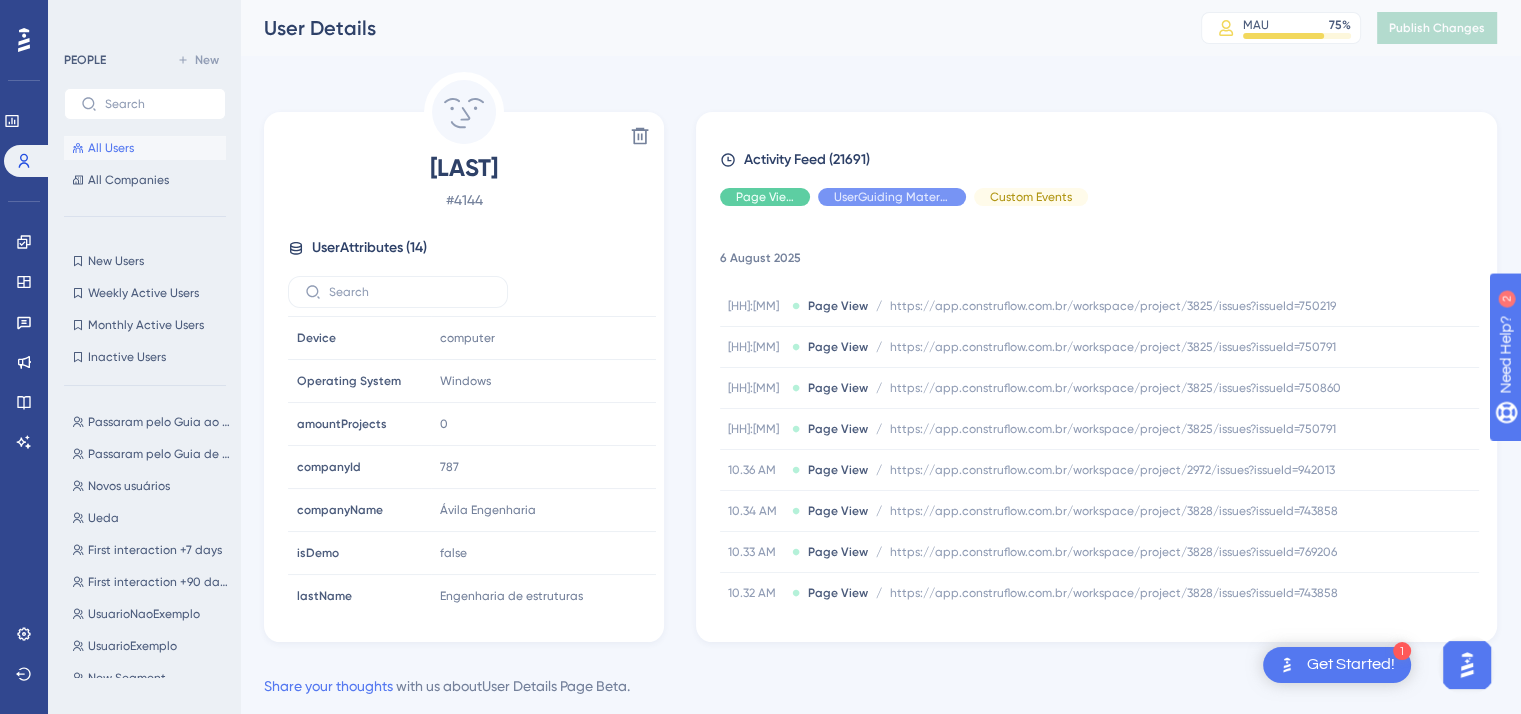 click on "Share your thoughts   with us about  User Details Page Beta ." at bounding box center [880, 686] 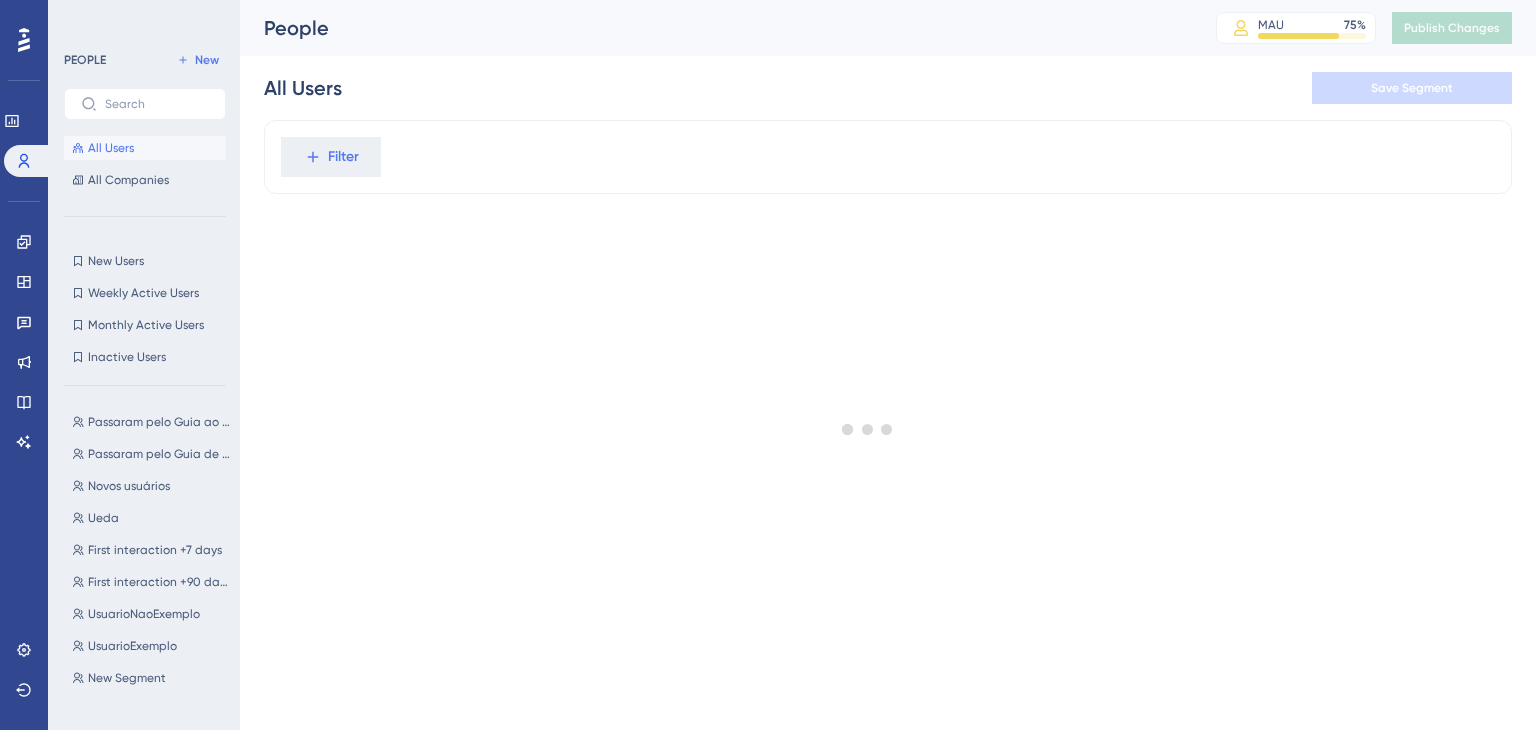scroll, scrollTop: 0, scrollLeft: 0, axis: both 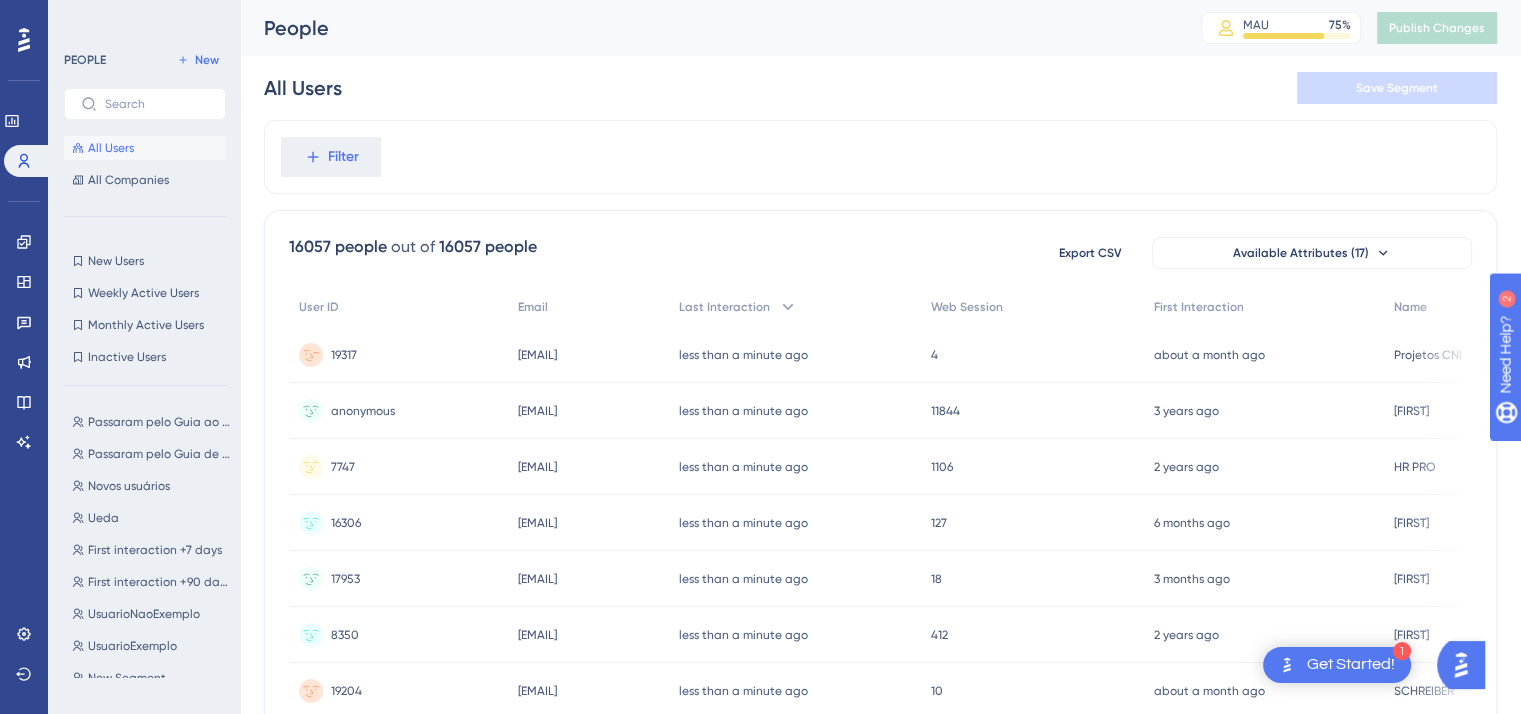 click on "[EMAIL]" at bounding box center (537, 355) 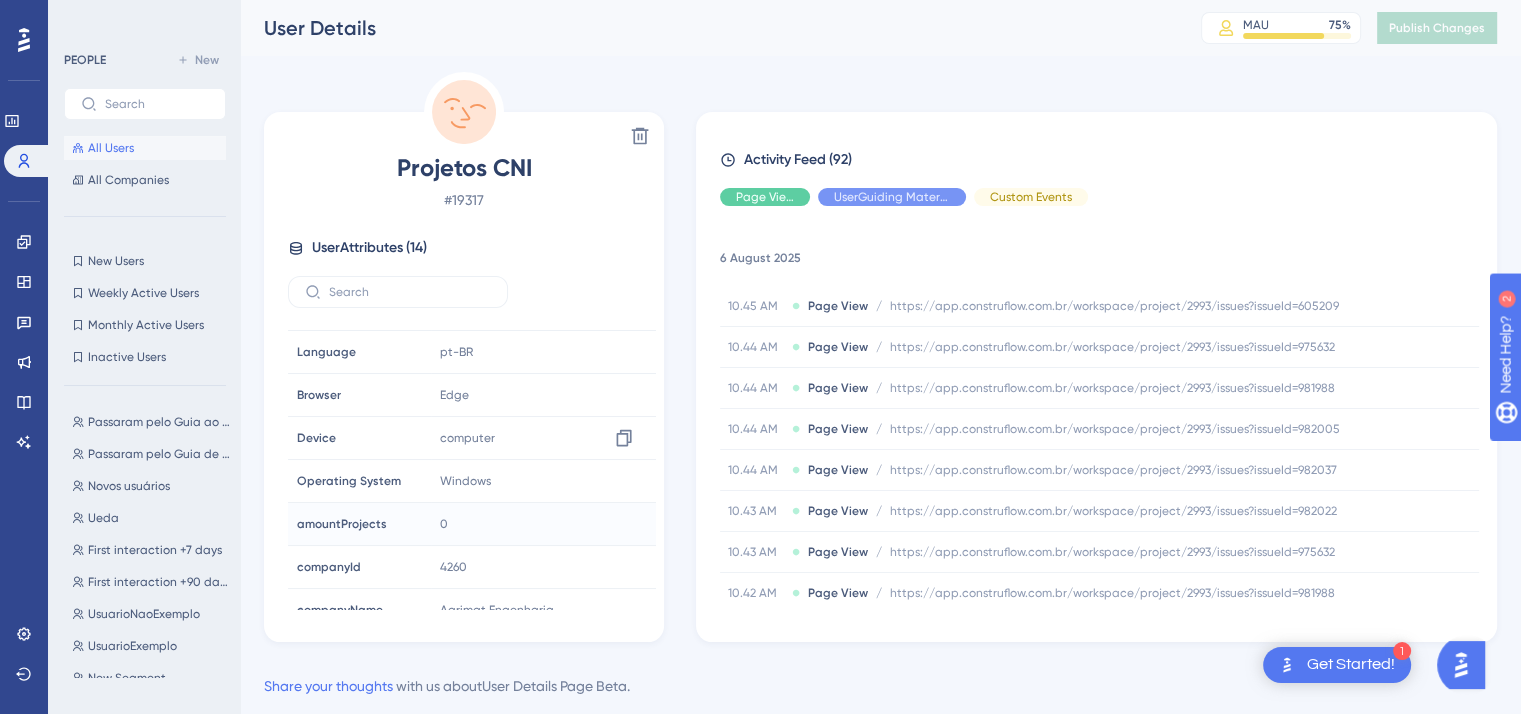 scroll, scrollTop: 300, scrollLeft: 0, axis: vertical 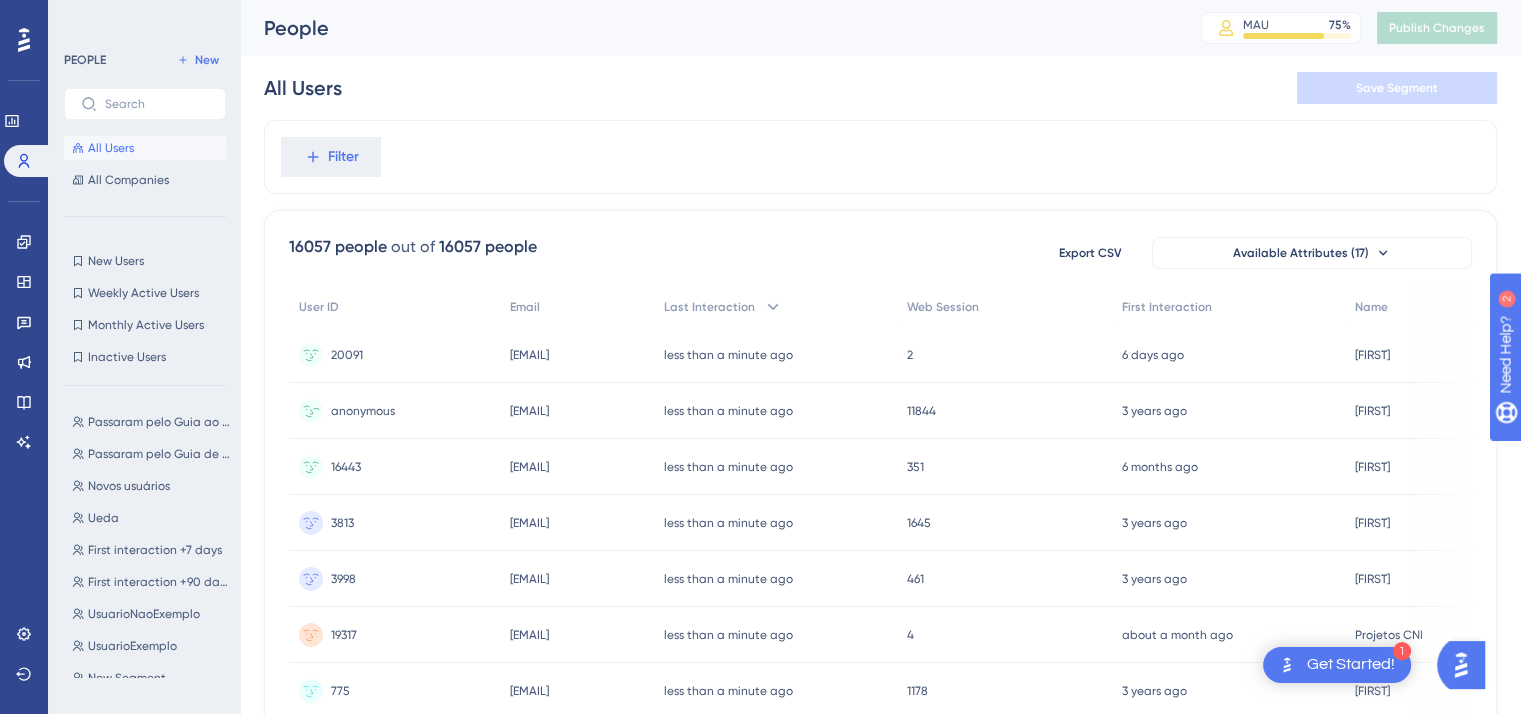 click on "[EMAIL]" at bounding box center [529, 411] 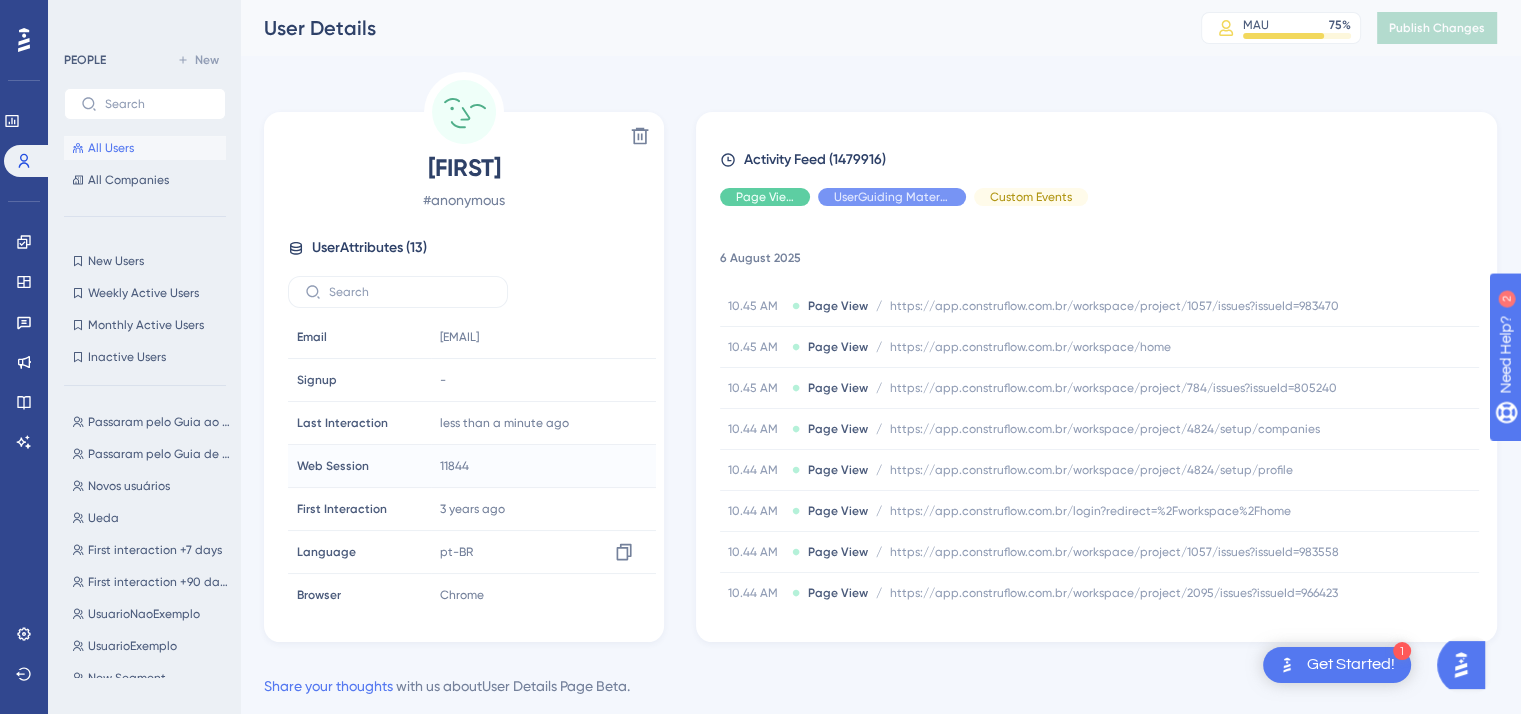 scroll, scrollTop: 100, scrollLeft: 0, axis: vertical 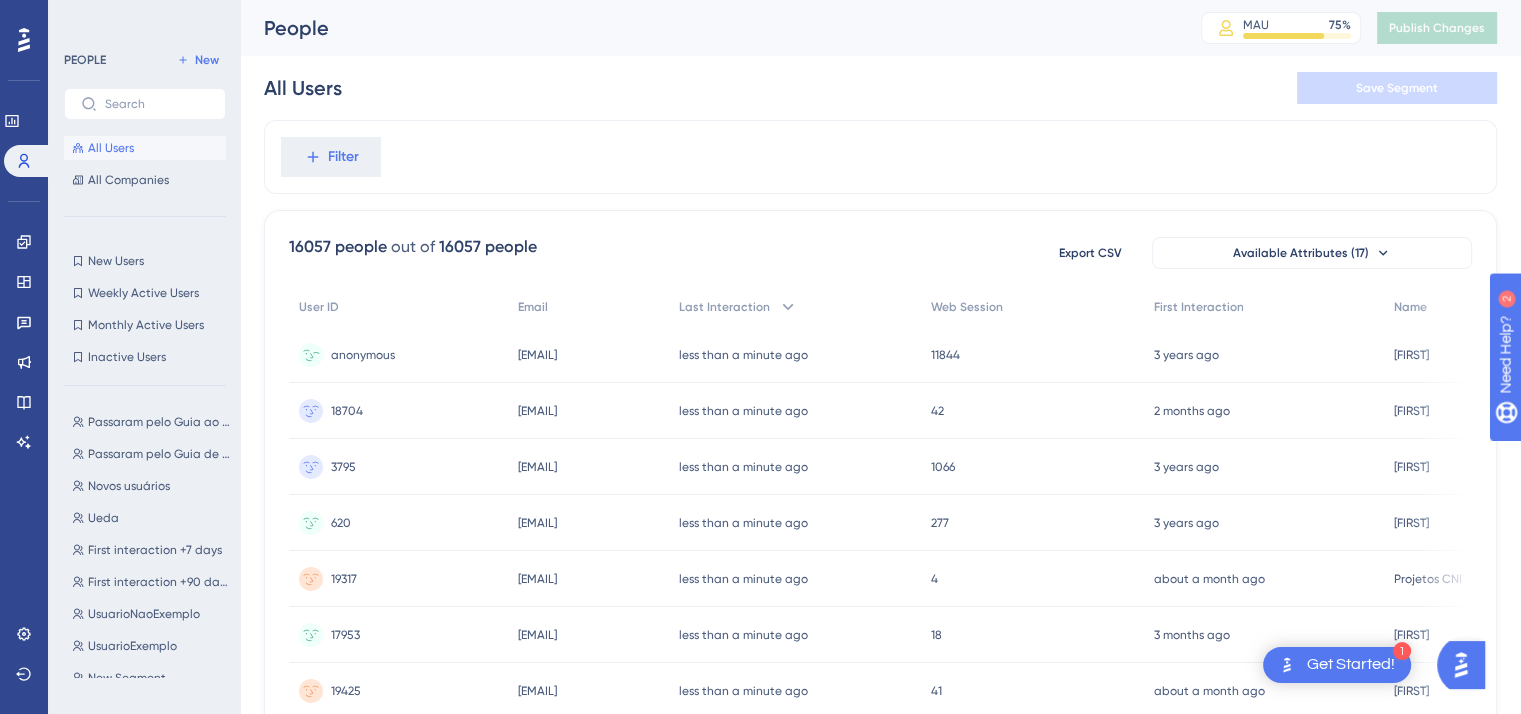 click on "[EMAIL]" at bounding box center [537, 355] 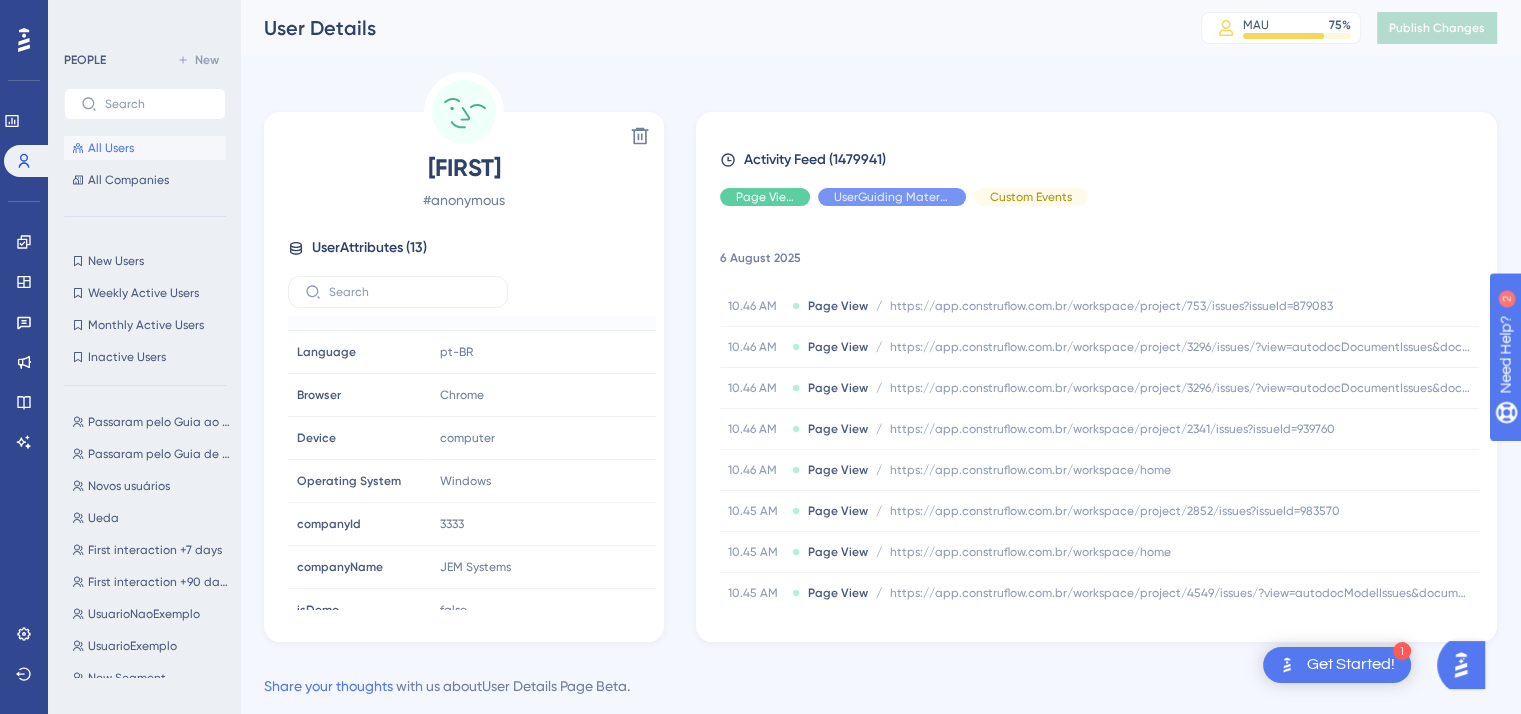 scroll, scrollTop: 262, scrollLeft: 0, axis: vertical 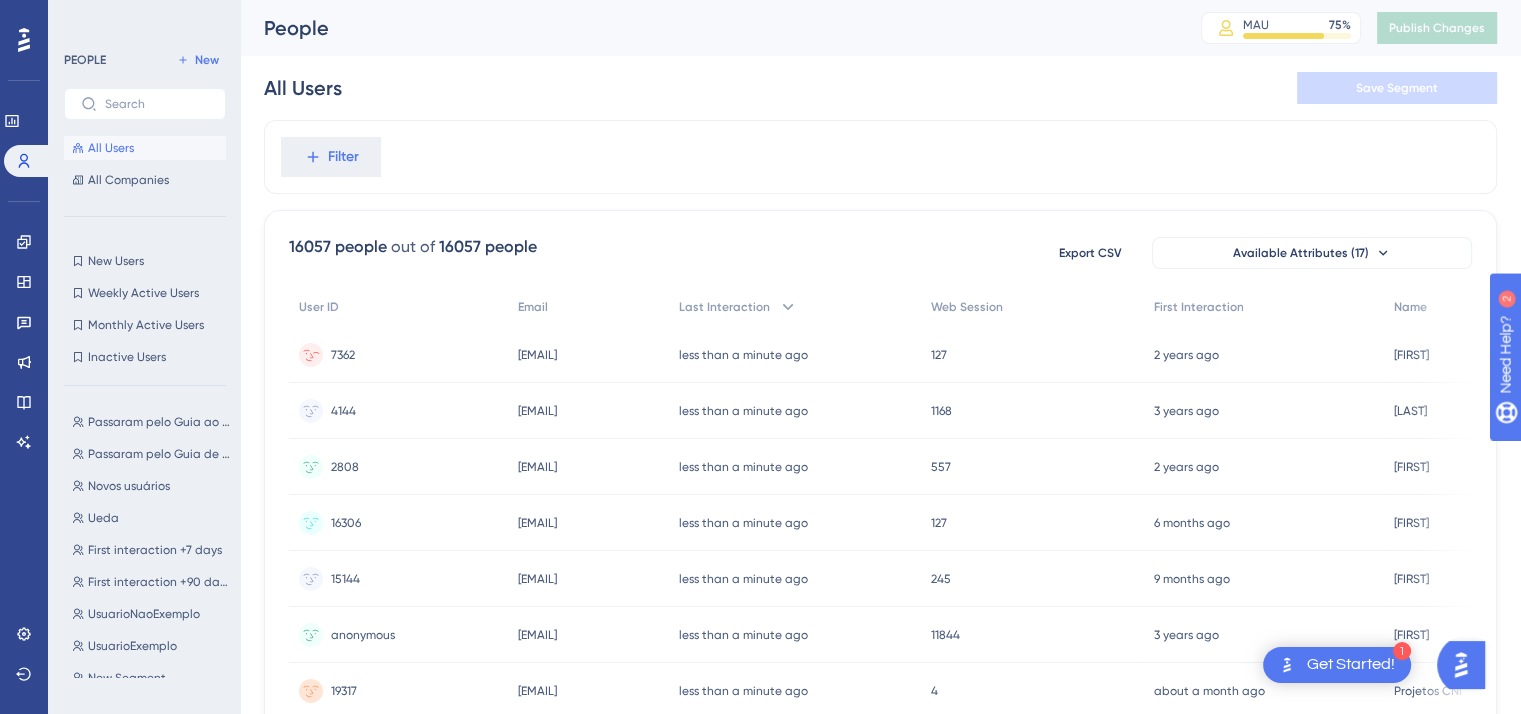 click on "victoria.fidelis@grupoebi.com.br" at bounding box center (537, 355) 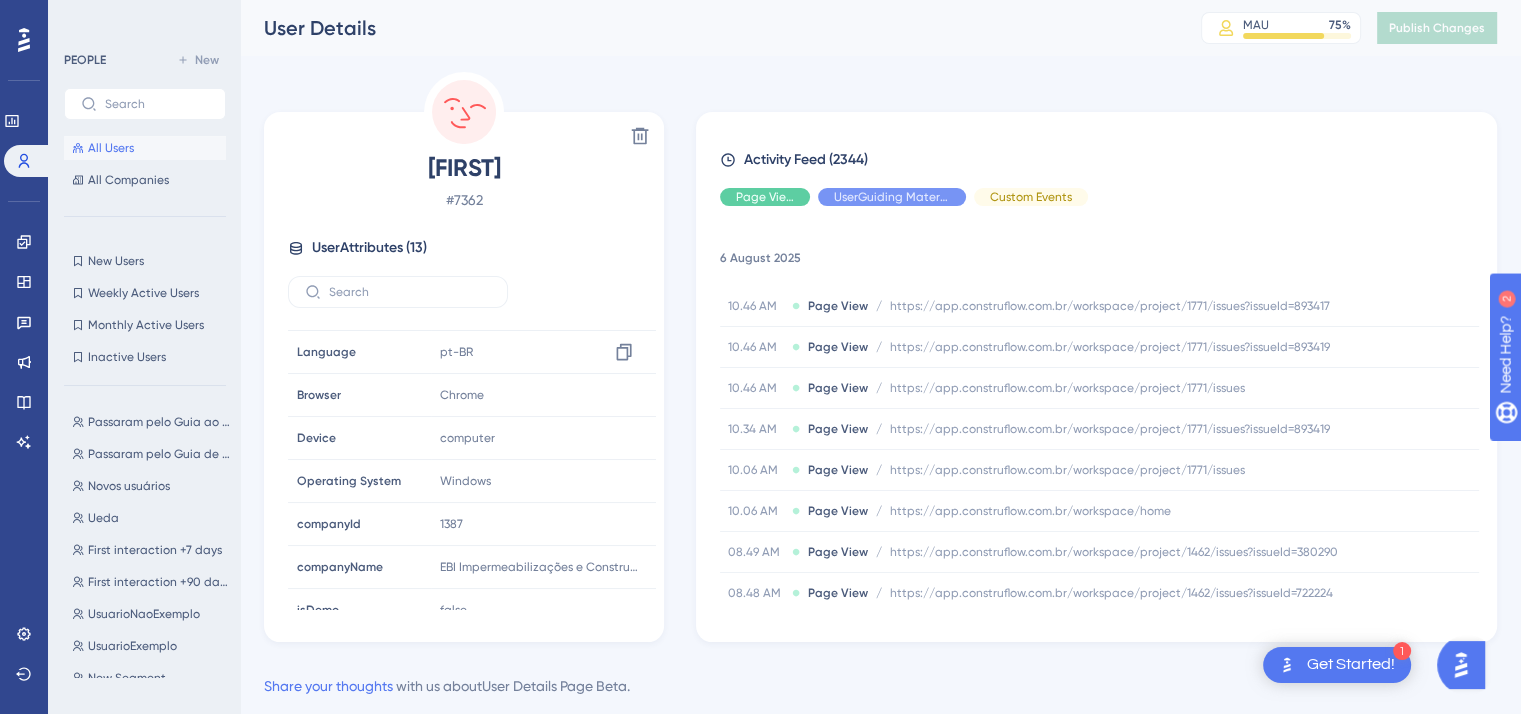 scroll, scrollTop: 262, scrollLeft: 0, axis: vertical 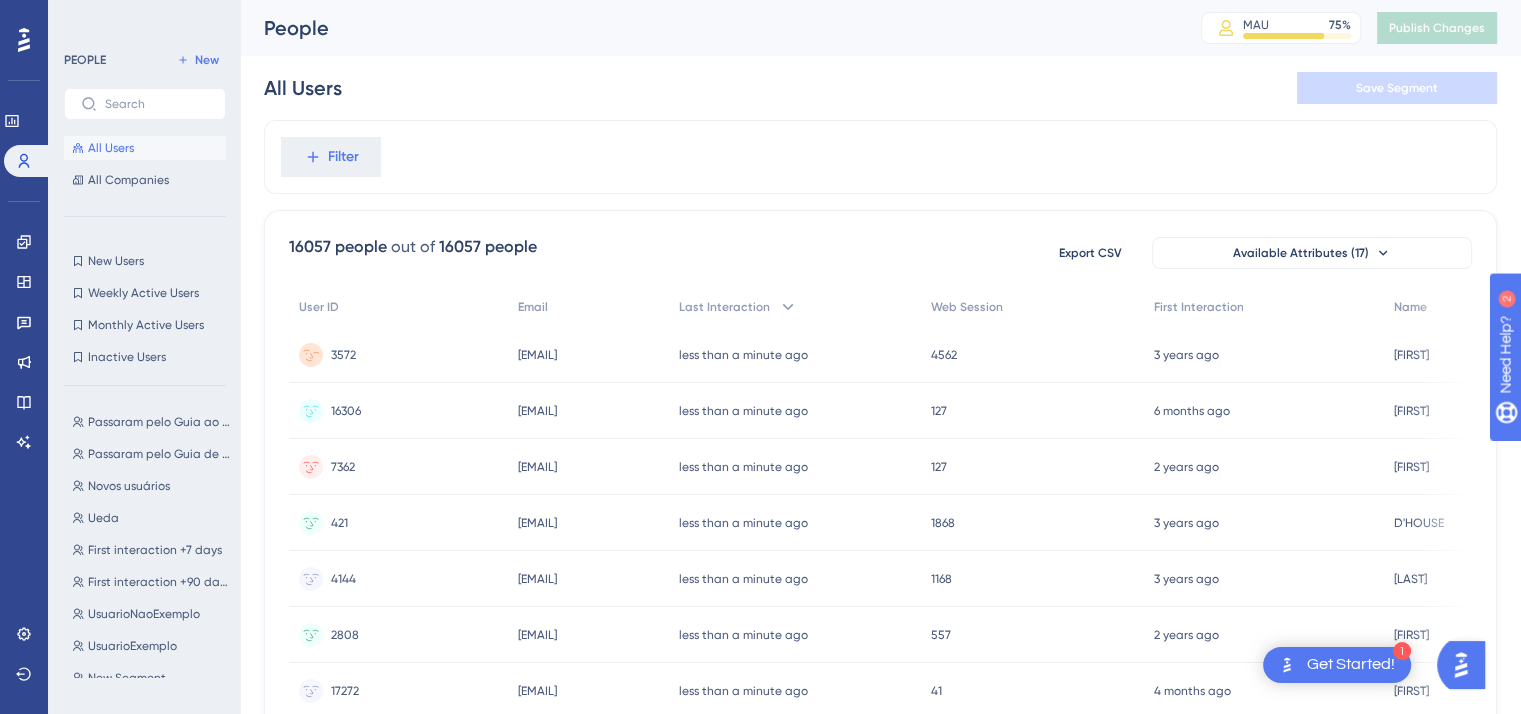 click on "eliane.hoffmann@otusengenharia.com" at bounding box center (537, 355) 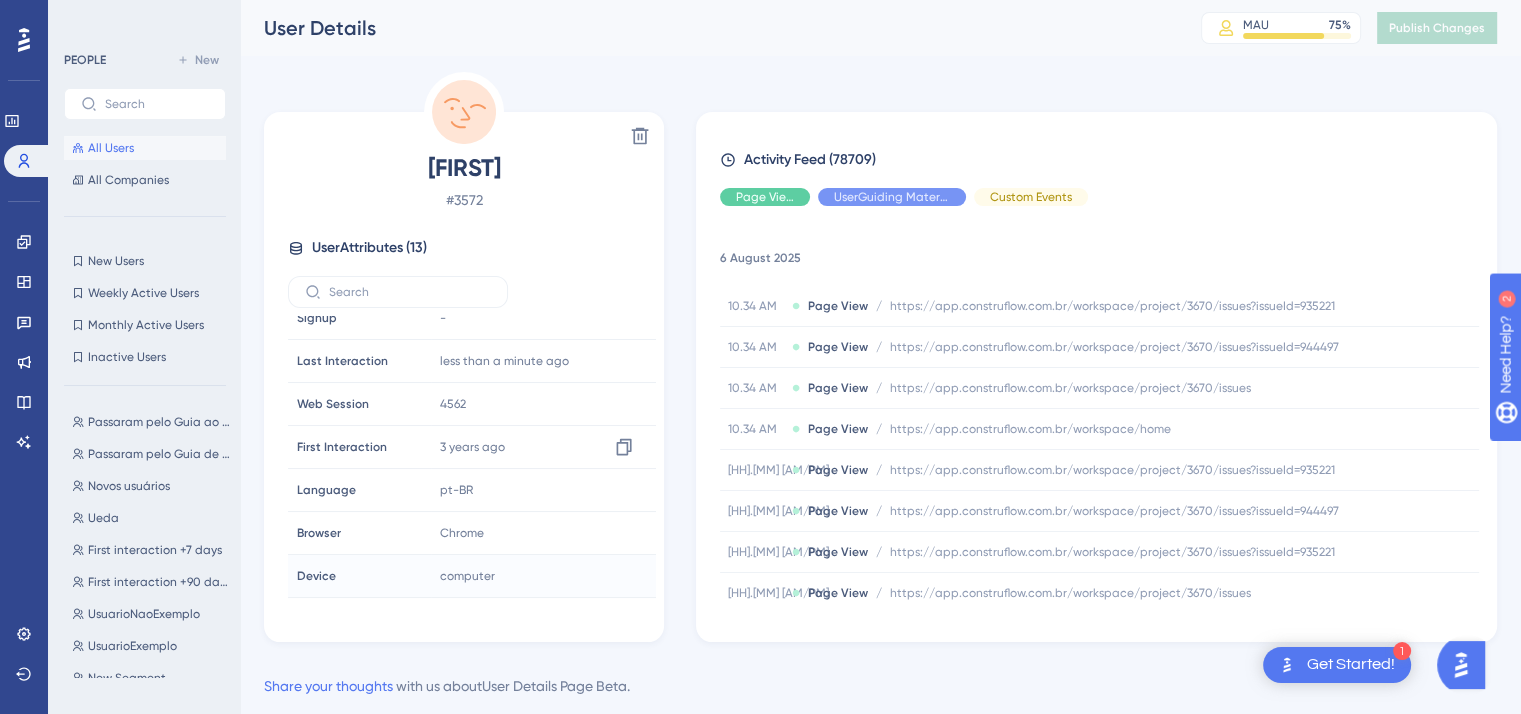 scroll, scrollTop: 0, scrollLeft: 0, axis: both 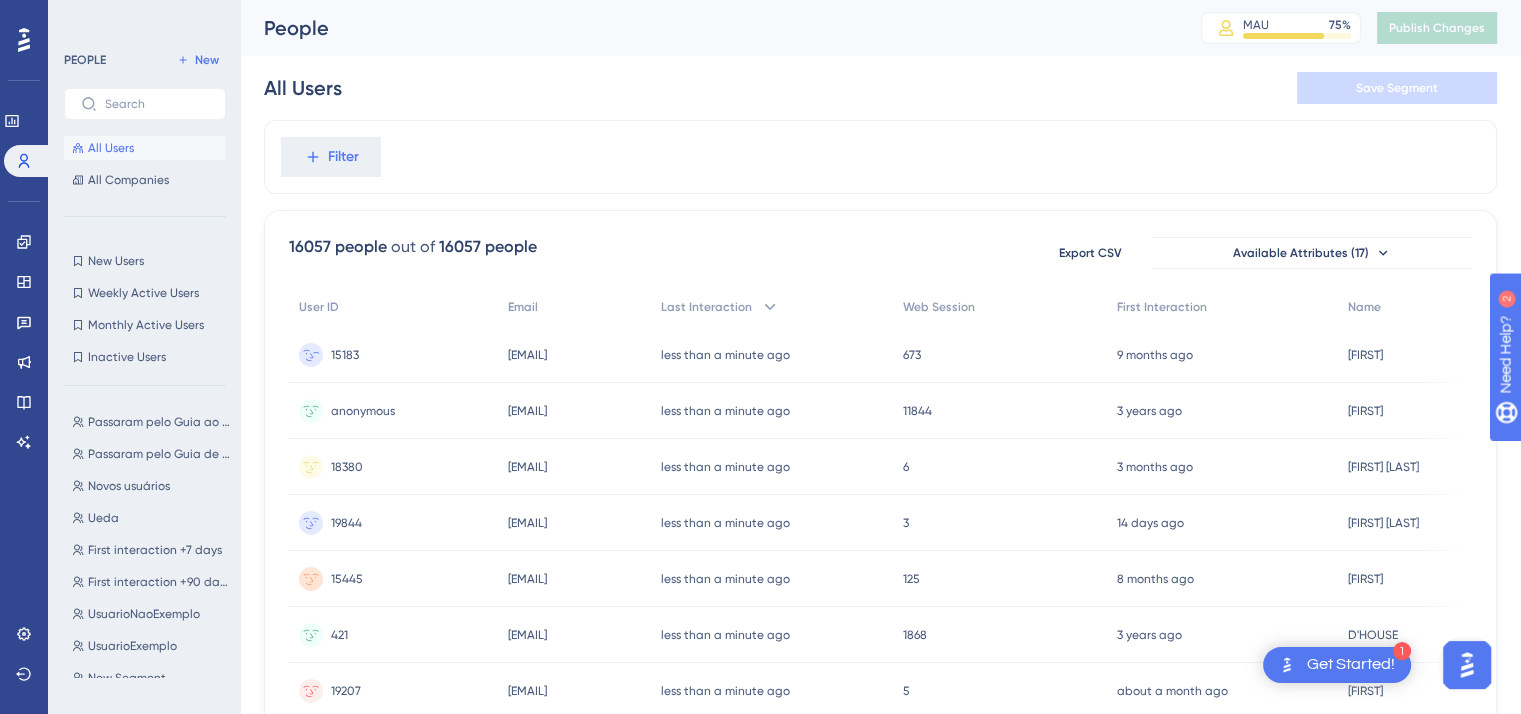 click on "[EMAIL]" at bounding box center (527, 355) 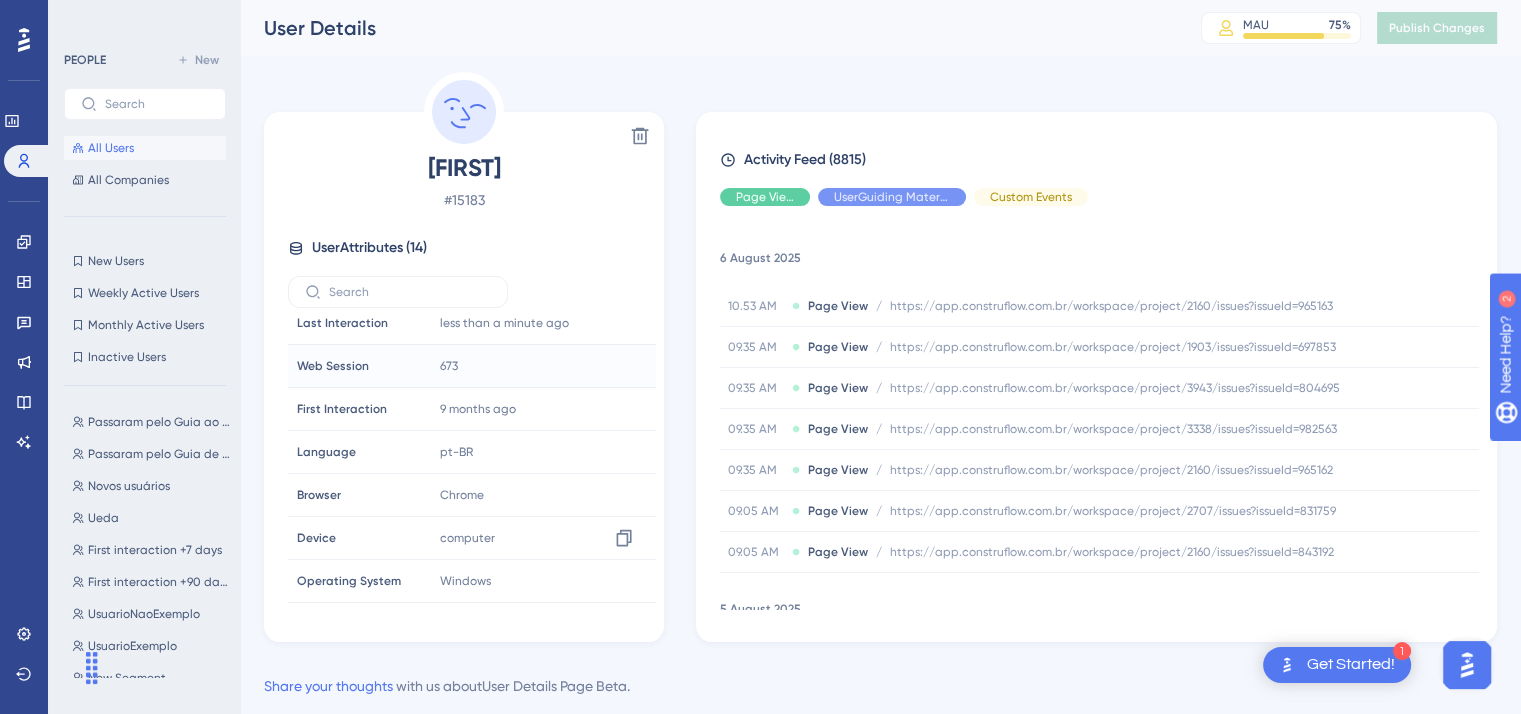 scroll, scrollTop: 200, scrollLeft: 0, axis: vertical 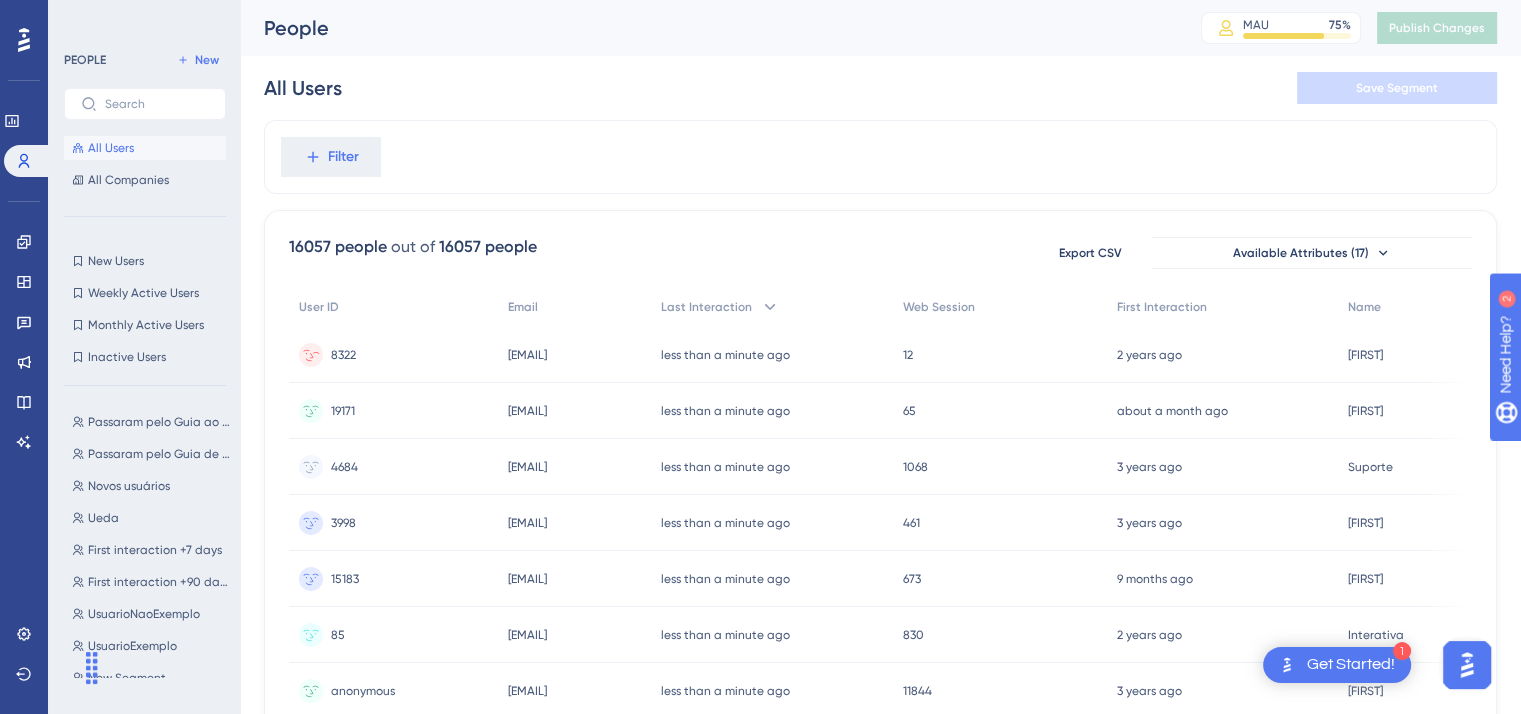 click on "[EMAIL]" at bounding box center (527, 355) 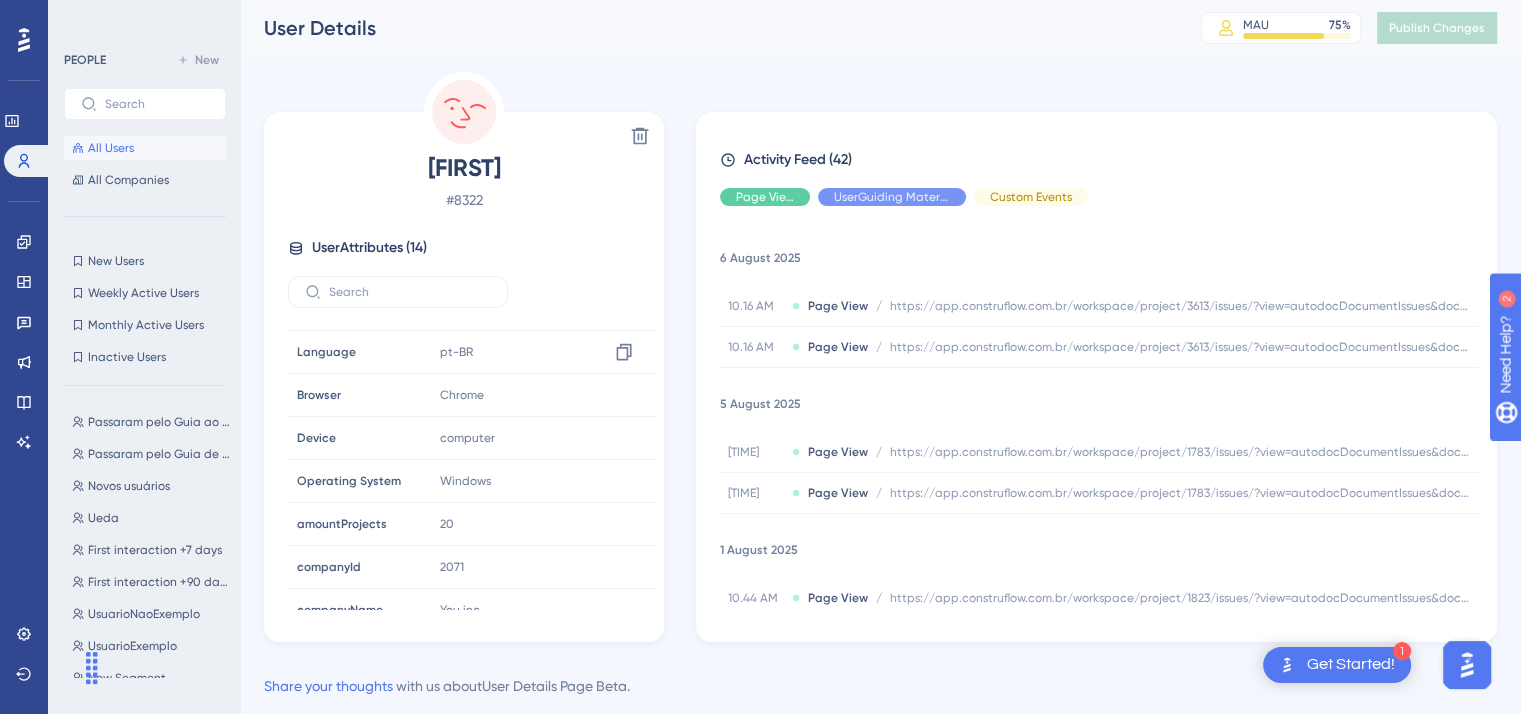 scroll, scrollTop: 300, scrollLeft: 0, axis: vertical 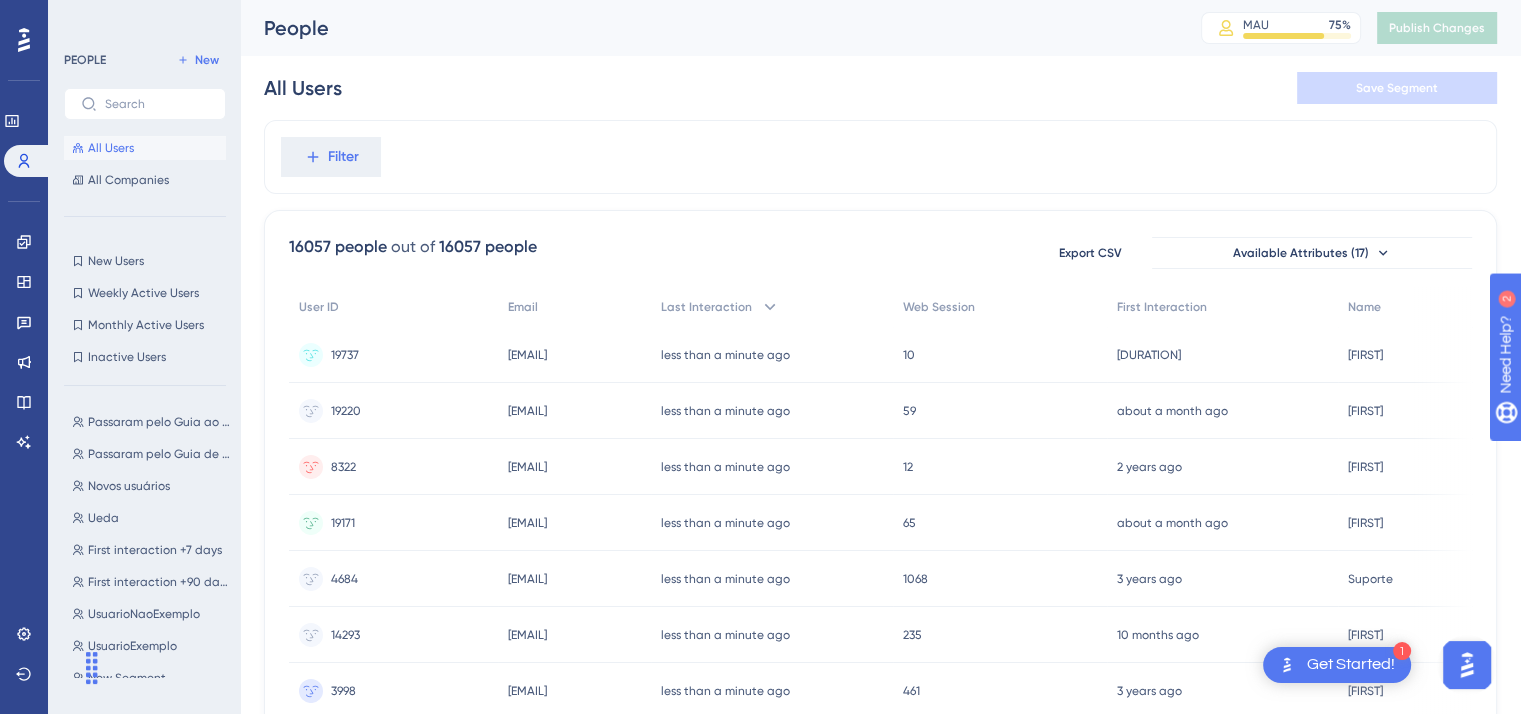 click on "jfialho@youinc.com.br jfialho@youinc.com.br" at bounding box center [574, 467] 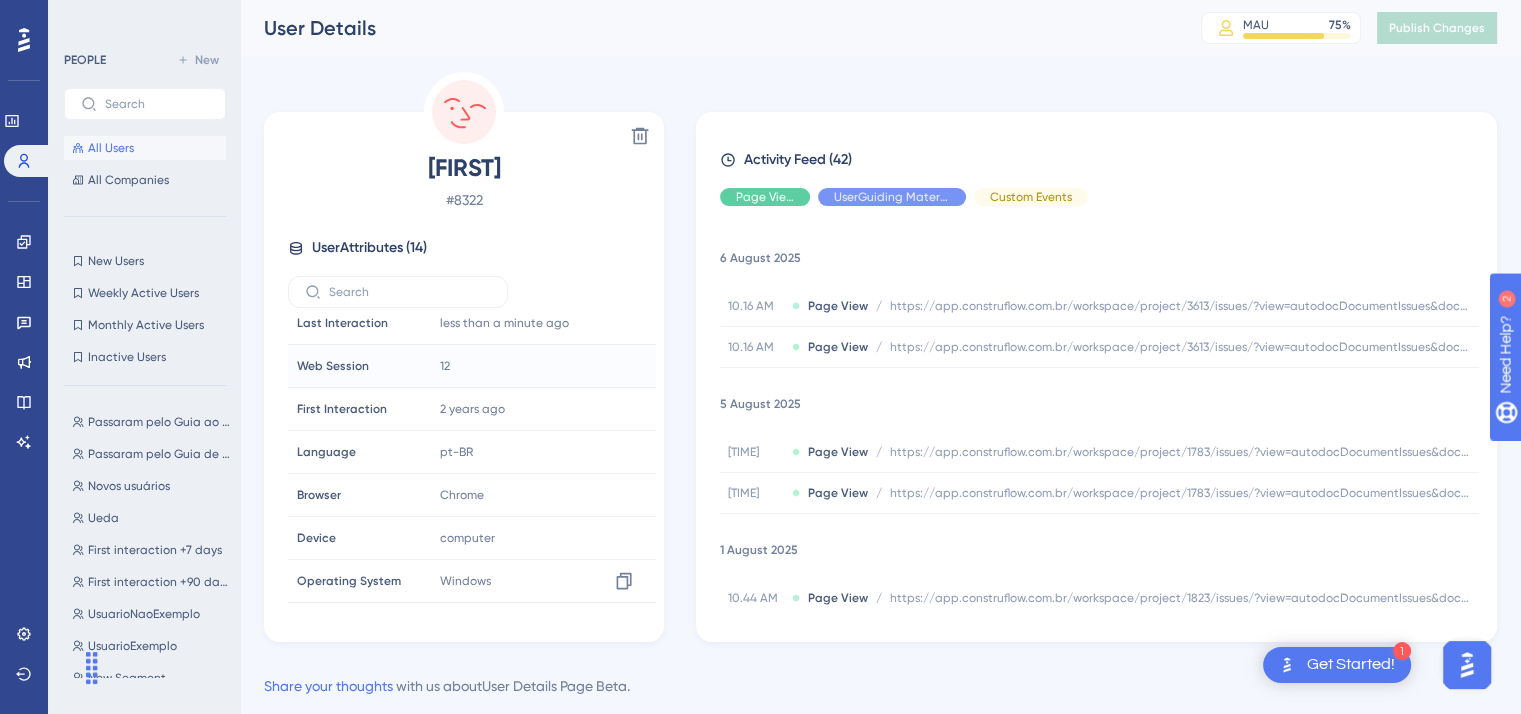 scroll, scrollTop: 200, scrollLeft: 0, axis: vertical 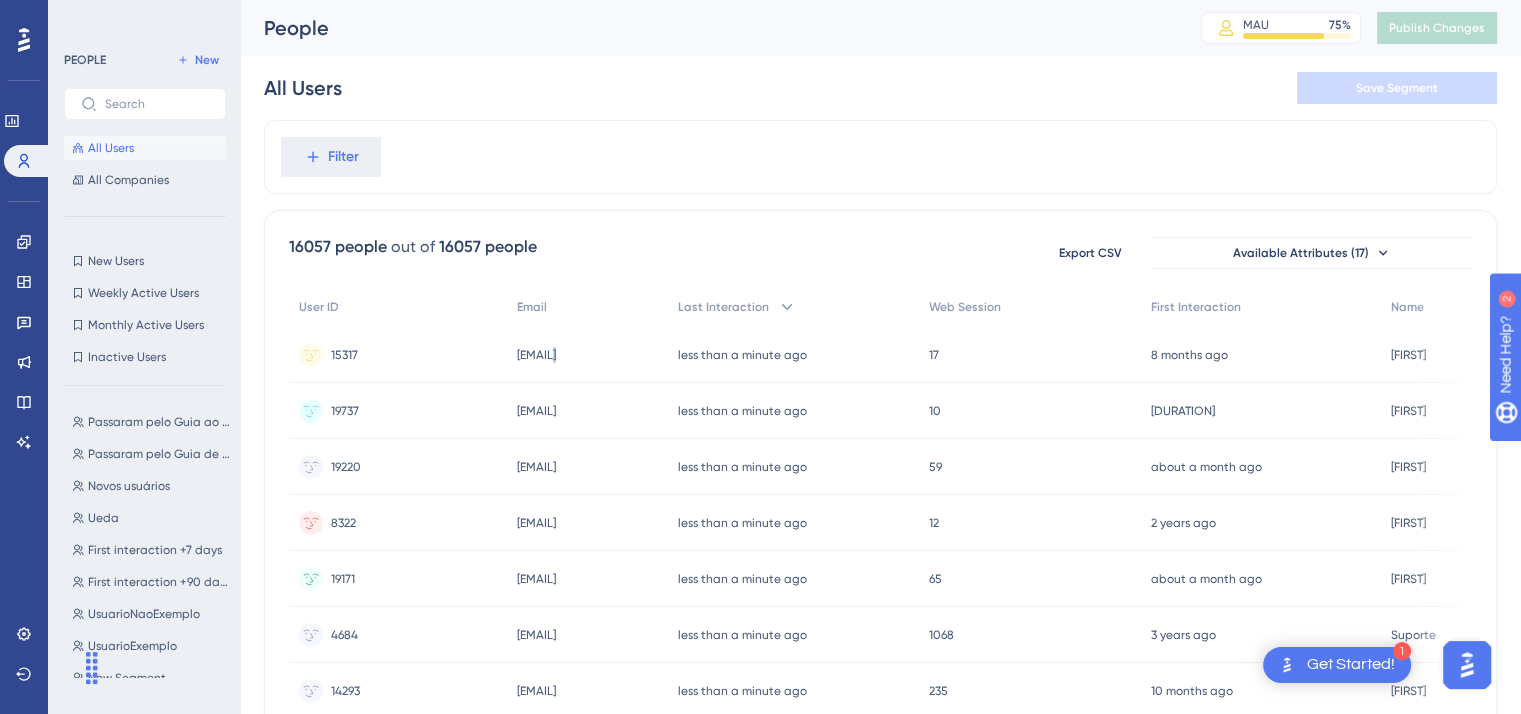 click on "vanessa.araujo@rioave.com.br" at bounding box center [536, 355] 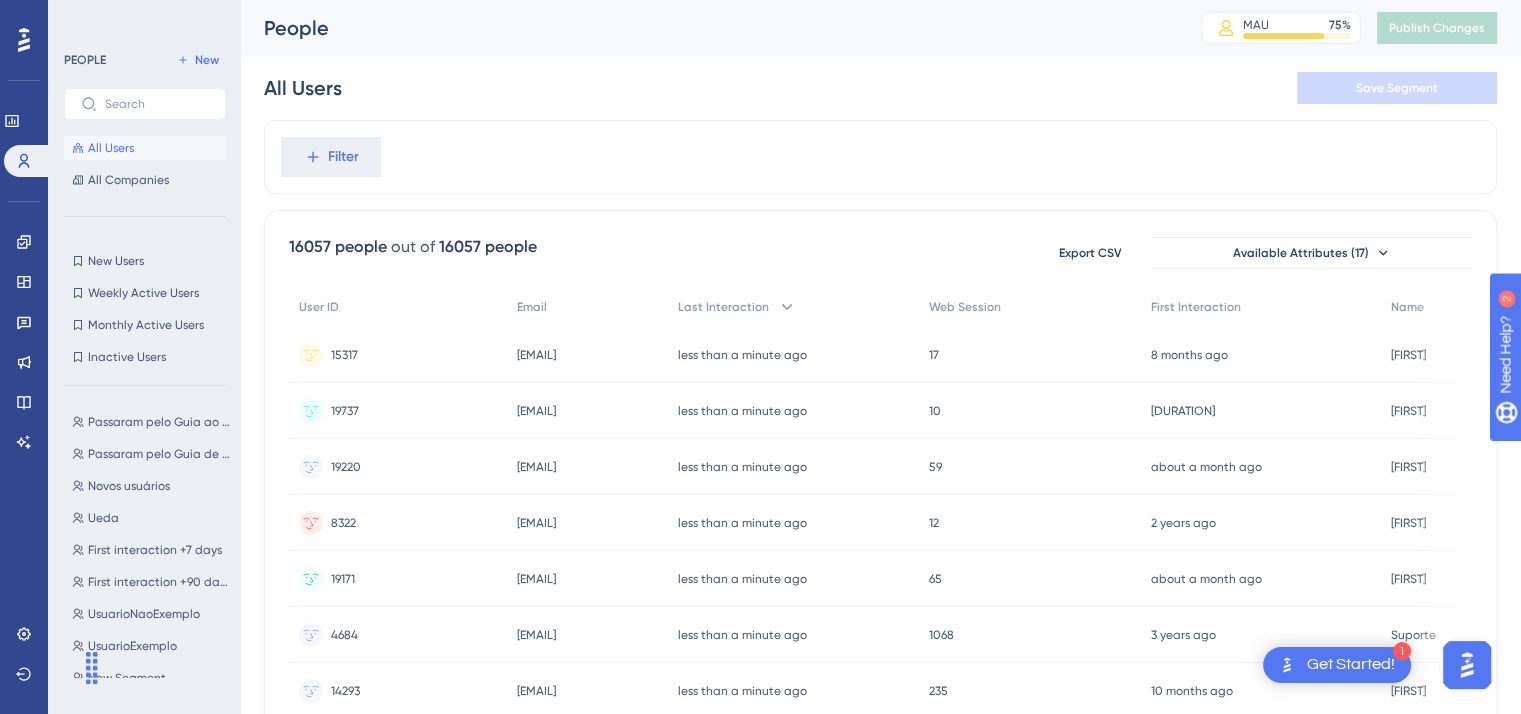 click on "vanessa.araujo@rioave.com.br" at bounding box center [536, 355] 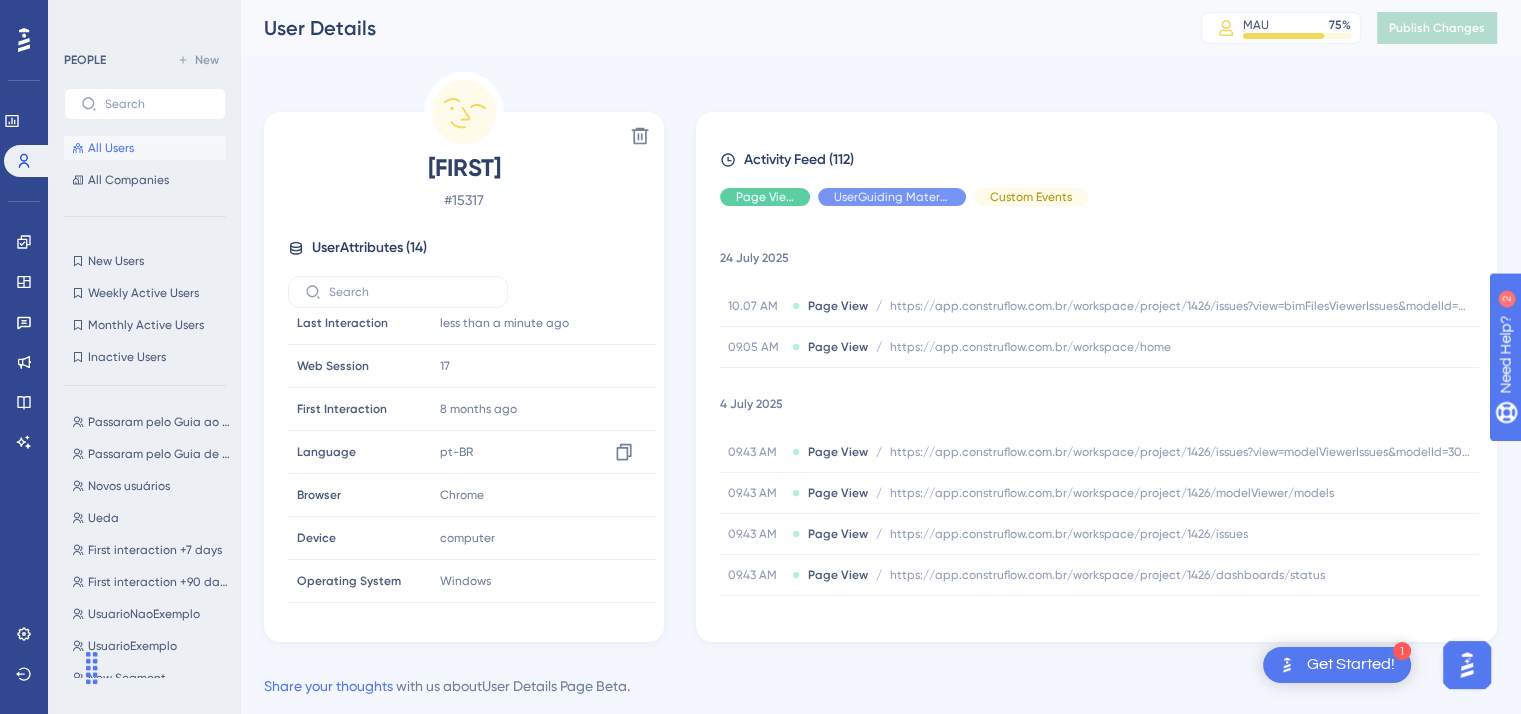 scroll, scrollTop: 200, scrollLeft: 0, axis: vertical 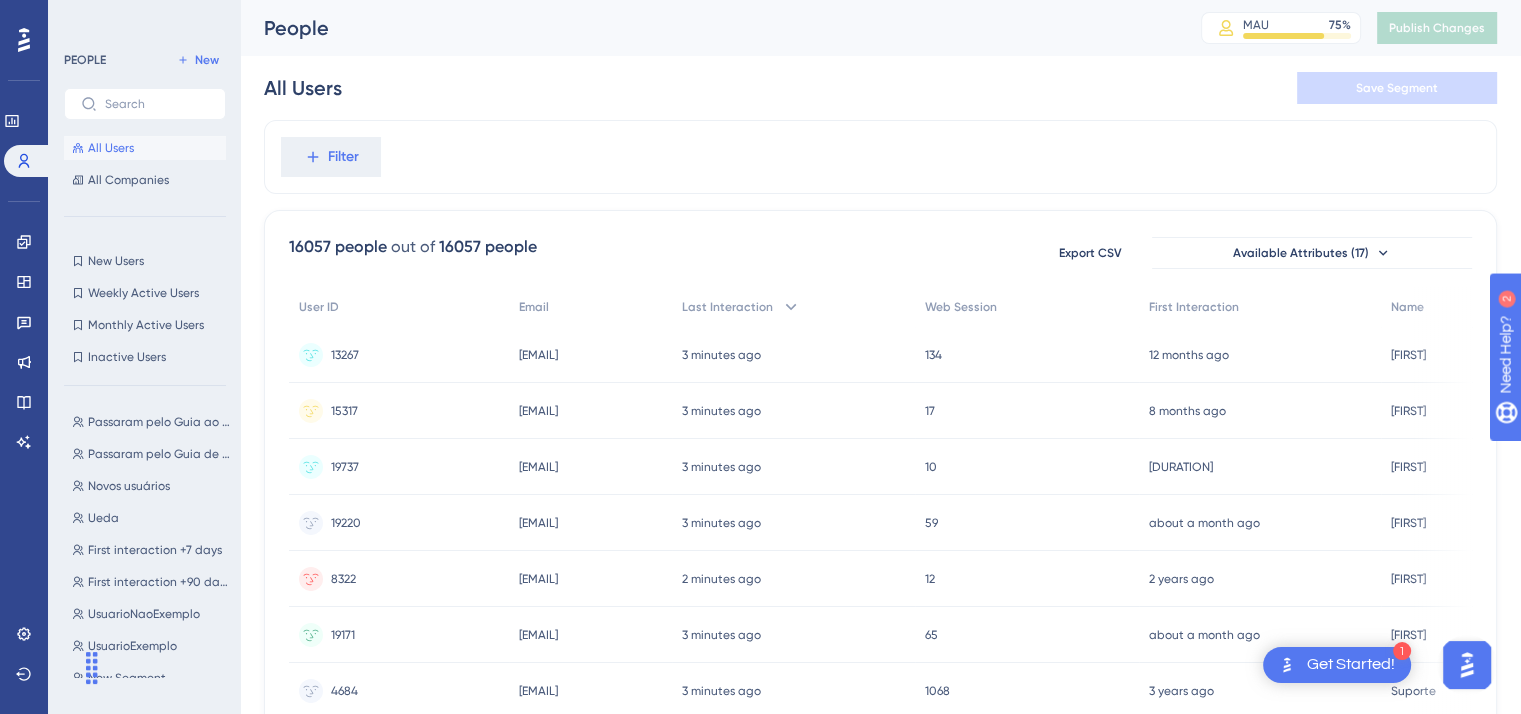 click on "Filter" at bounding box center [880, 157] 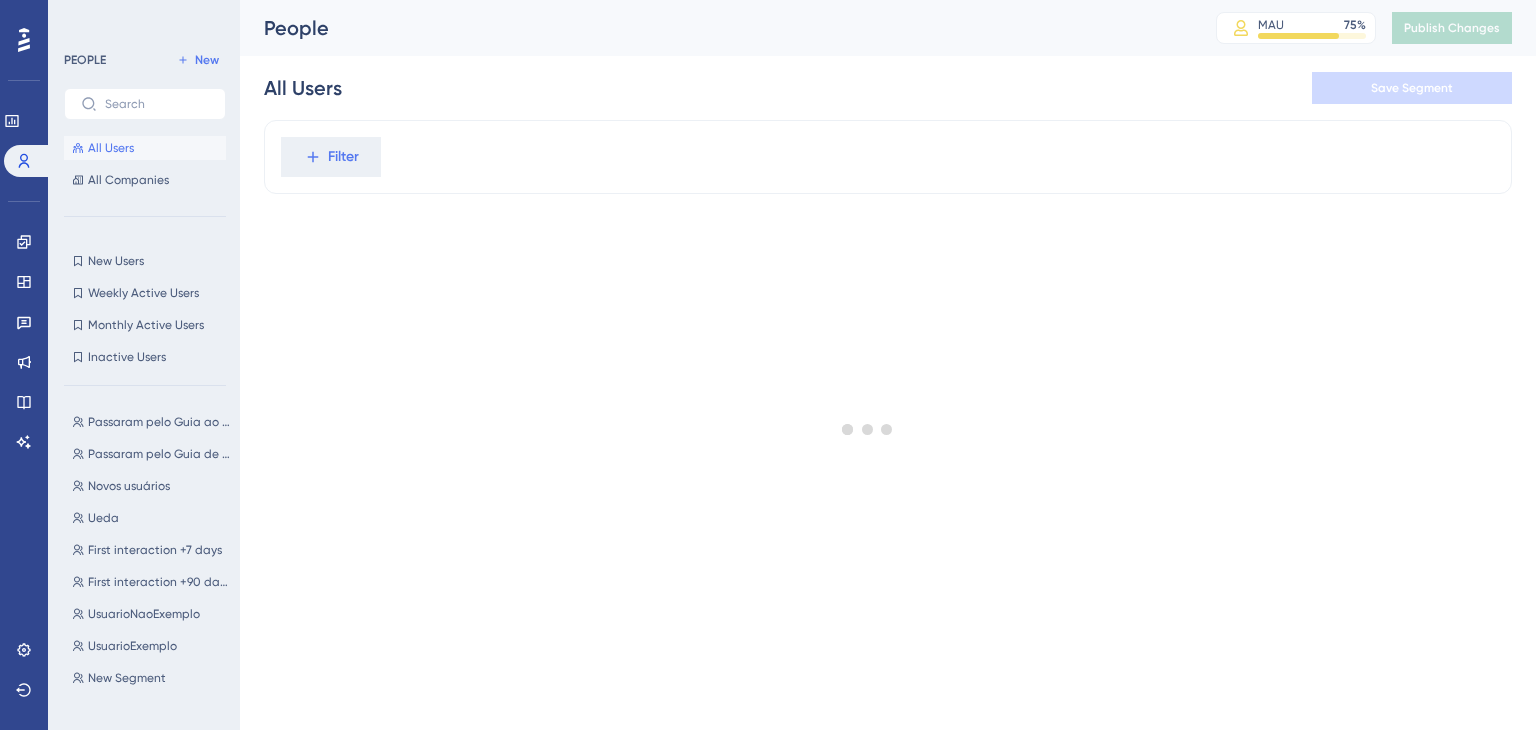 scroll, scrollTop: 0, scrollLeft: 0, axis: both 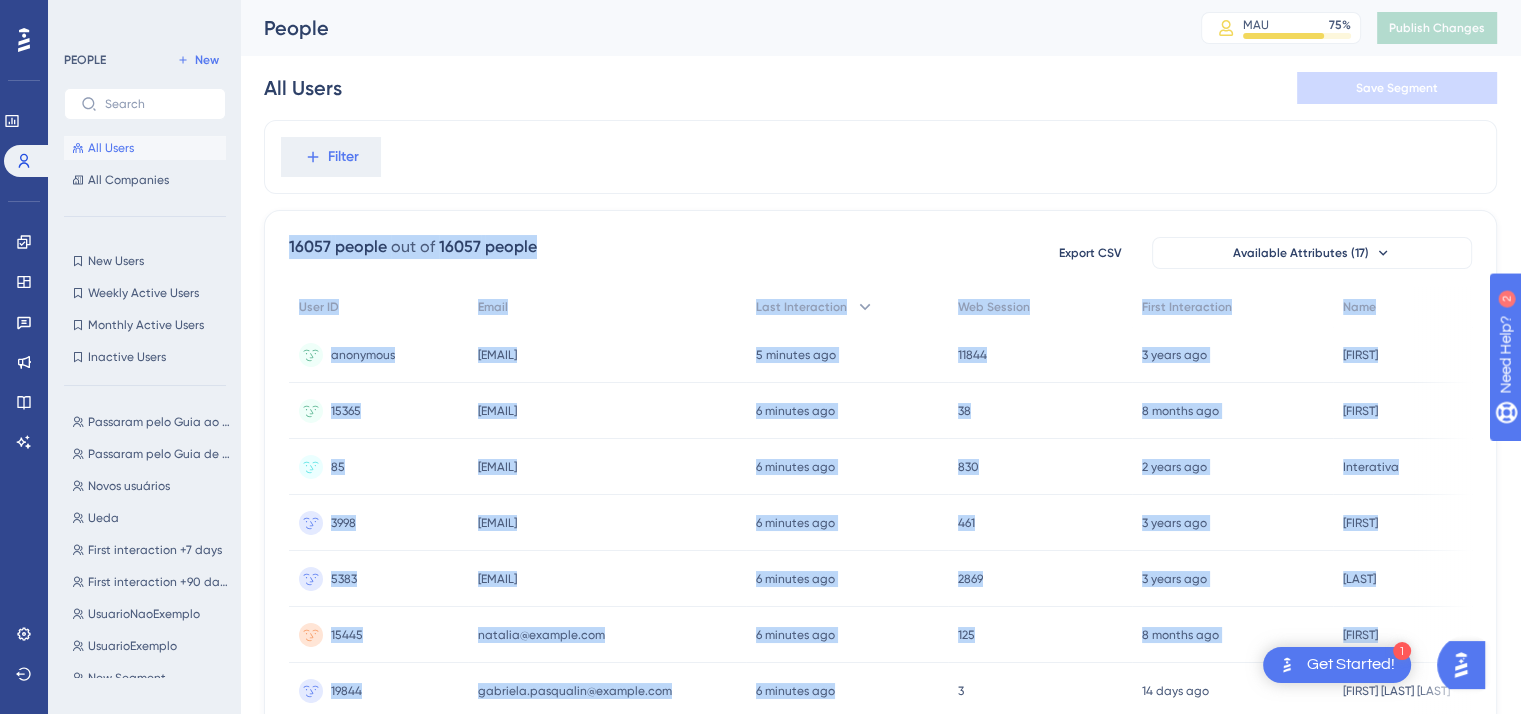 drag, startPoint x: 861, startPoint y: 687, endPoint x: 1011, endPoint y: 112, distance: 594.2432 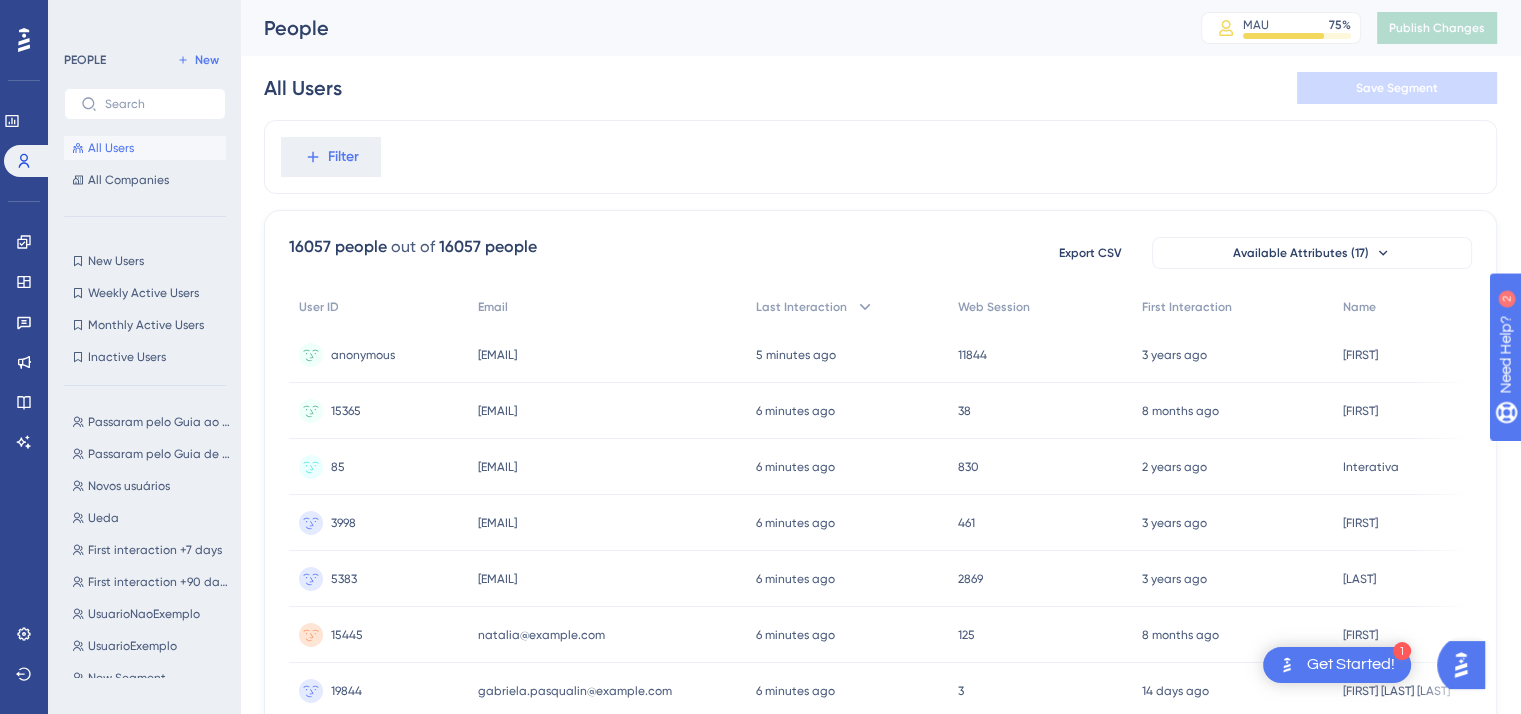 click on "Filter" at bounding box center [880, 157] 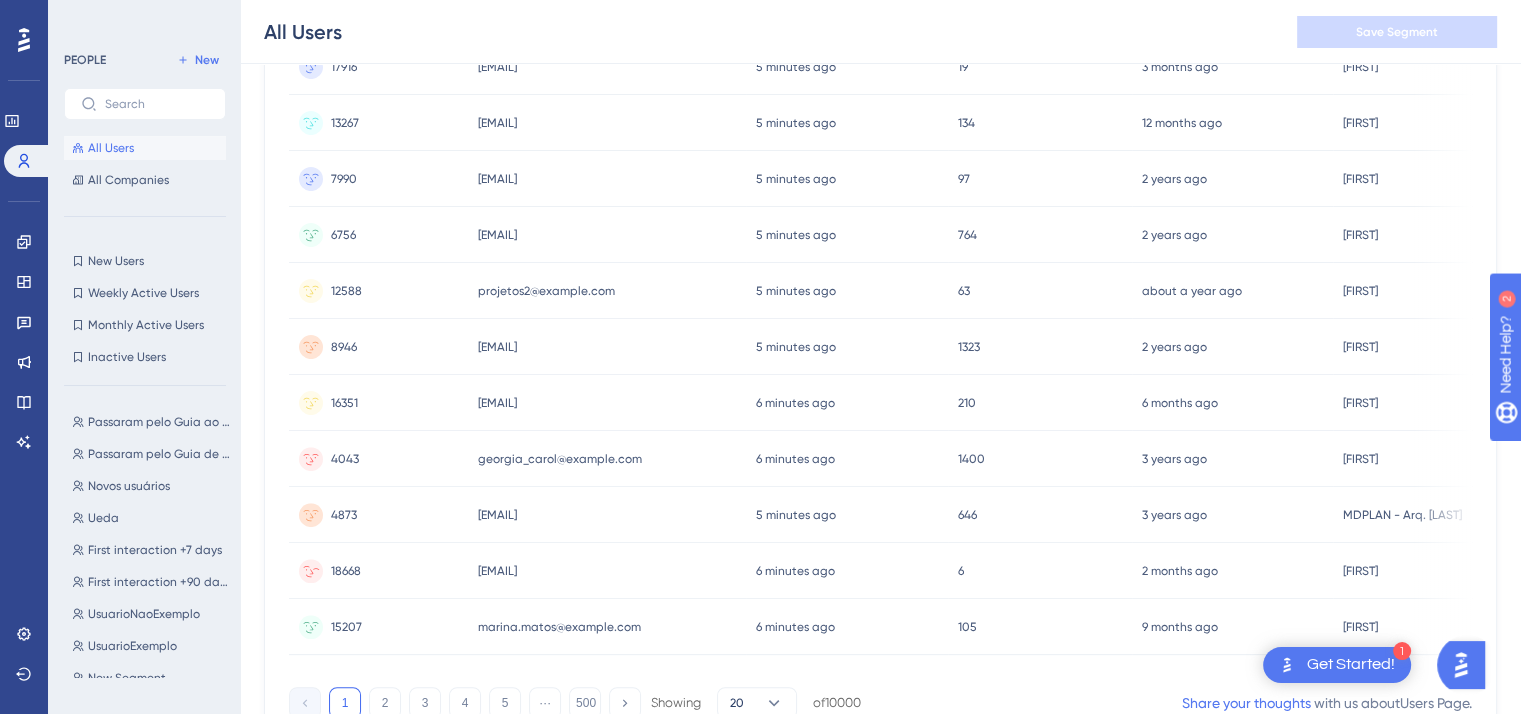 scroll, scrollTop: 899, scrollLeft: 0, axis: vertical 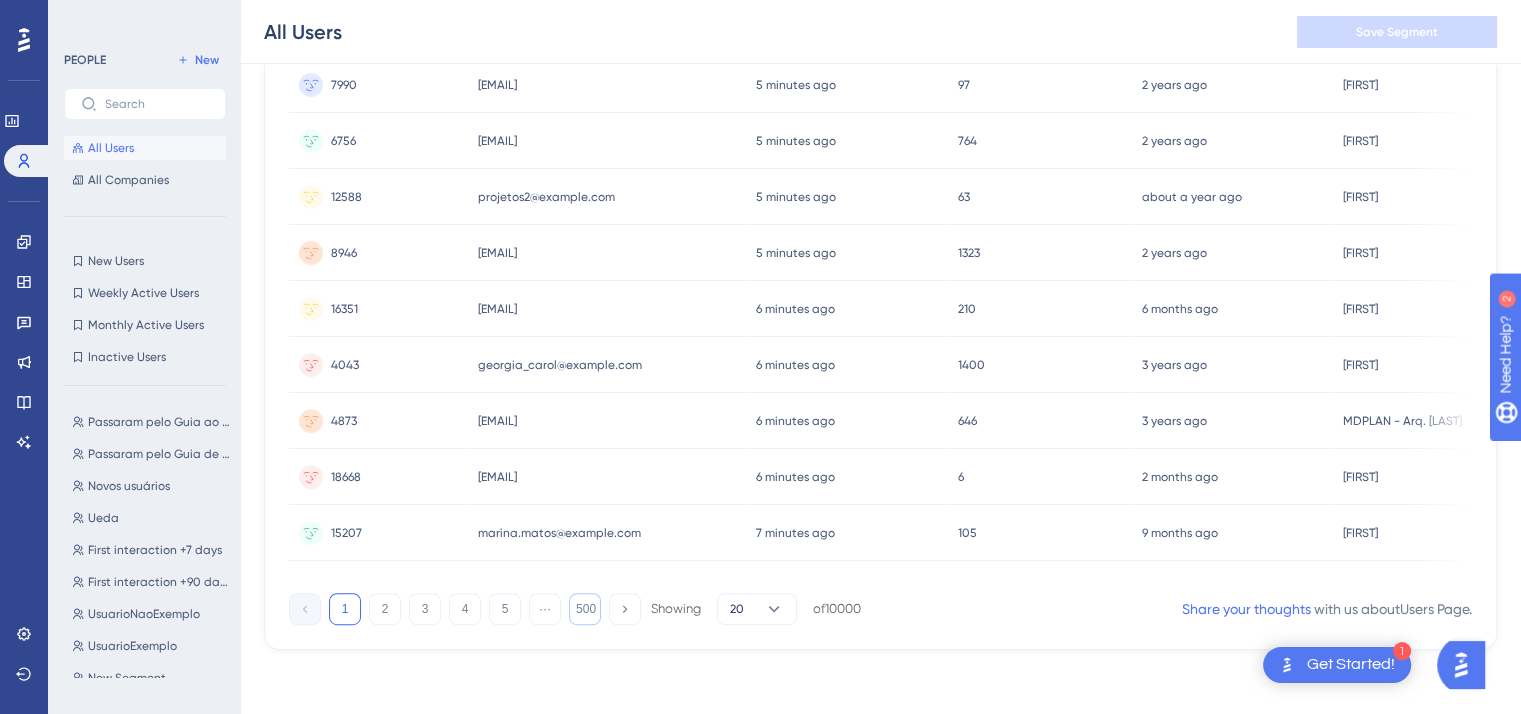click on "500" at bounding box center (585, 609) 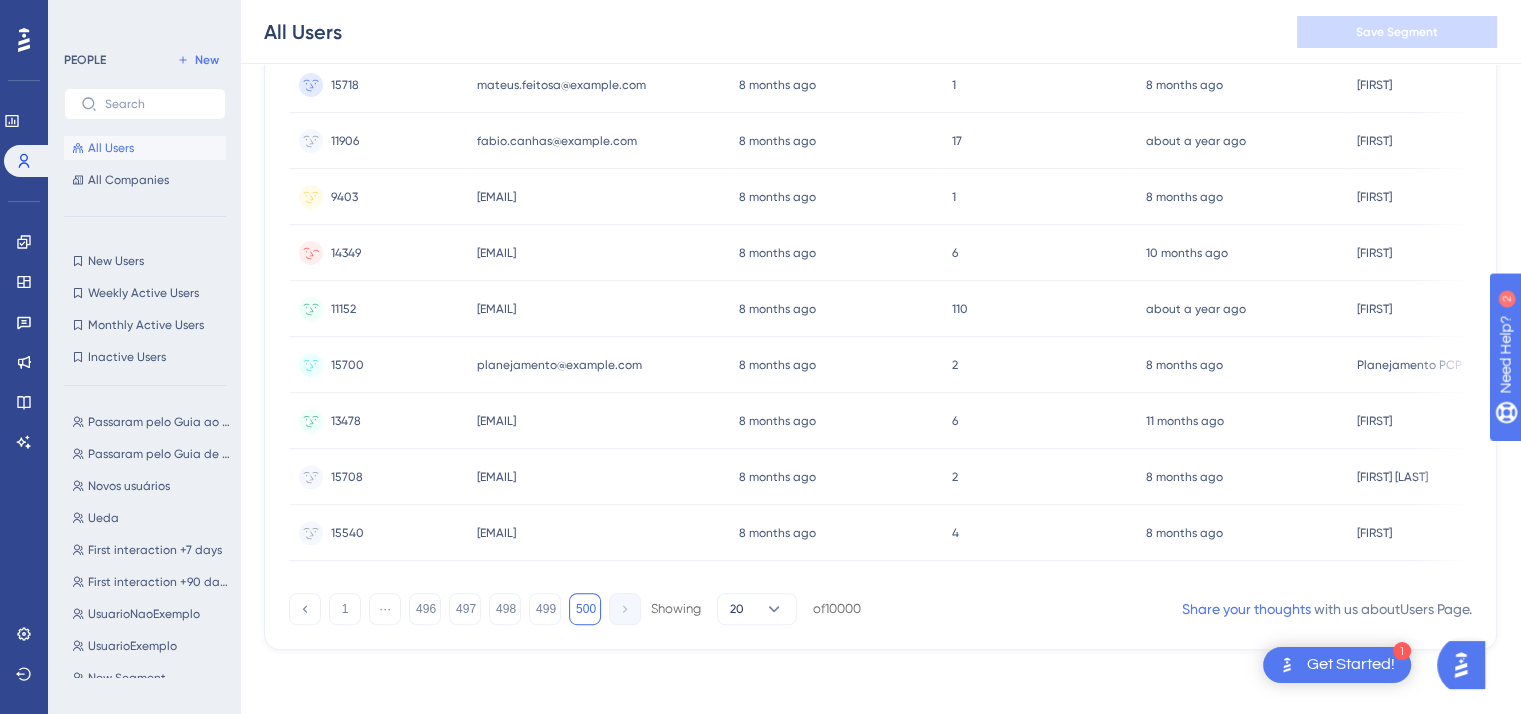 click on "[EMAIL]" at bounding box center (496, 253) 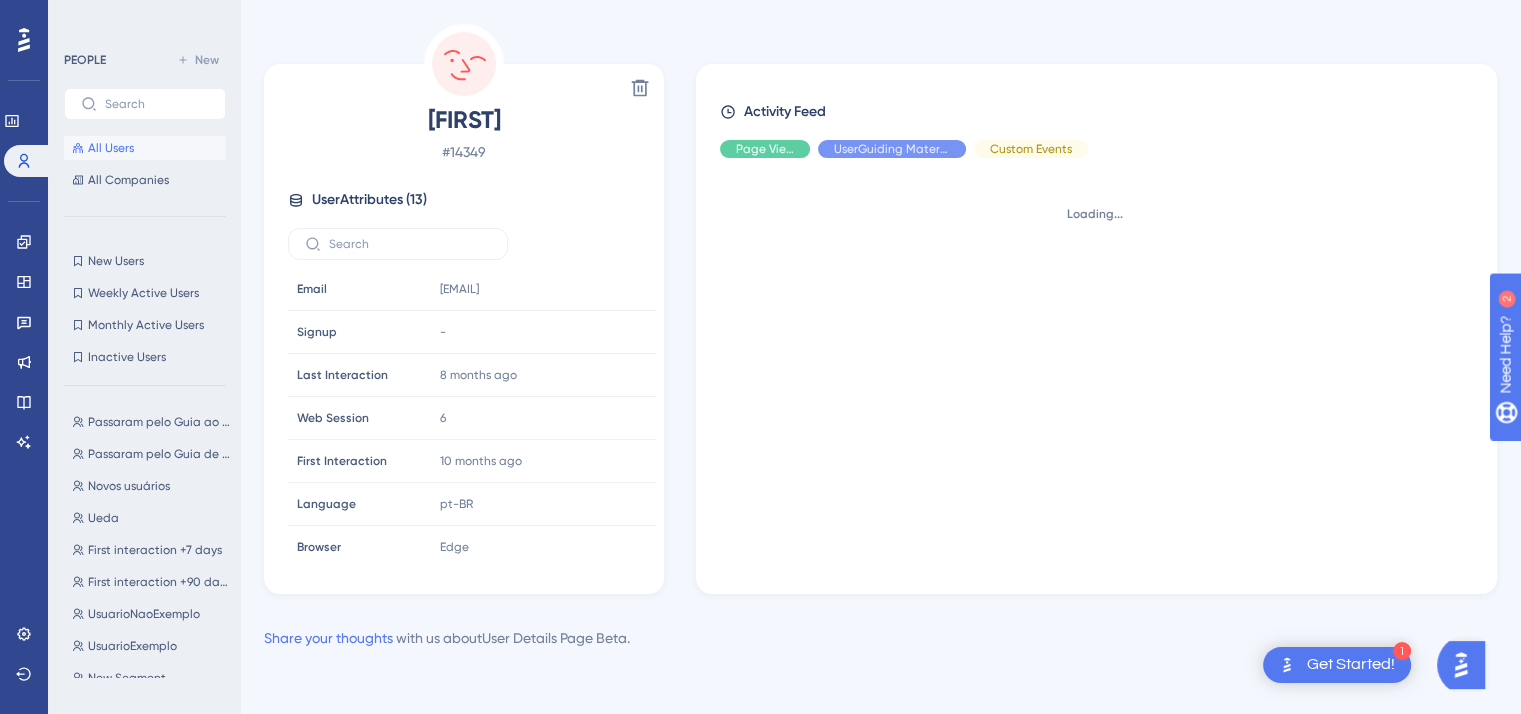 scroll, scrollTop: 0, scrollLeft: 0, axis: both 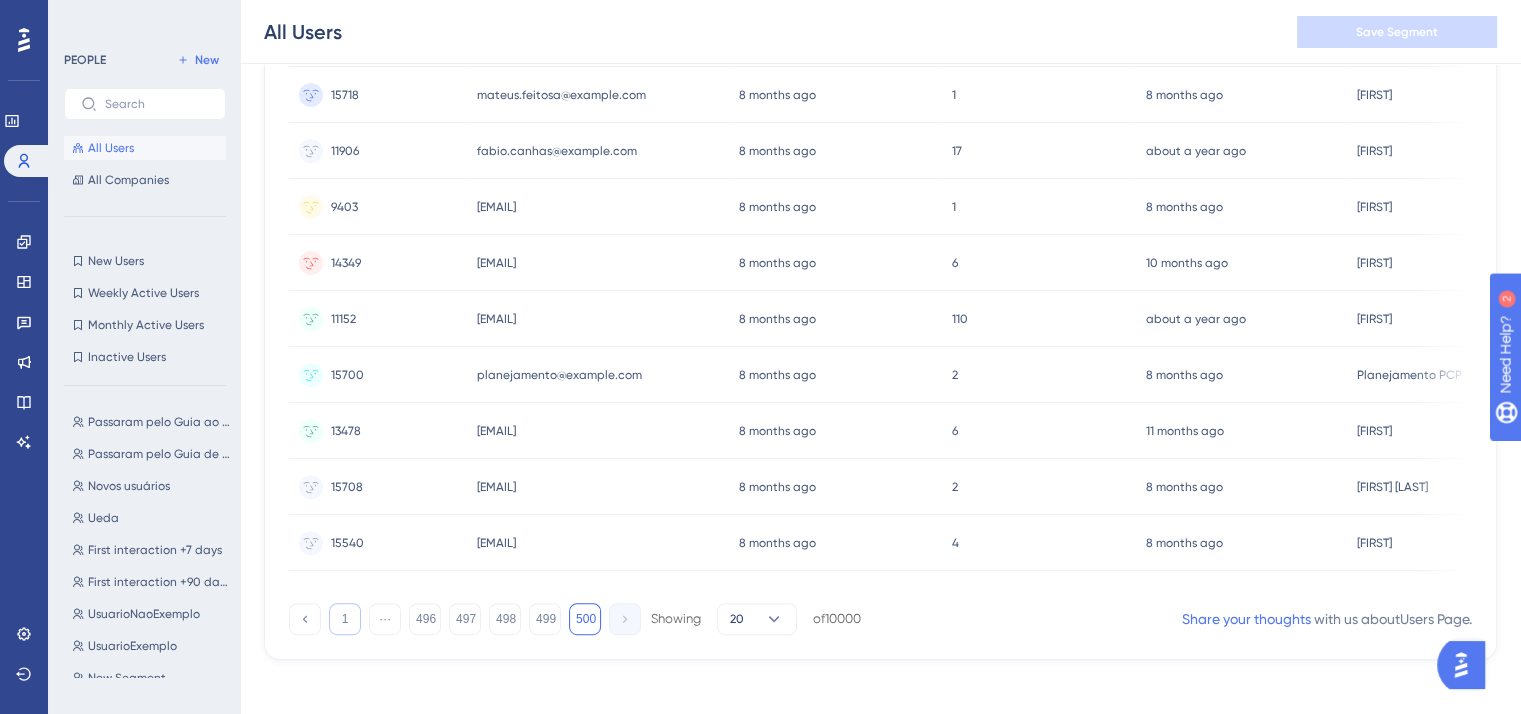 click on "1" at bounding box center (345, 619) 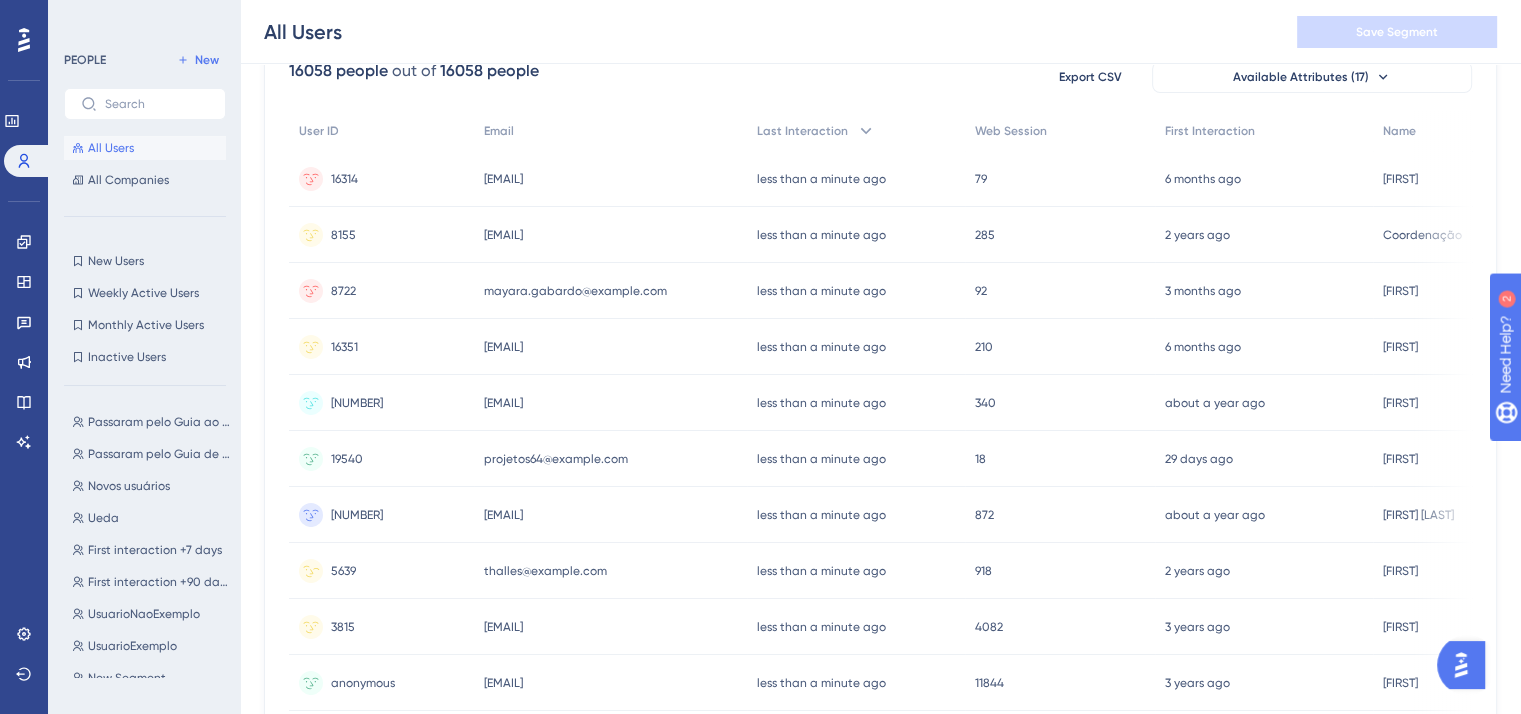 scroll, scrollTop: 0, scrollLeft: 0, axis: both 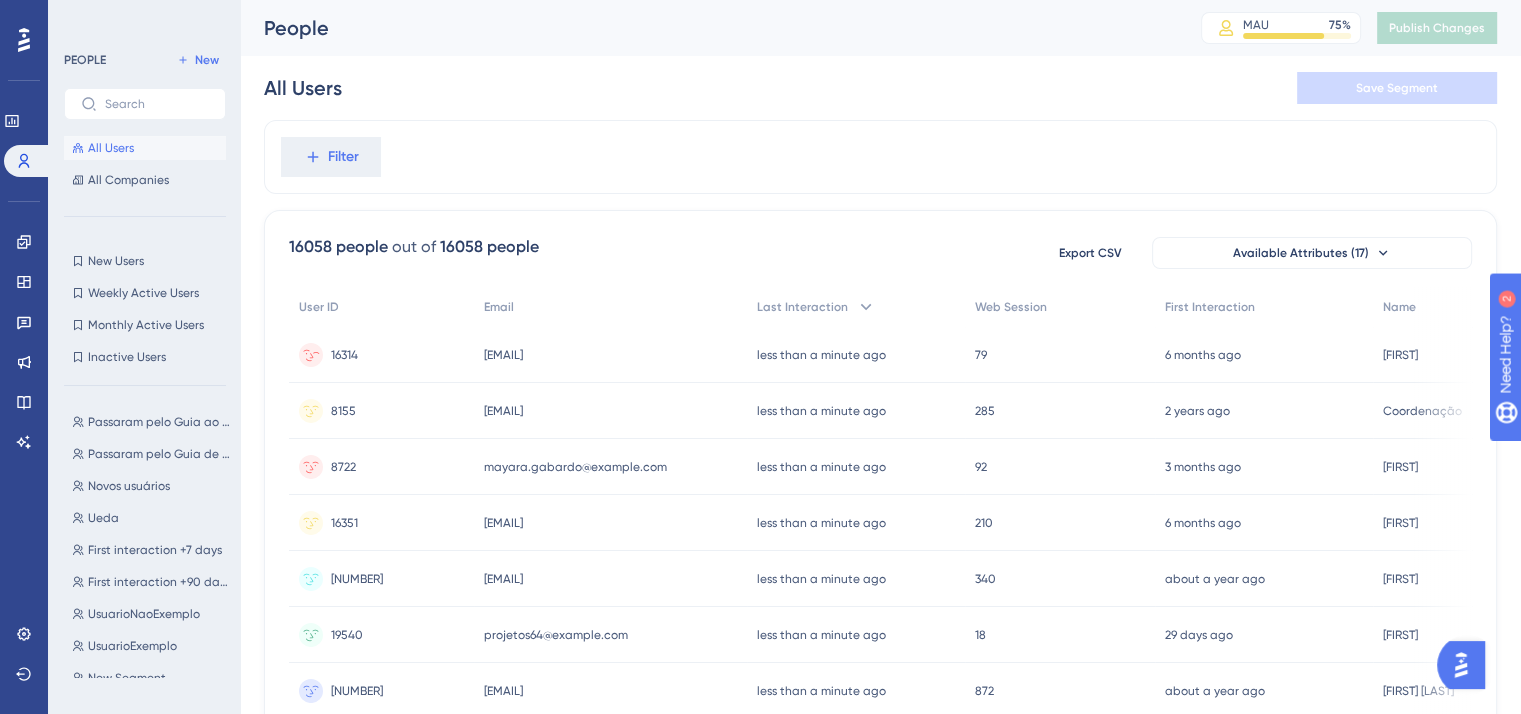 click on "[EMAIL]" at bounding box center [503, 355] 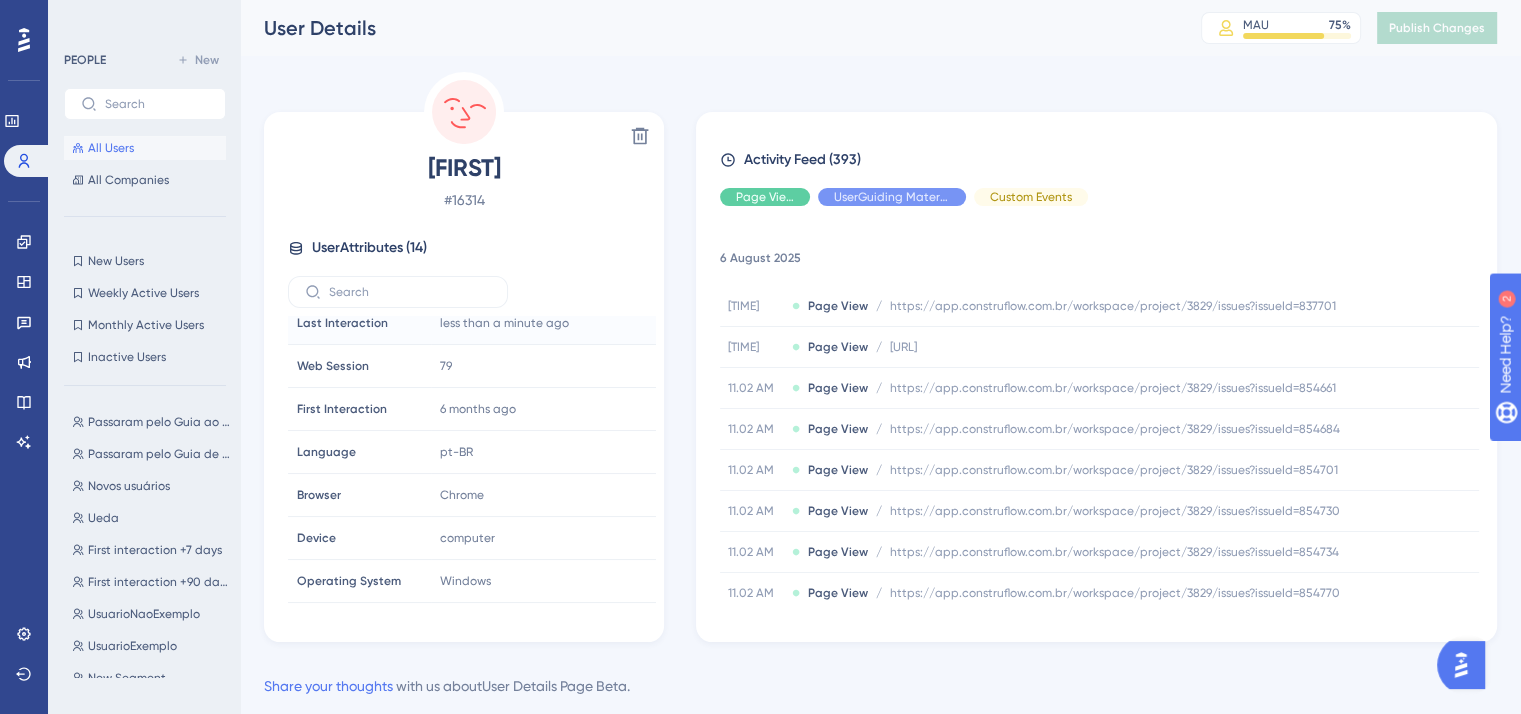 scroll, scrollTop: 300, scrollLeft: 0, axis: vertical 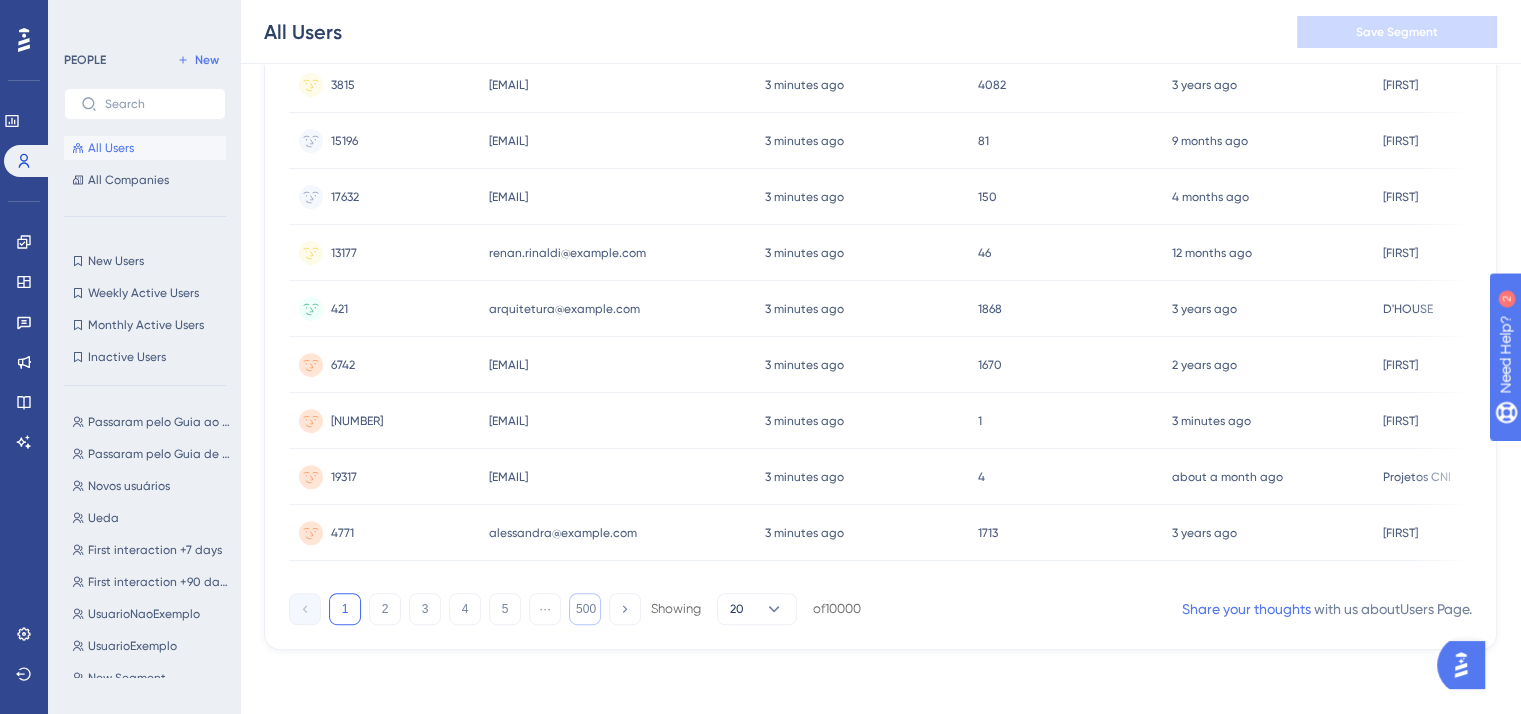 click on "500" at bounding box center [585, 609] 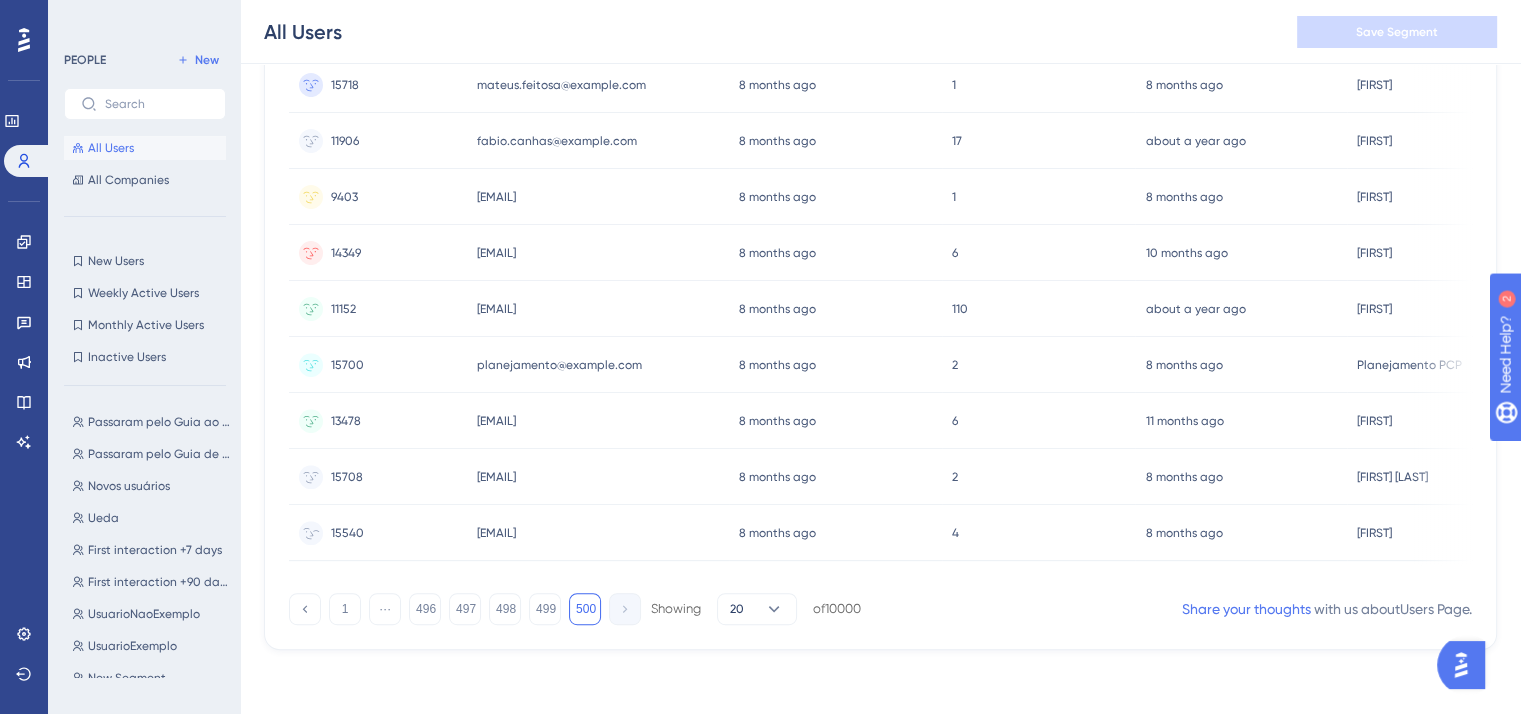 click on "[EMAIL]" at bounding box center (496, 533) 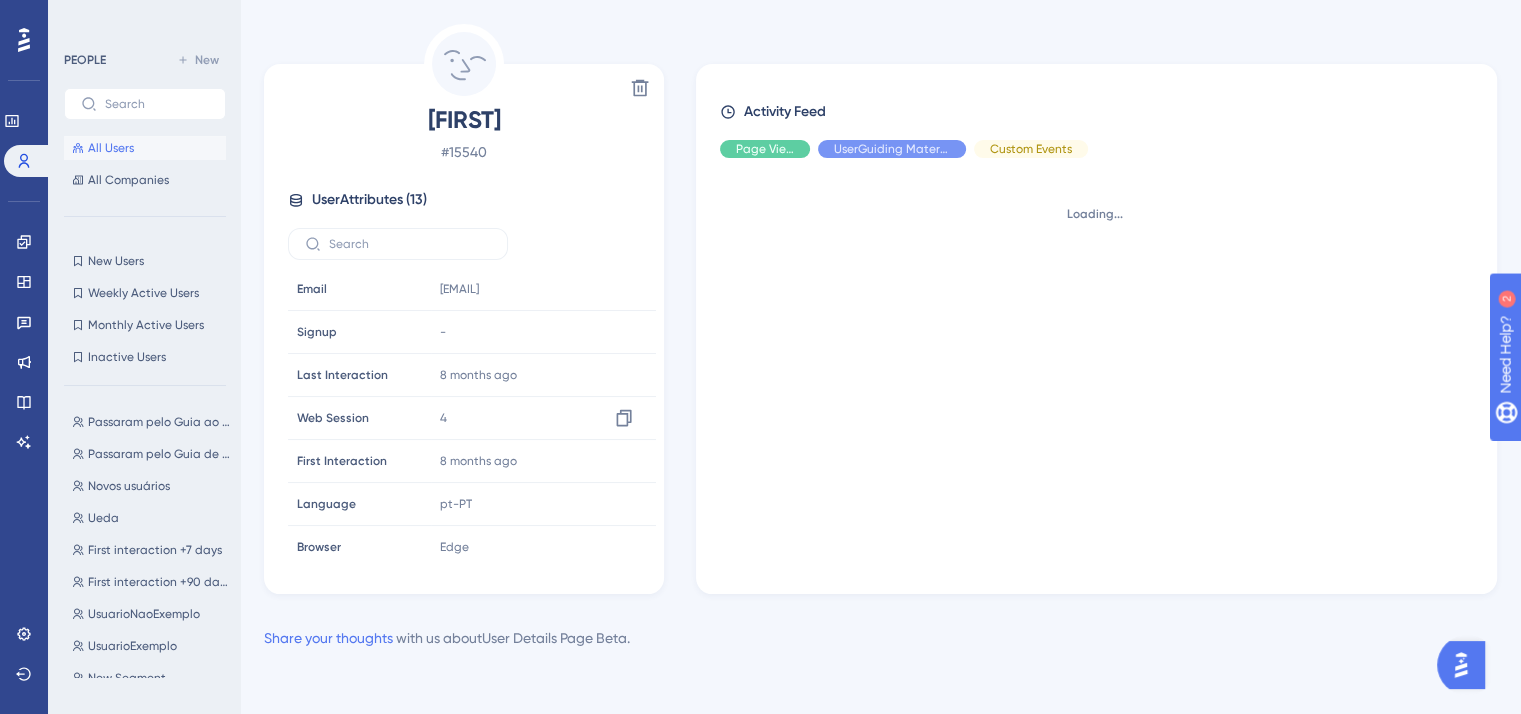 scroll, scrollTop: 0, scrollLeft: 0, axis: both 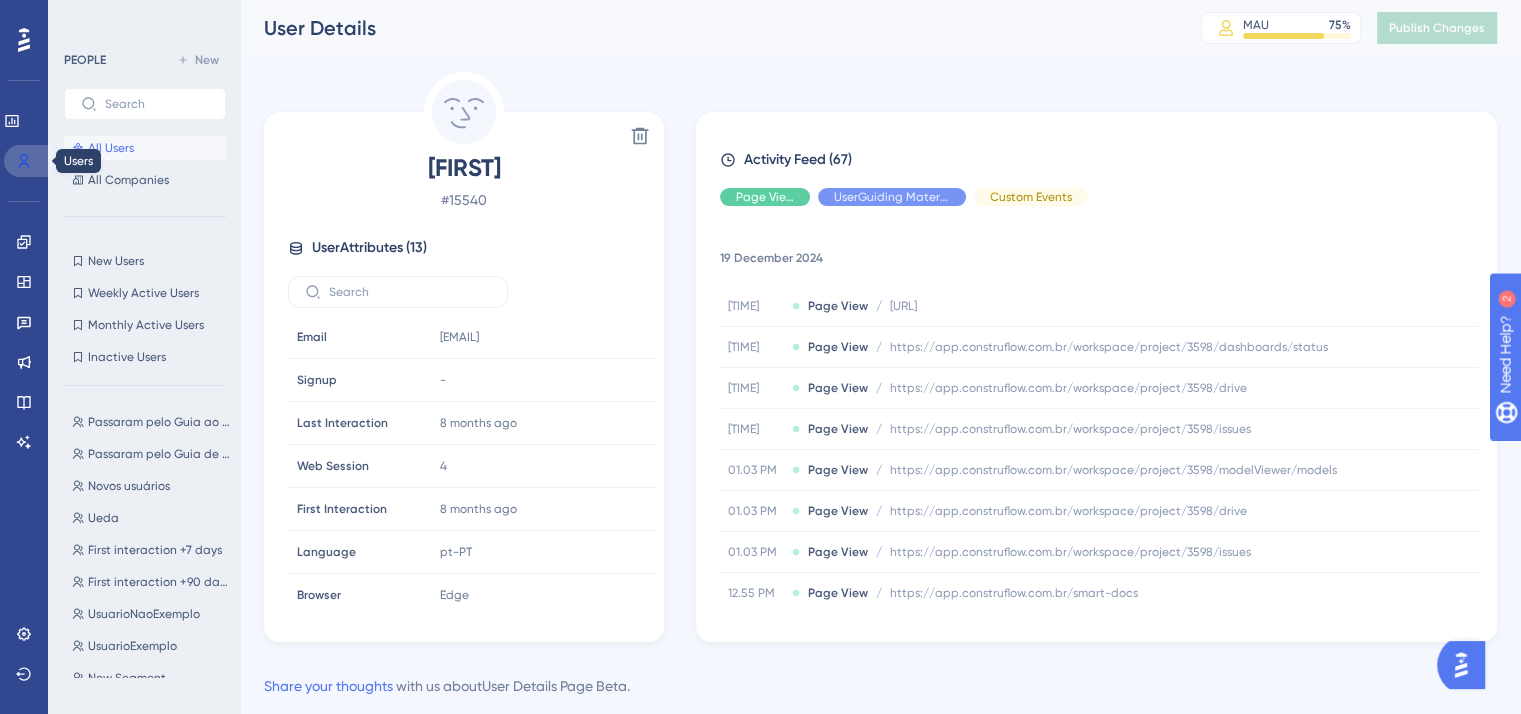 click 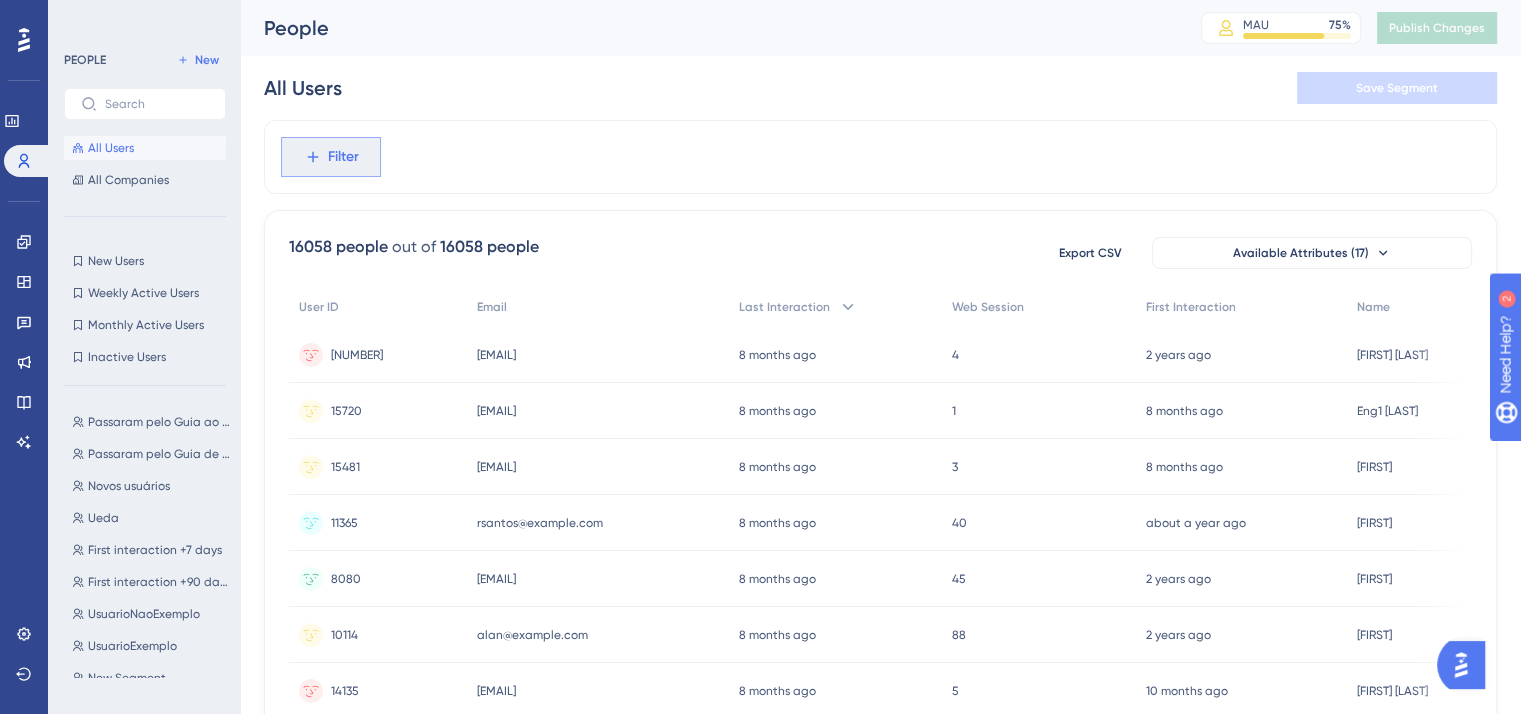 click on "Filter" at bounding box center (343, 157) 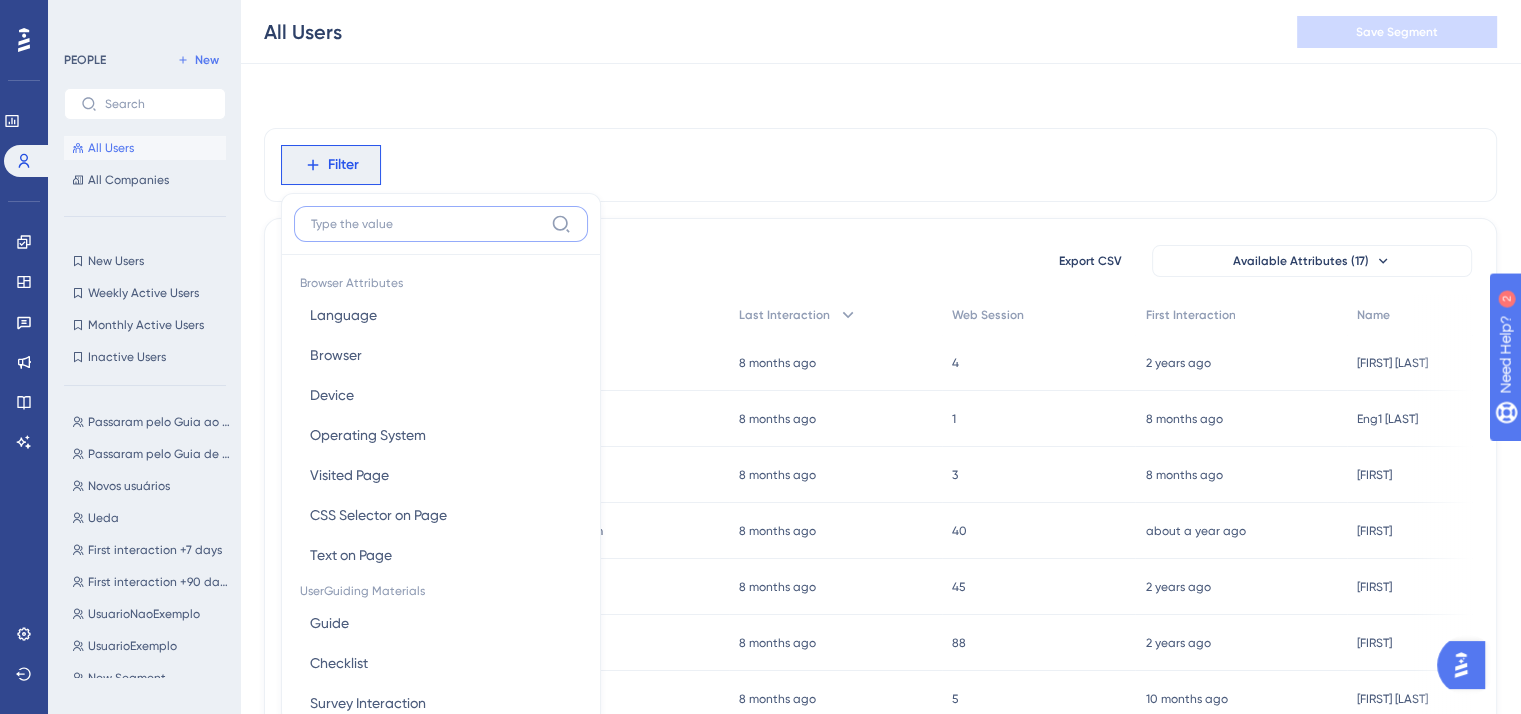 scroll, scrollTop: 93, scrollLeft: 0, axis: vertical 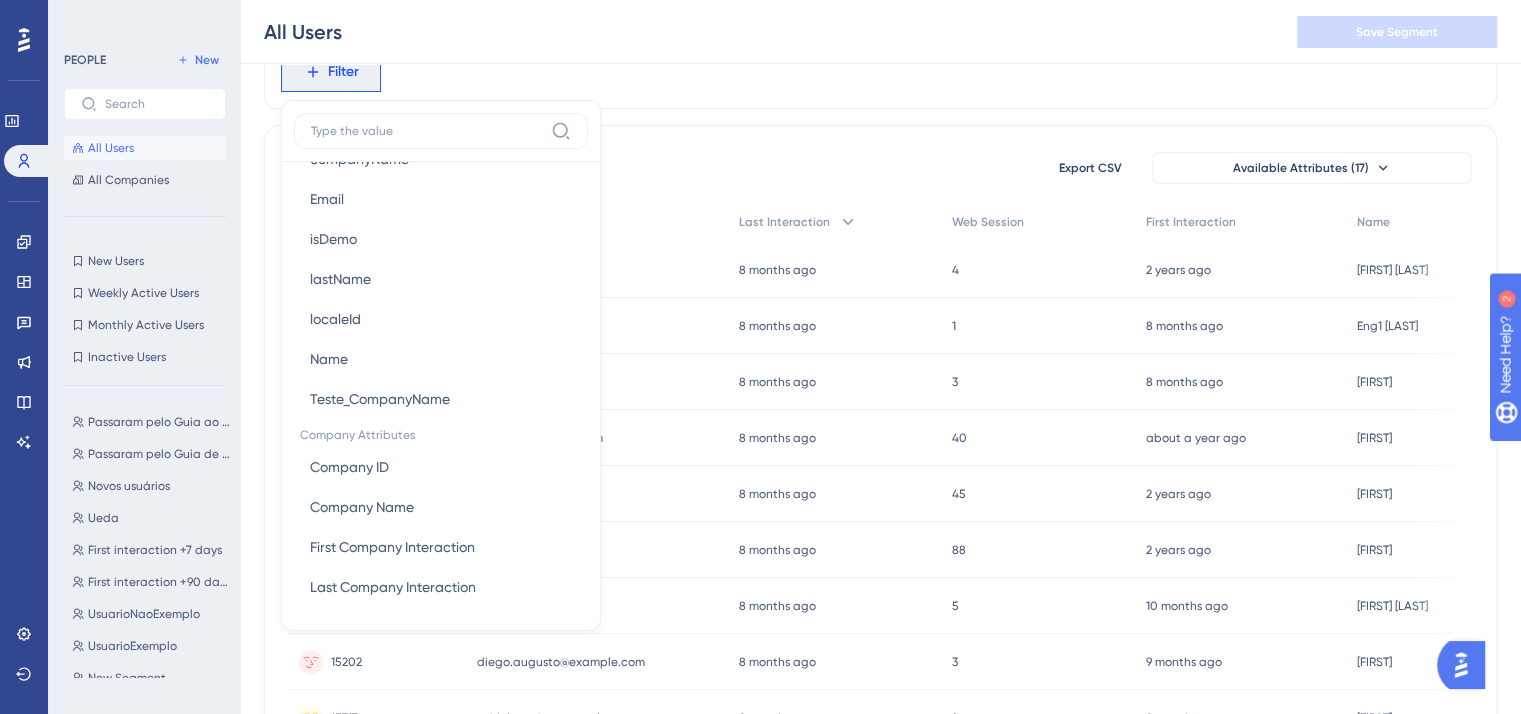 click on "Filter Browser Attributes Language Language Browser Browser Device Device Operating System Operating System Visited Page Visited Page CSS Selector on Page CSS Selector on Page Text on Page Text on Page UserGuiding Materials Guide Guide Checklist Checklist Survey Interaction Survey Interaction Survey Answer Survey Answer Hotspot Interaction Hotspot Interaction Custom Button Interaction Custom Button Interaction Goal Goal AI Assistant AI Assistant Resource Center Interaction Resource Center Interaction Resource Center Tab Resource Center Tab Product Updates Product Updates Product Updates Post Product Updates Post Knowledge Base Knowledge Base Knowledge Base Article Knowledge Base Article User Attributes User ID User ID Web Session Web Session First Interaction First Interaction Last Interaction Last Interaction amountProjects amountProjects companyId companyId companyName companyName Email Email isDemo isDemo lastName lastName localeId localeId Name Name Teste_CompanyName Teste_CompanyName Company Attributes" at bounding box center (880, 72) 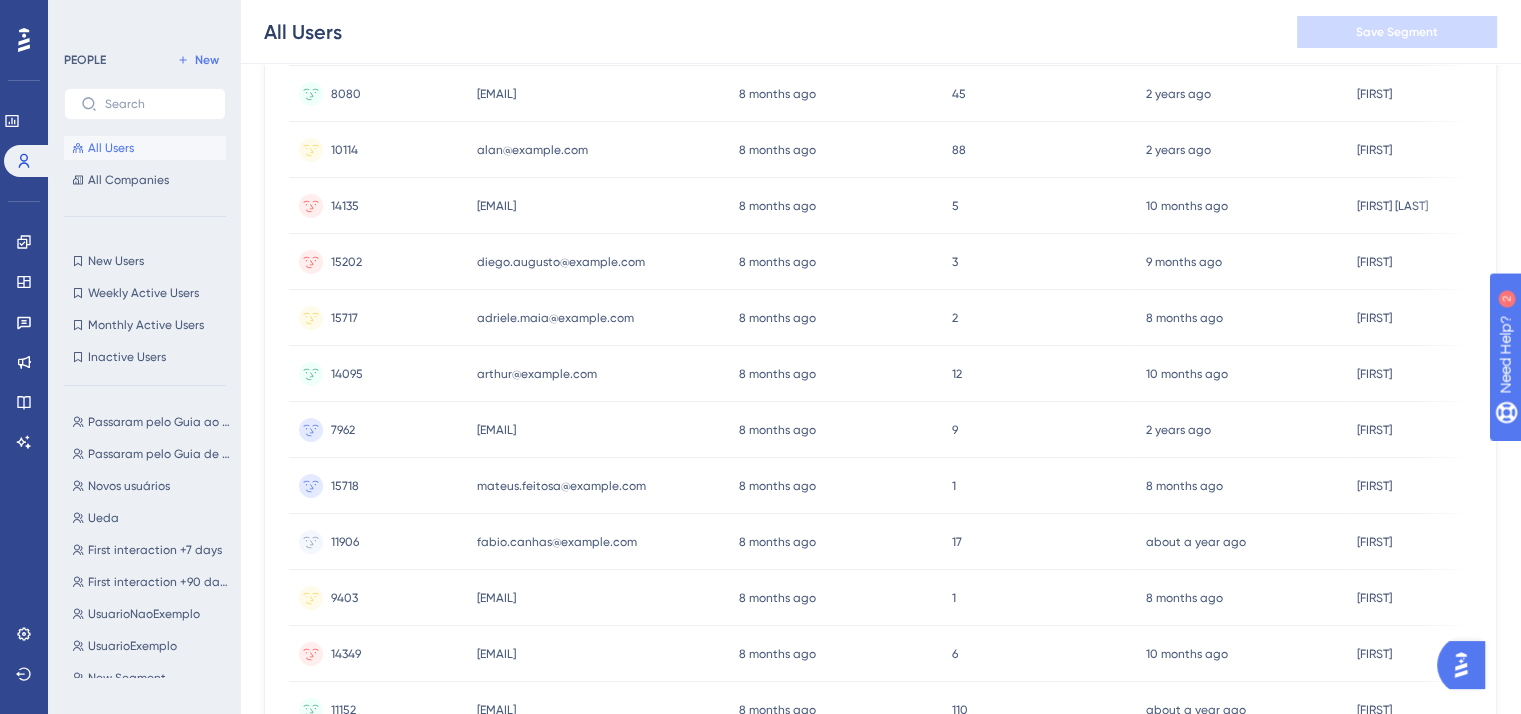 scroll, scrollTop: 899, scrollLeft: 0, axis: vertical 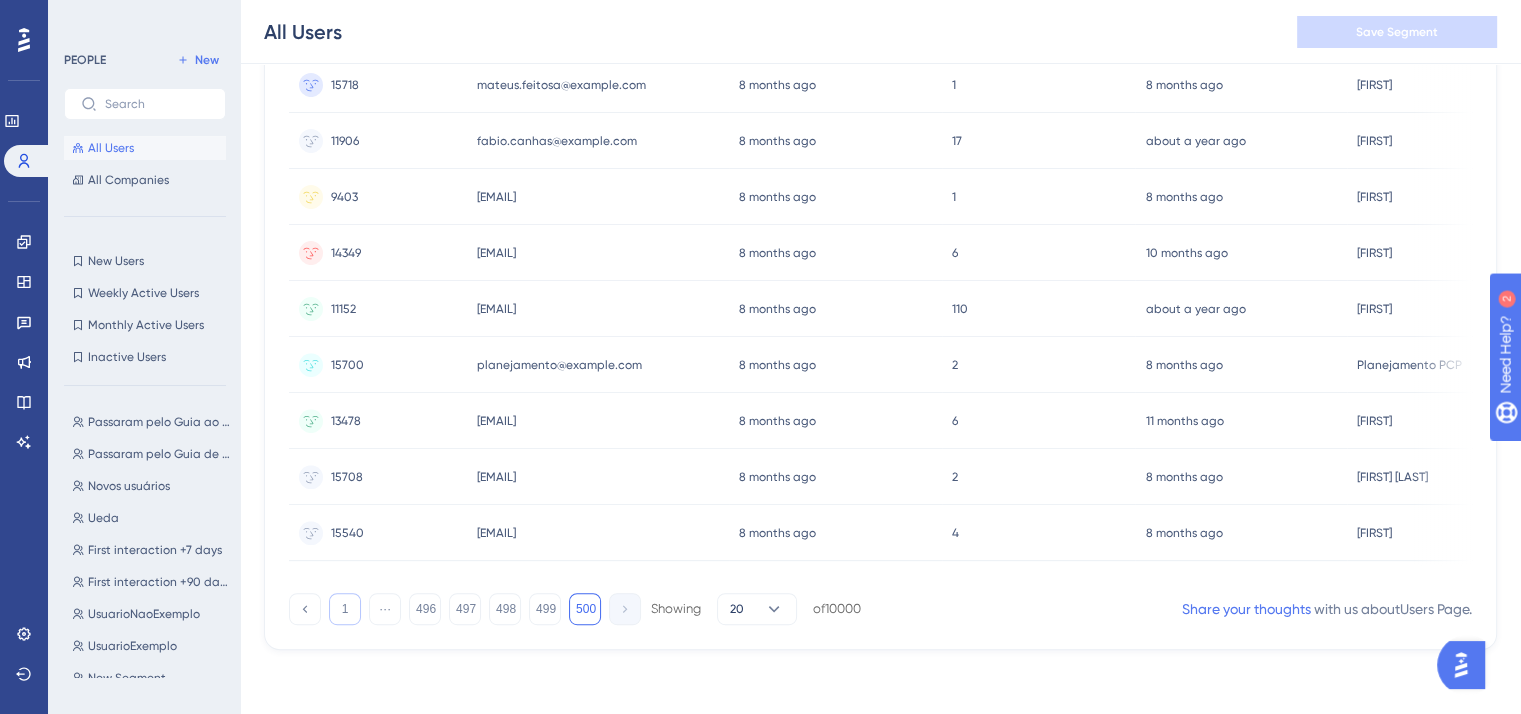 click on "1" at bounding box center (345, 609) 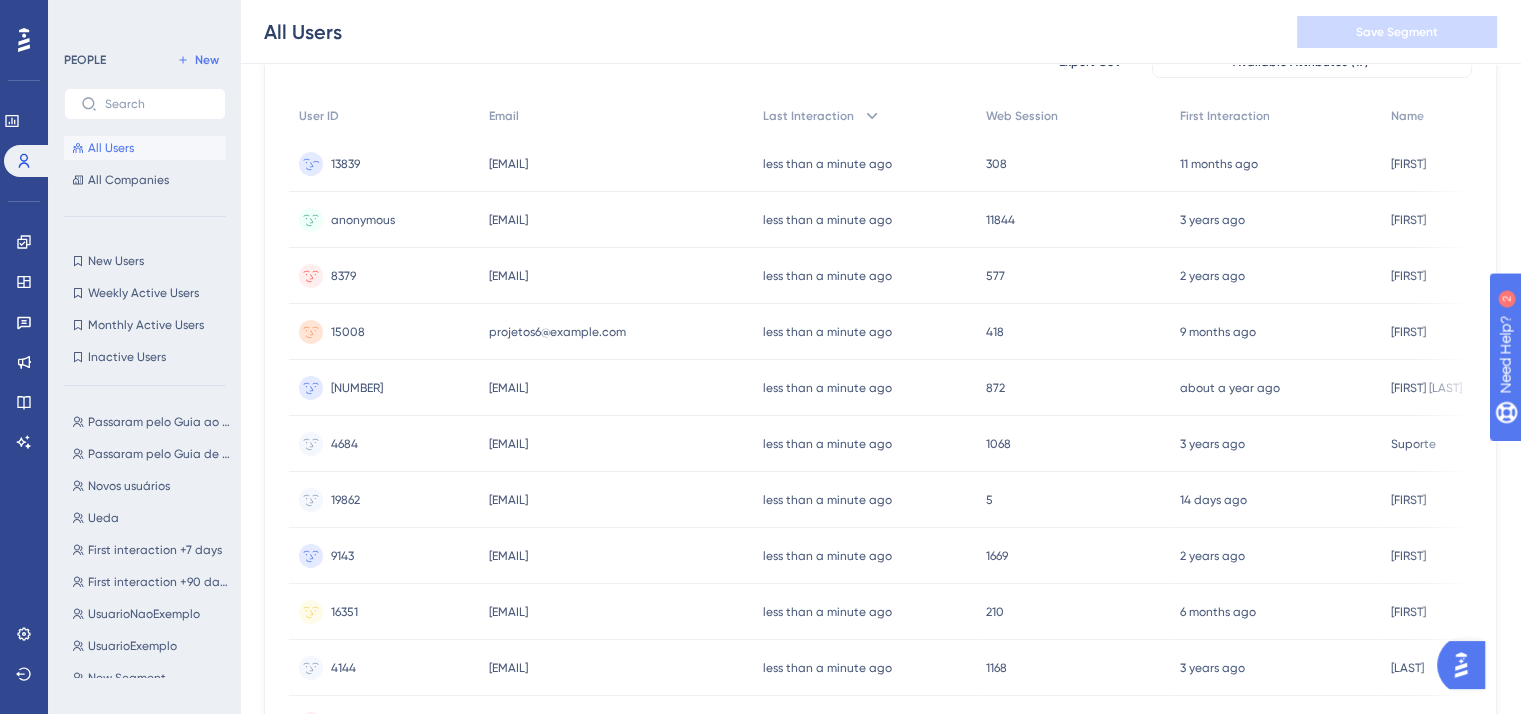 scroll, scrollTop: 0, scrollLeft: 0, axis: both 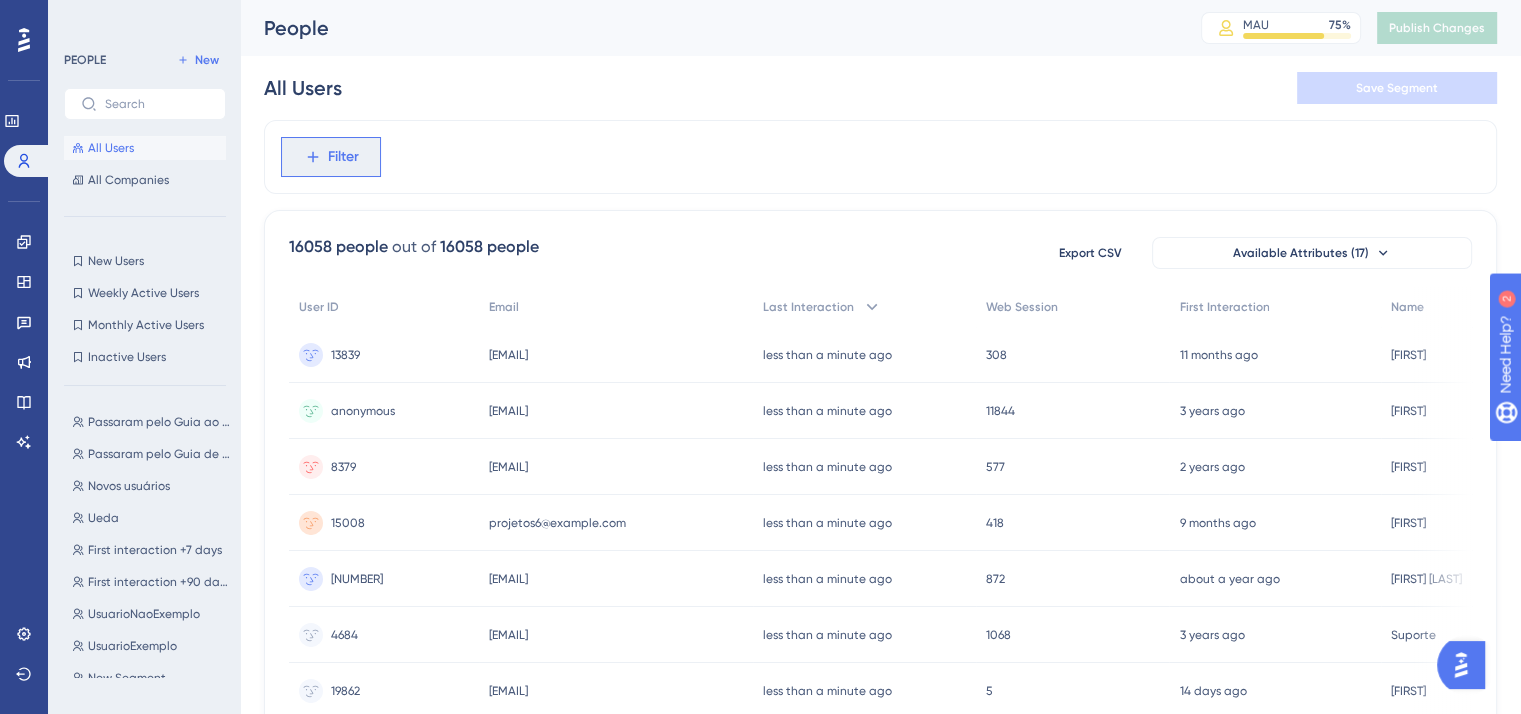 click on "Filter" at bounding box center [343, 157] 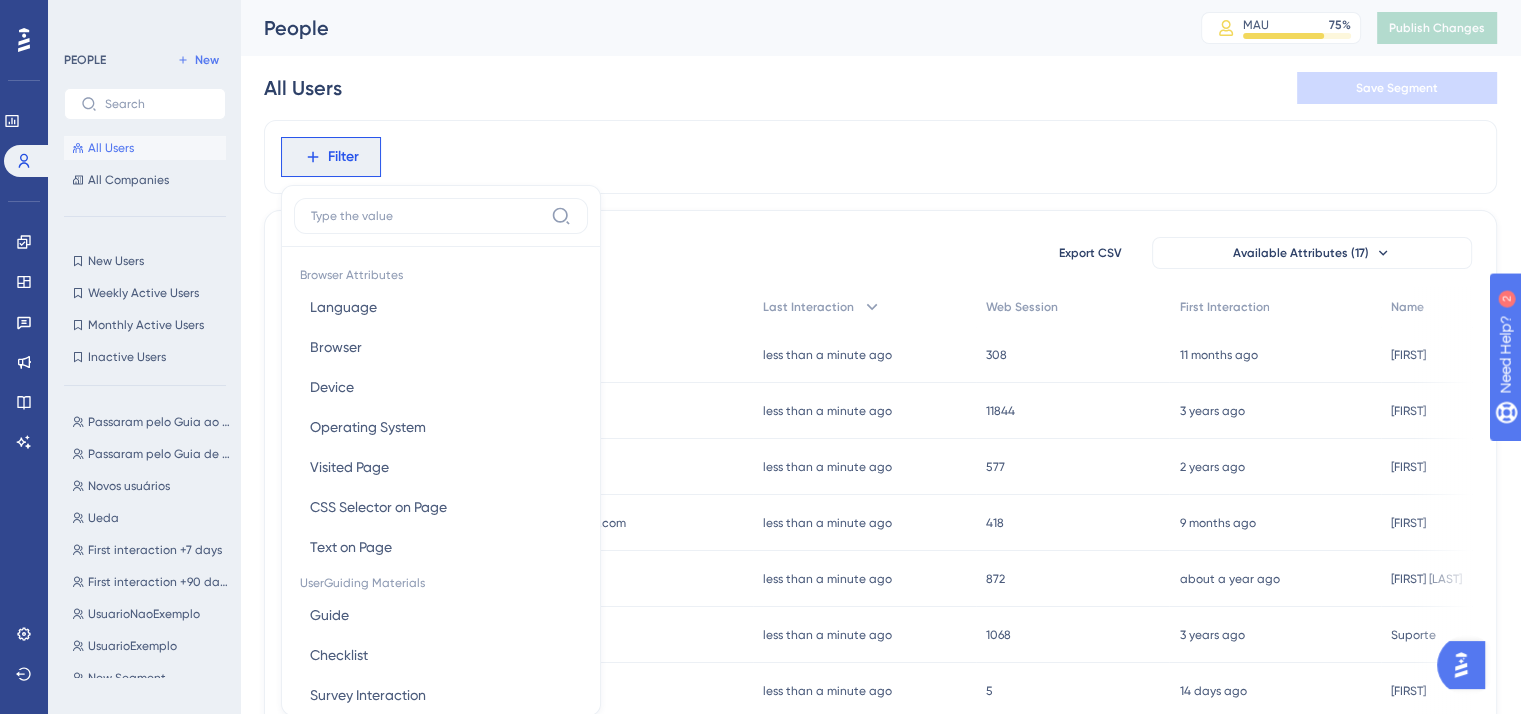 scroll, scrollTop: 93, scrollLeft: 0, axis: vertical 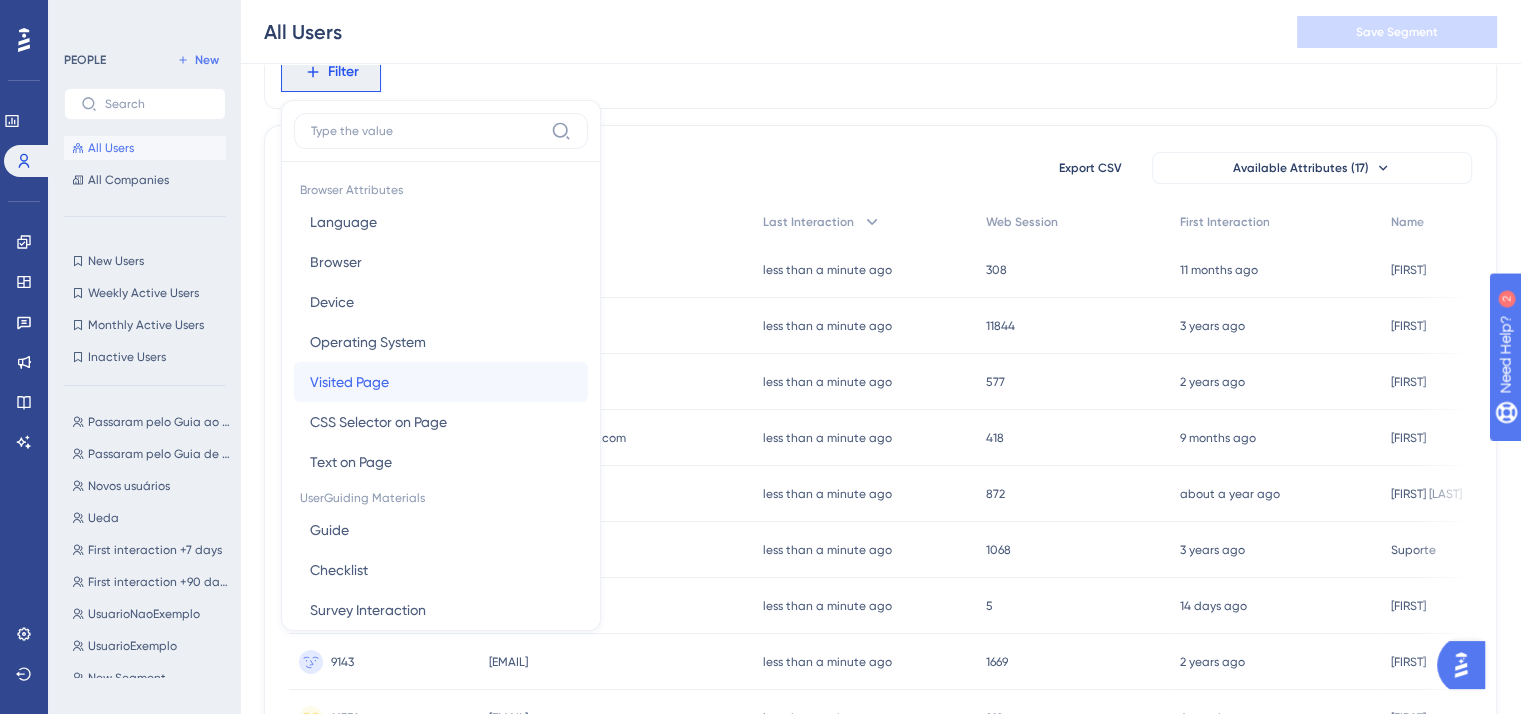 click on "Visited Page" at bounding box center (349, 382) 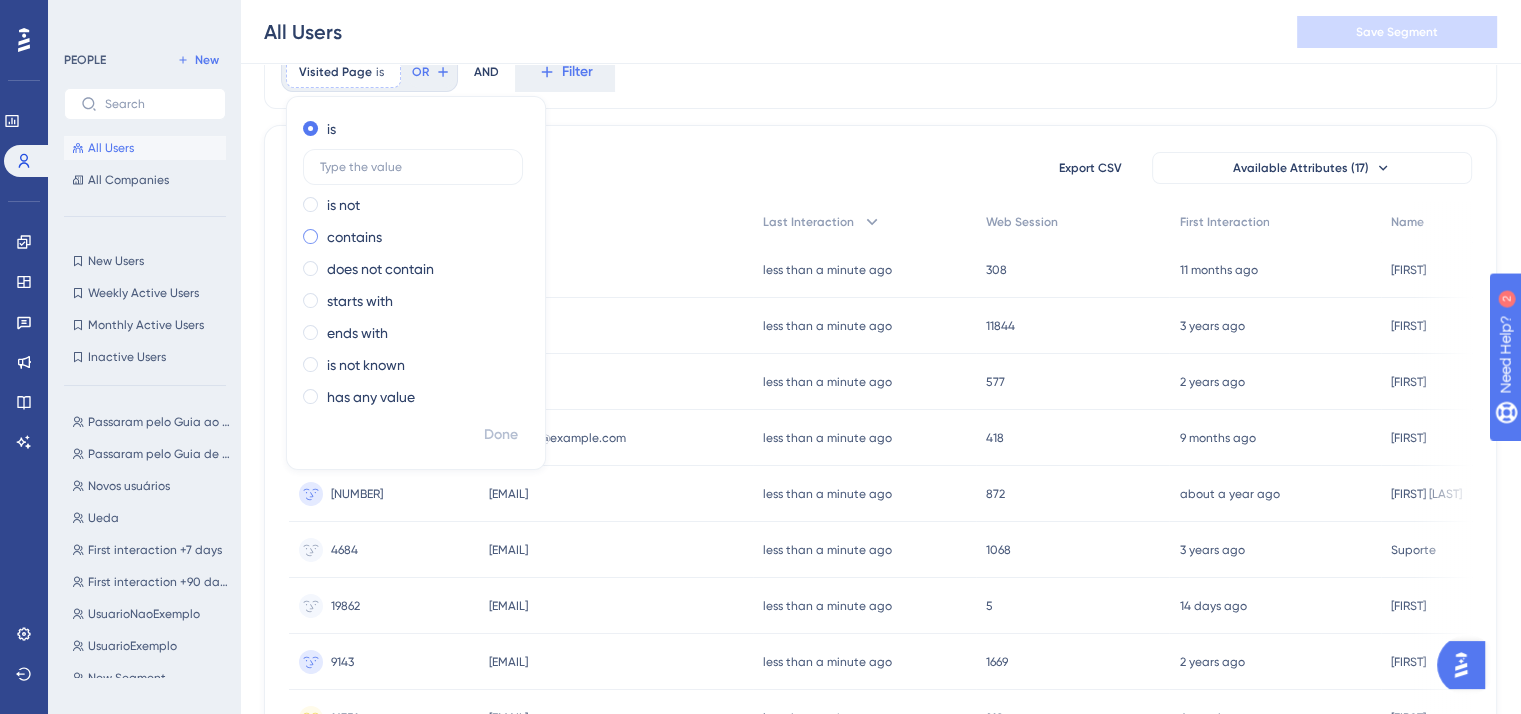 click on "contains" at bounding box center (354, 237) 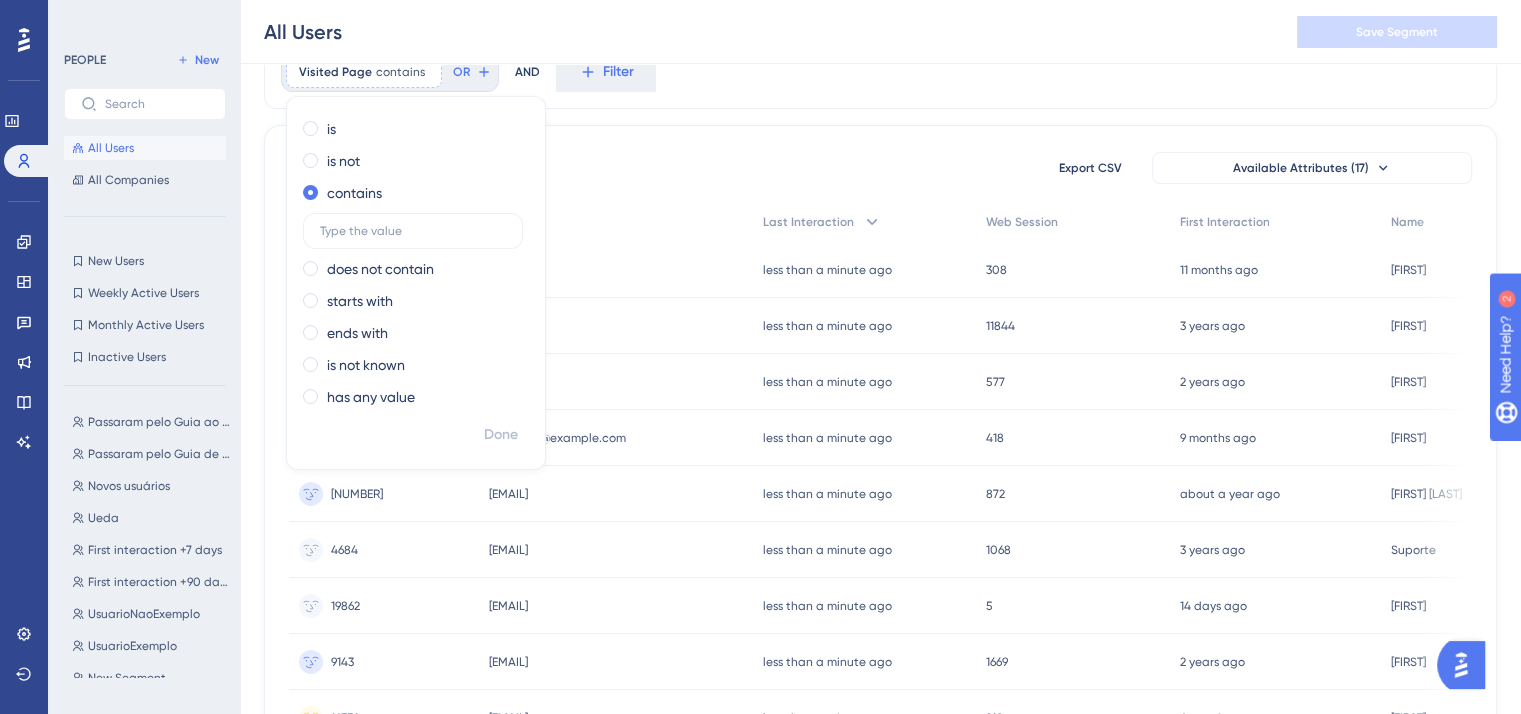 click on "Email" at bounding box center (616, 222) 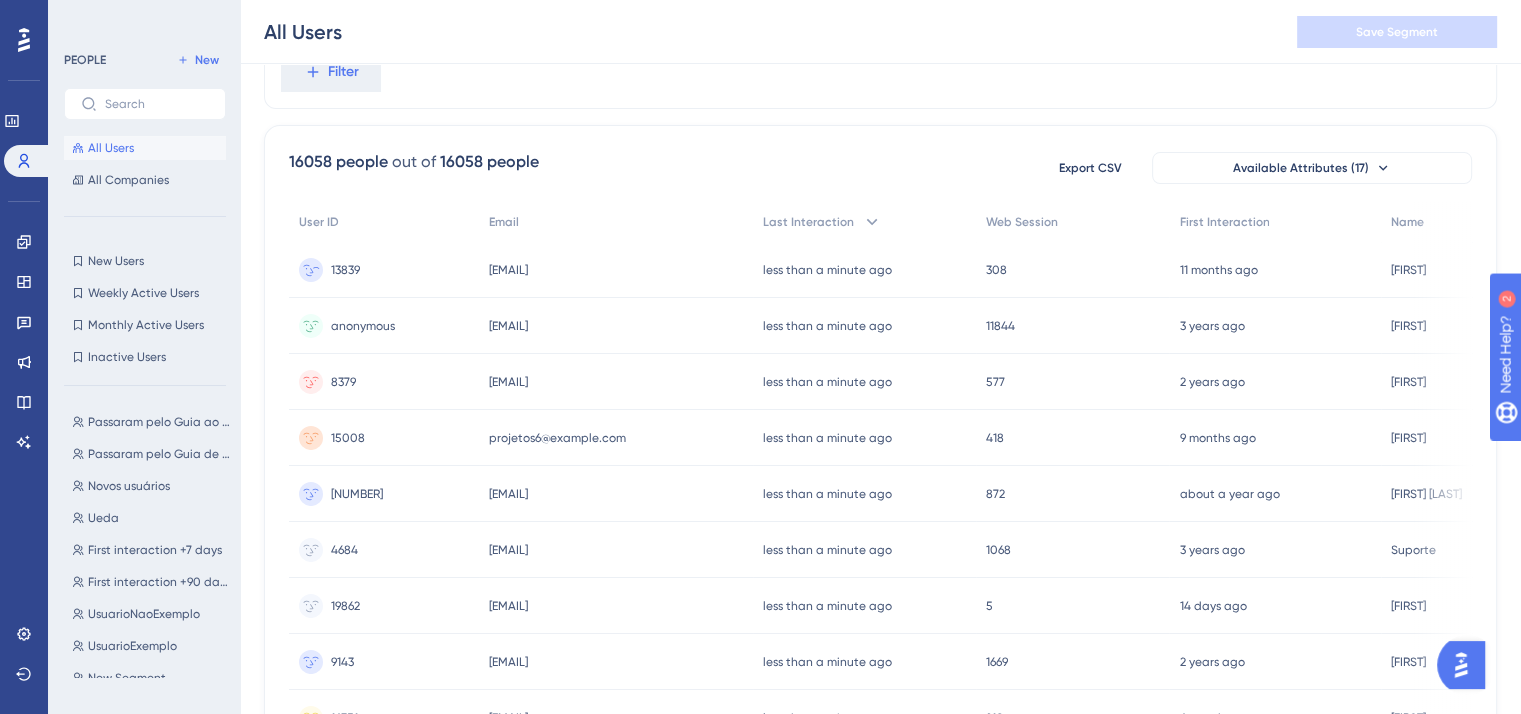 click on "[EMAIL]" at bounding box center (508, 270) 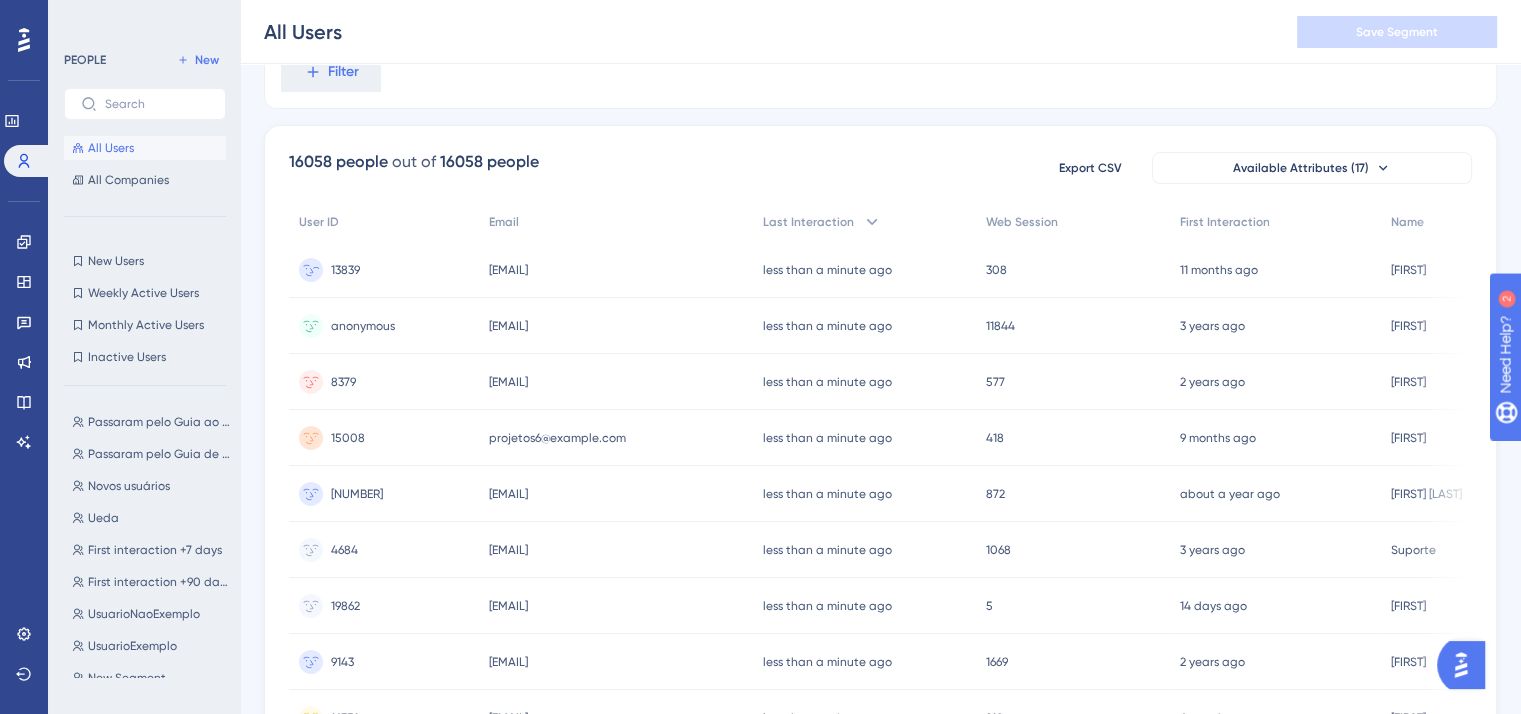 scroll, scrollTop: 0, scrollLeft: 0, axis: both 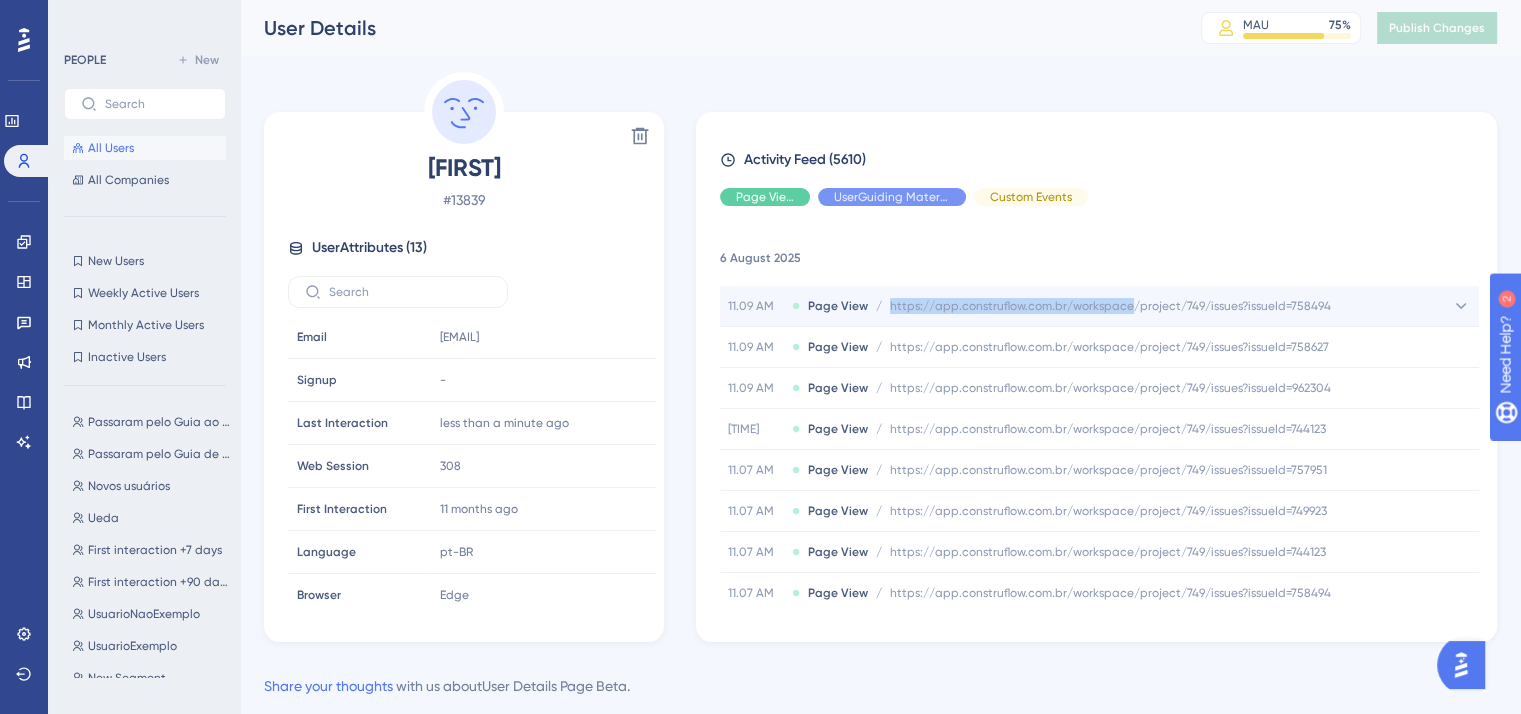 drag, startPoint x: 888, startPoint y: 309, endPoint x: 1126, endPoint y: 308, distance: 238.0021 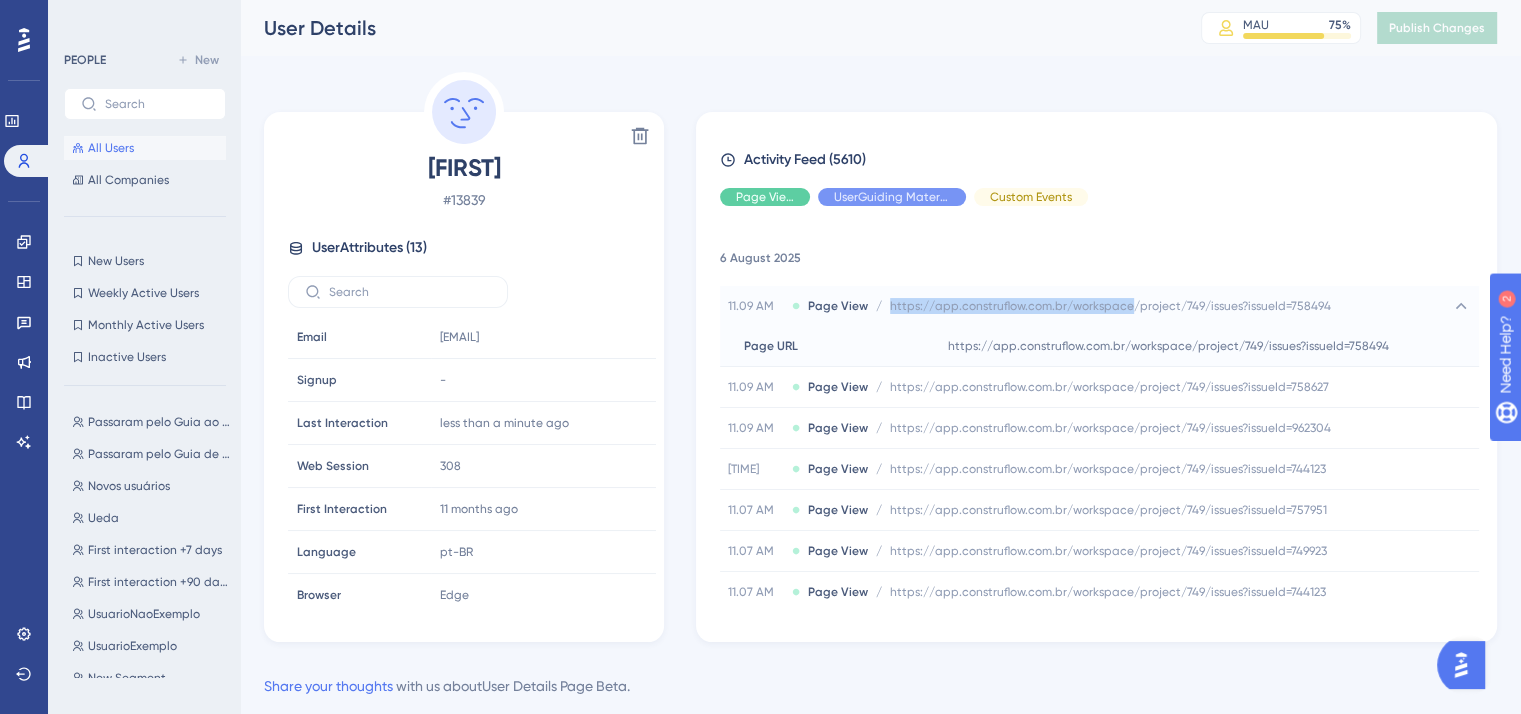 copy on "https://app.construflow.com.br/workspace" 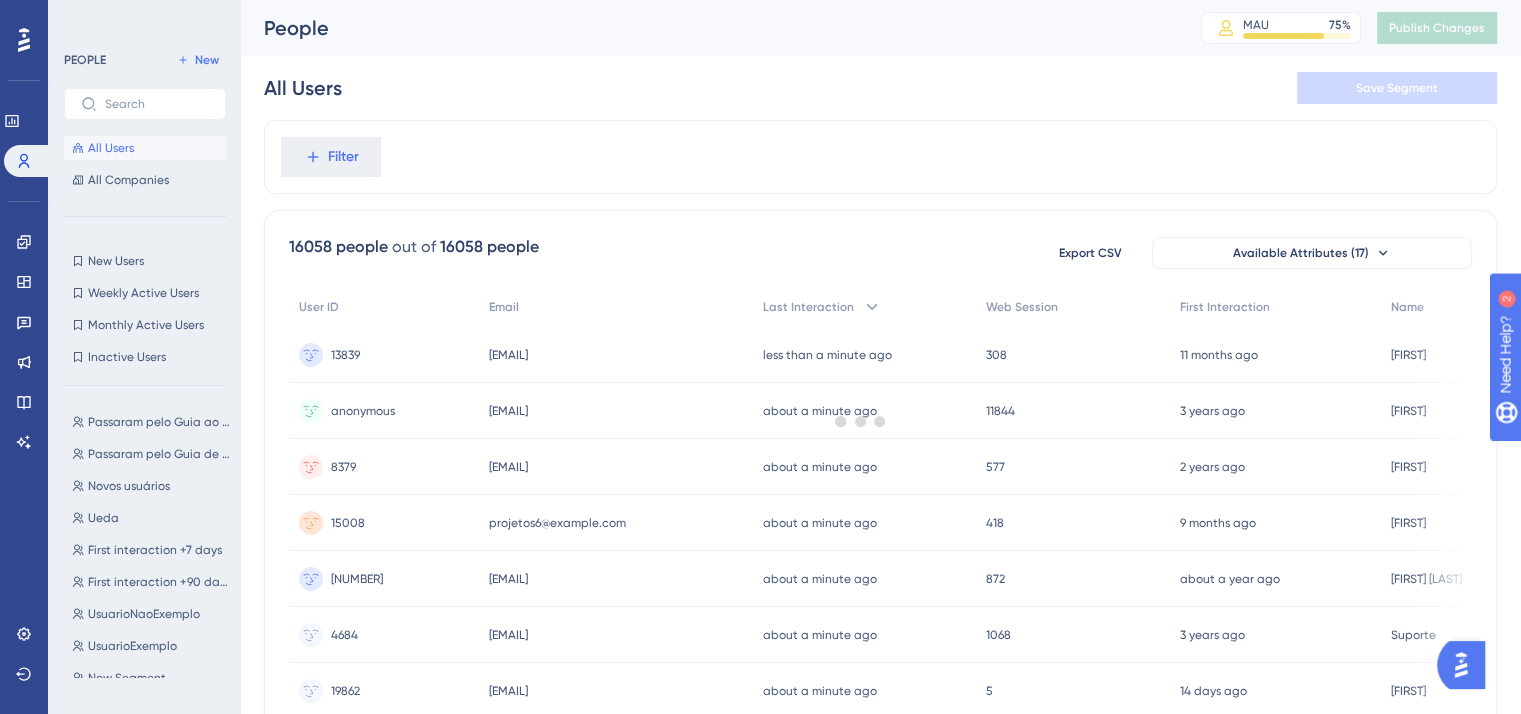 click at bounding box center (860, 421) 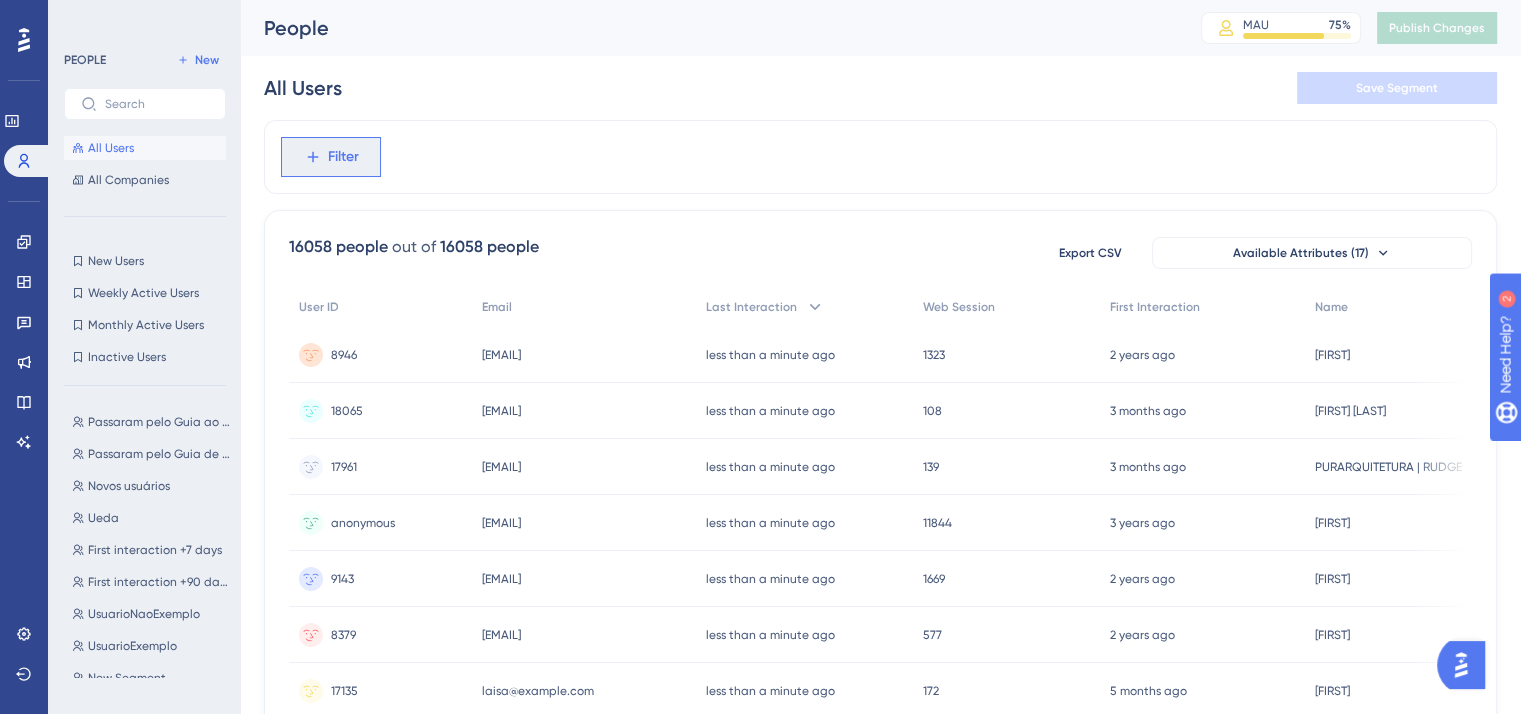 click on "Filter" at bounding box center [343, 157] 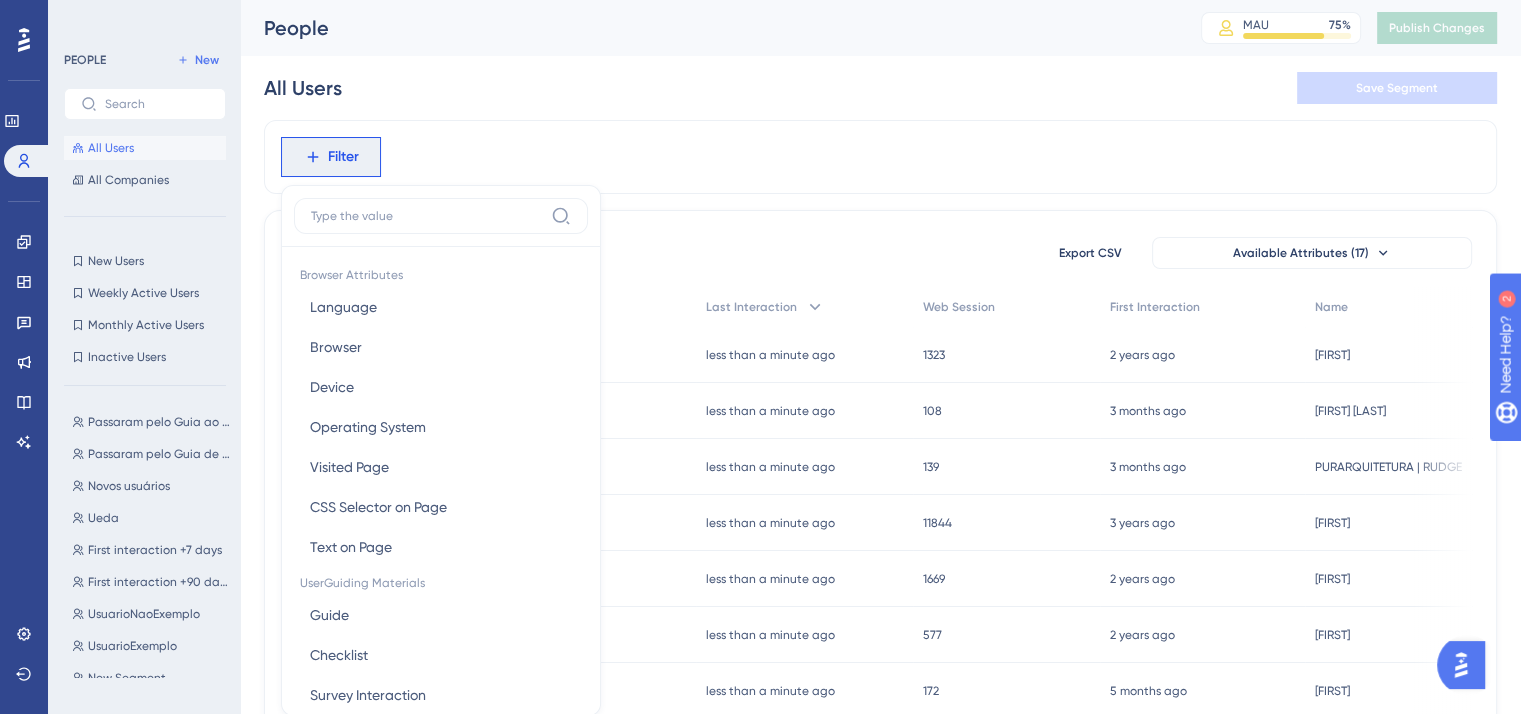 scroll, scrollTop: 93, scrollLeft: 0, axis: vertical 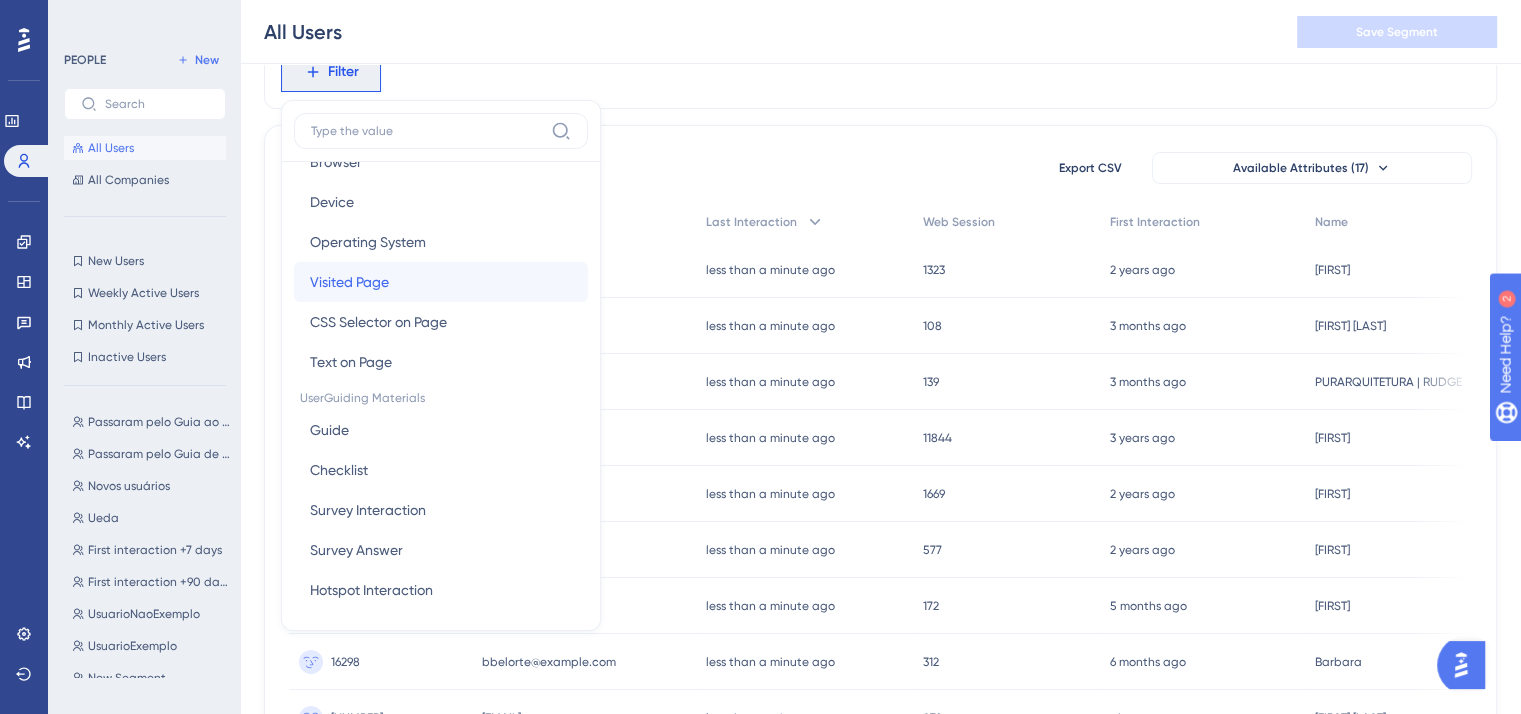 click on "Visited Page" at bounding box center (349, 282) 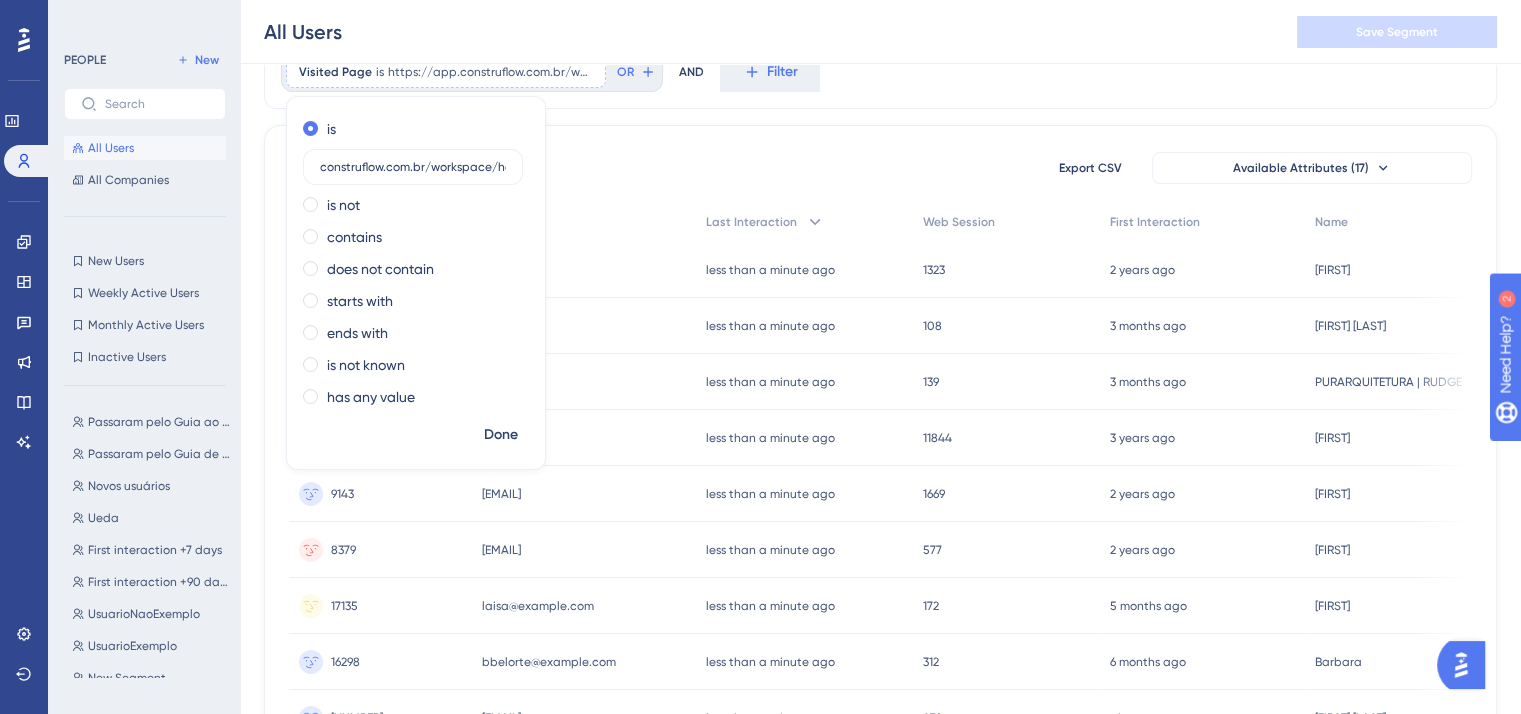 scroll, scrollTop: 0, scrollLeft: 89, axis: horizontal 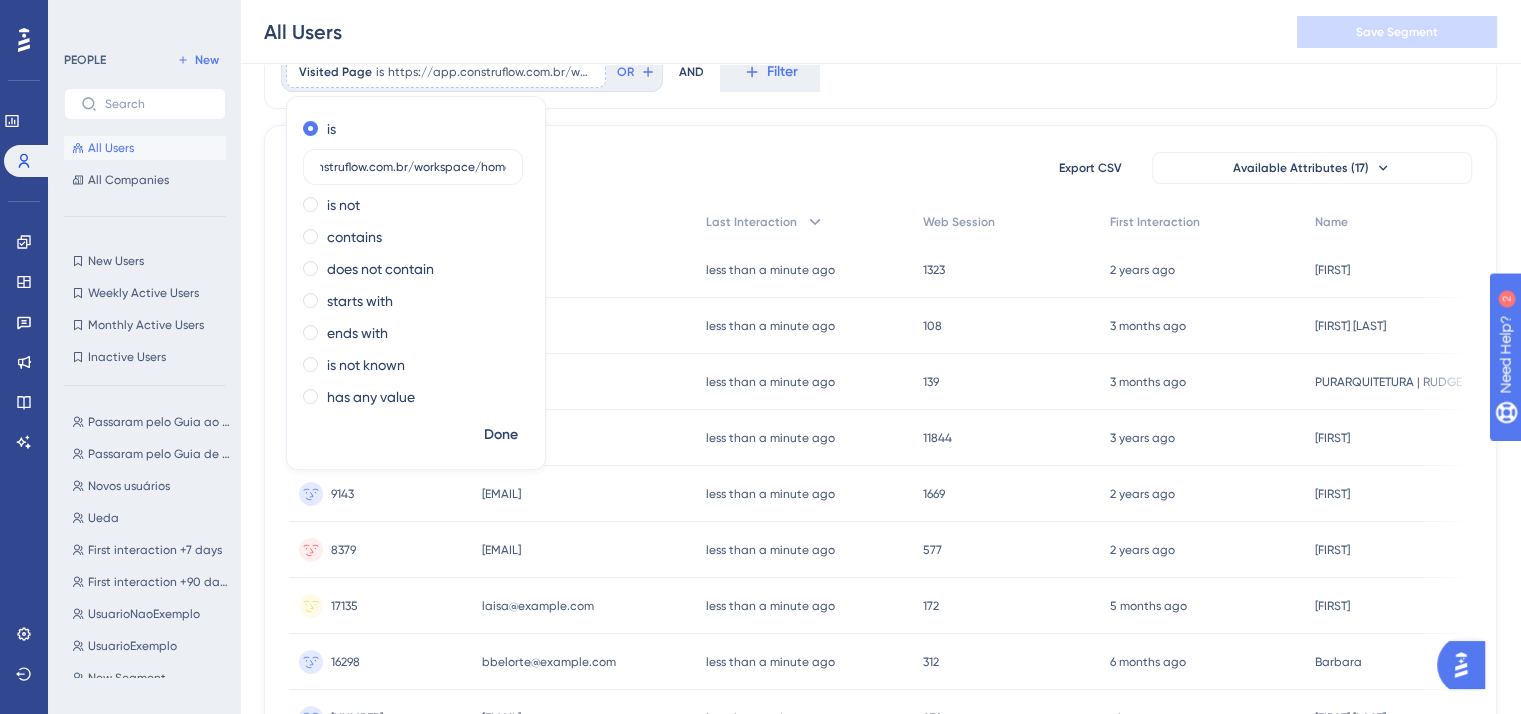 type on "https://app.construflow.com.br/workspace/home" 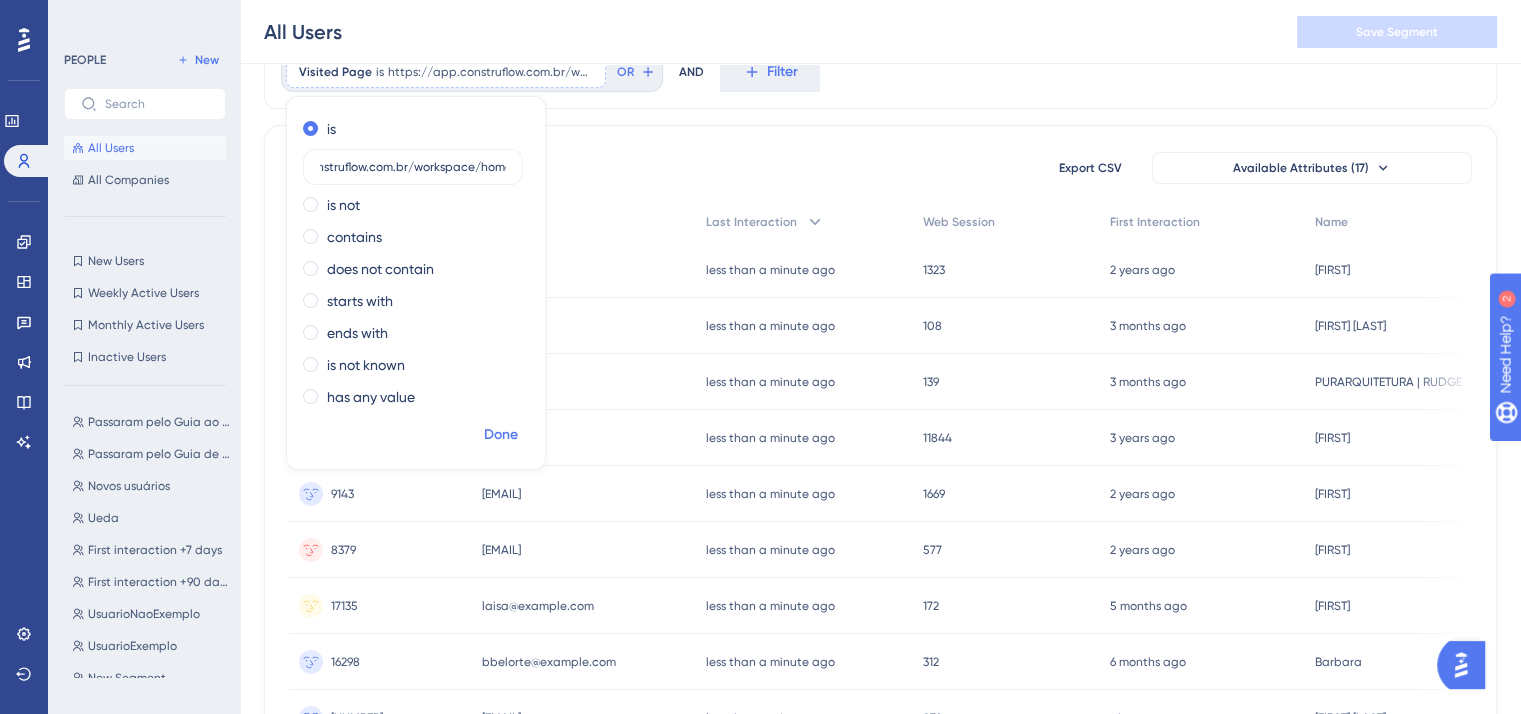 scroll, scrollTop: 0, scrollLeft: 0, axis: both 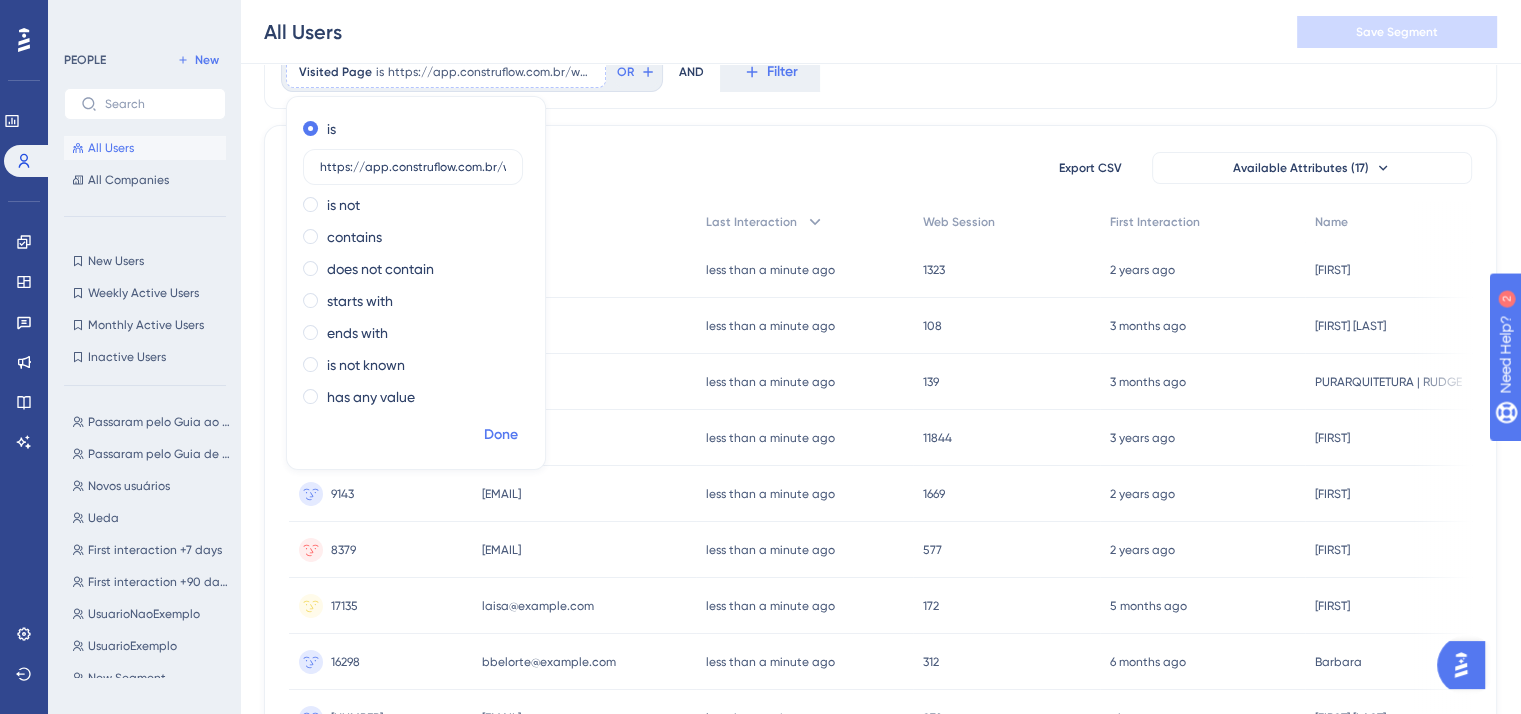 click on "Done" at bounding box center (501, 435) 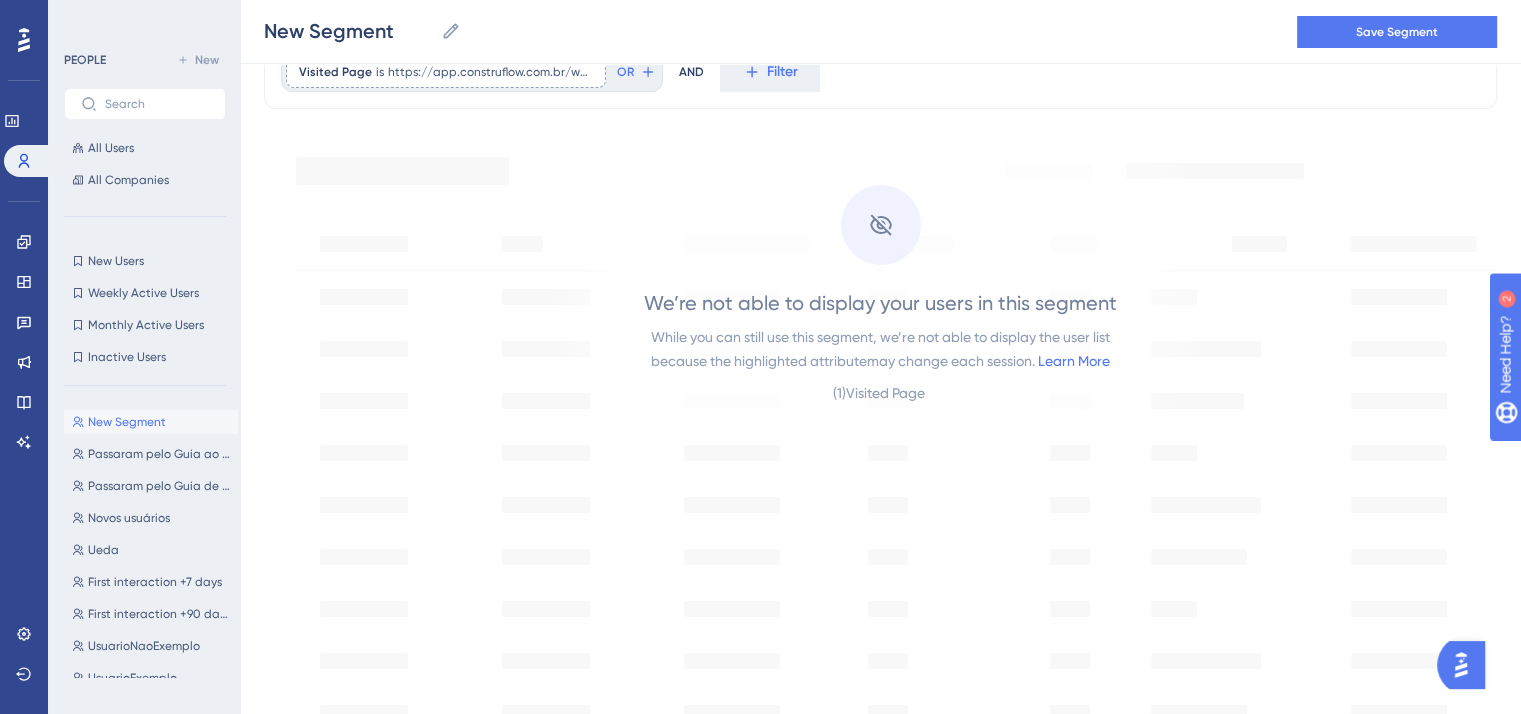 scroll, scrollTop: 0, scrollLeft: 0, axis: both 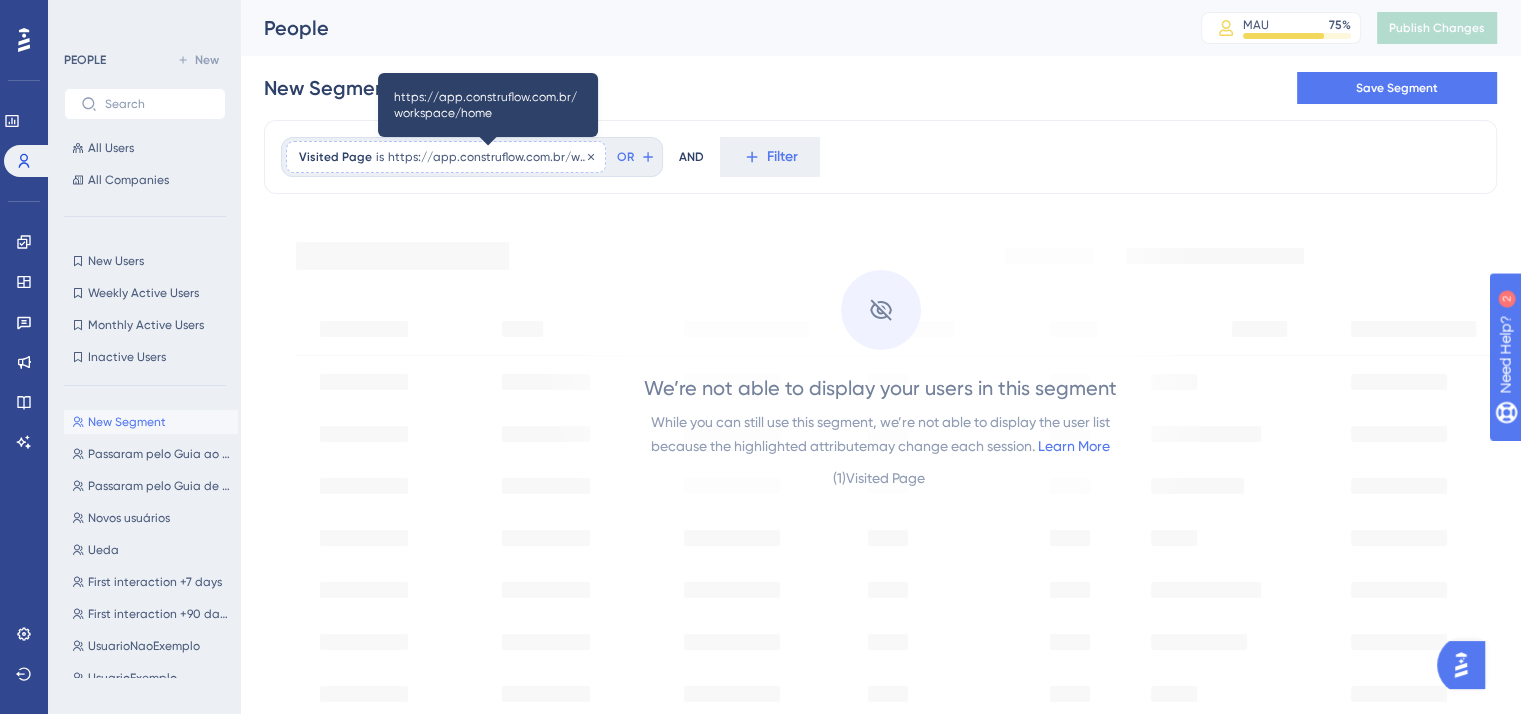 click on "https://app.construflow.com.br/workspace/home" at bounding box center [490, 157] 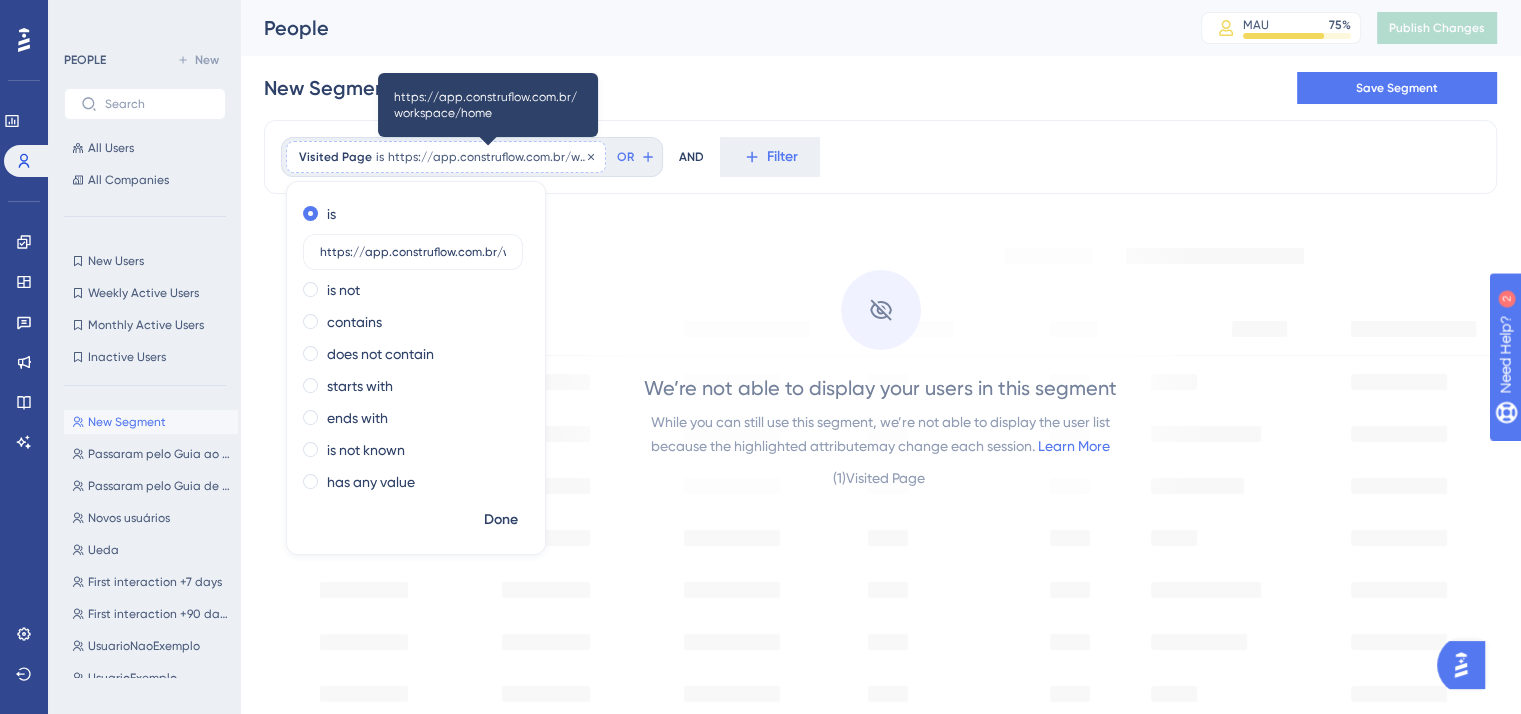scroll, scrollTop: 0, scrollLeft: 89, axis: horizontal 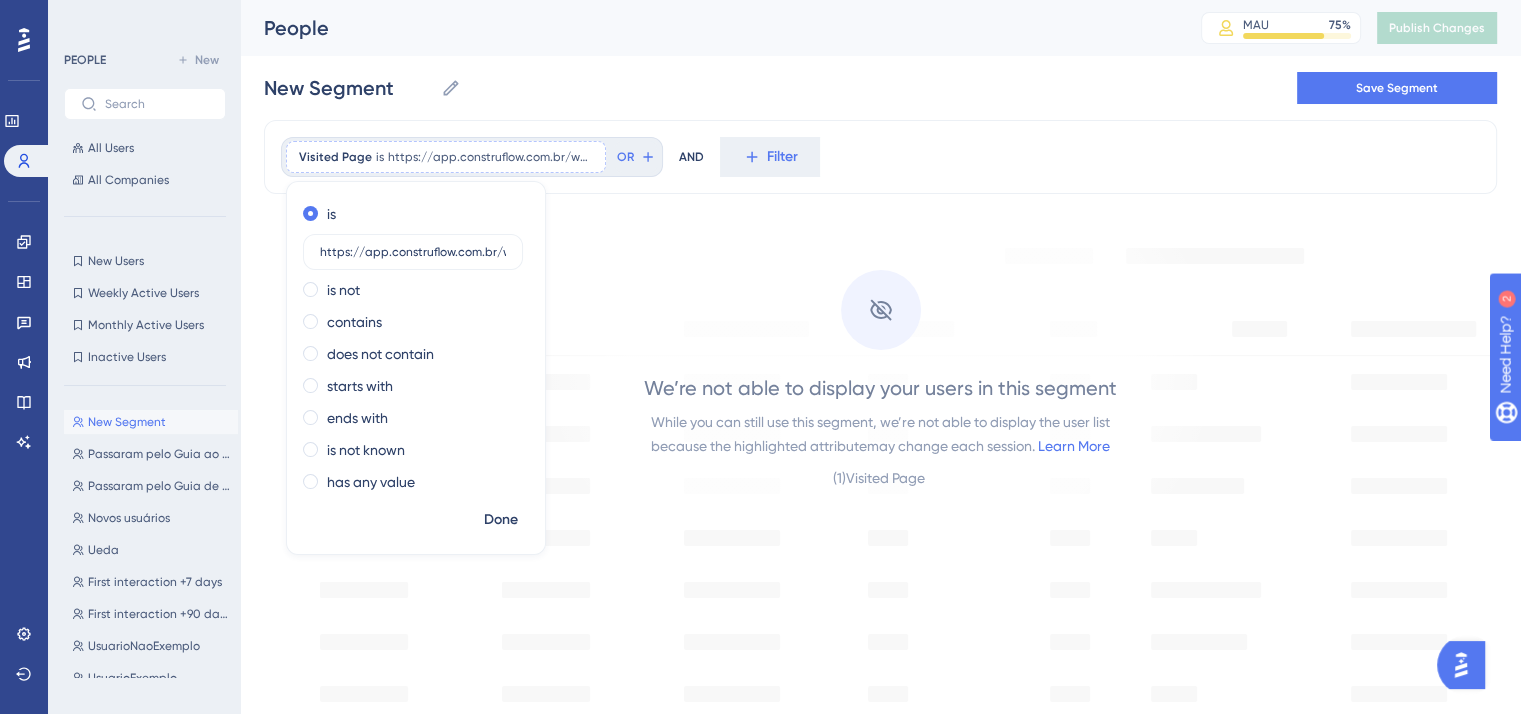 drag, startPoint x: 349, startPoint y: 252, endPoint x: 366, endPoint y: 260, distance: 18.788294 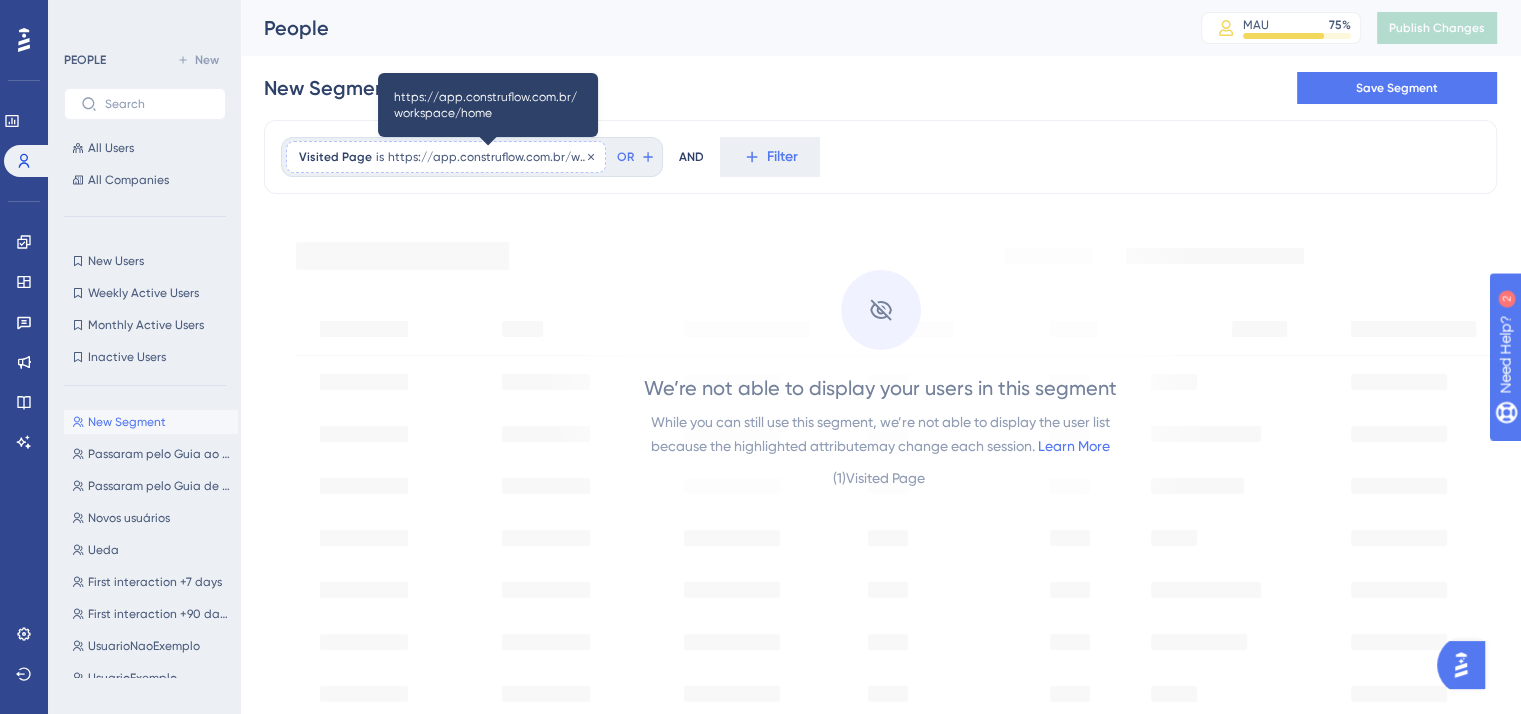 click on "https://app.construflow.com.br/workspace/home" at bounding box center [490, 157] 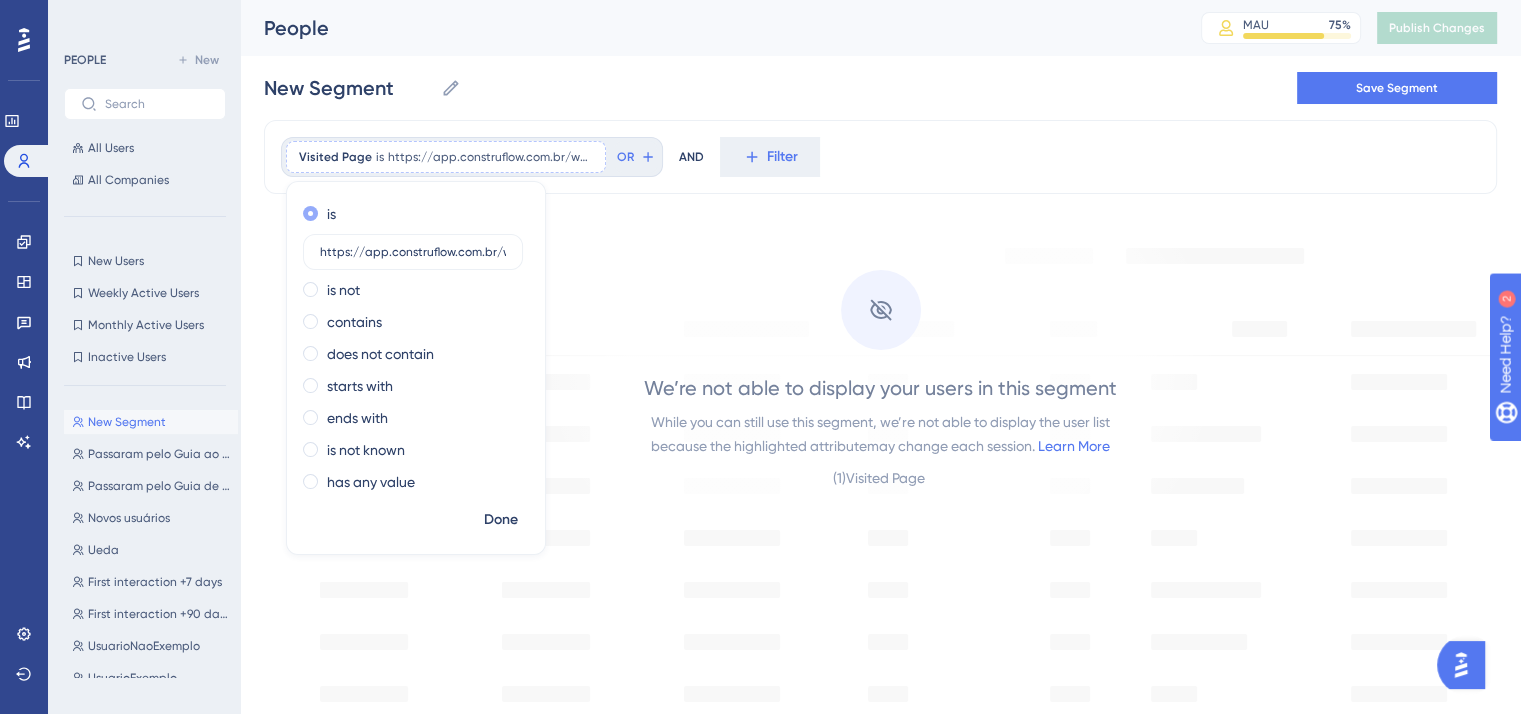 scroll, scrollTop: 0, scrollLeft: 89, axis: horizontal 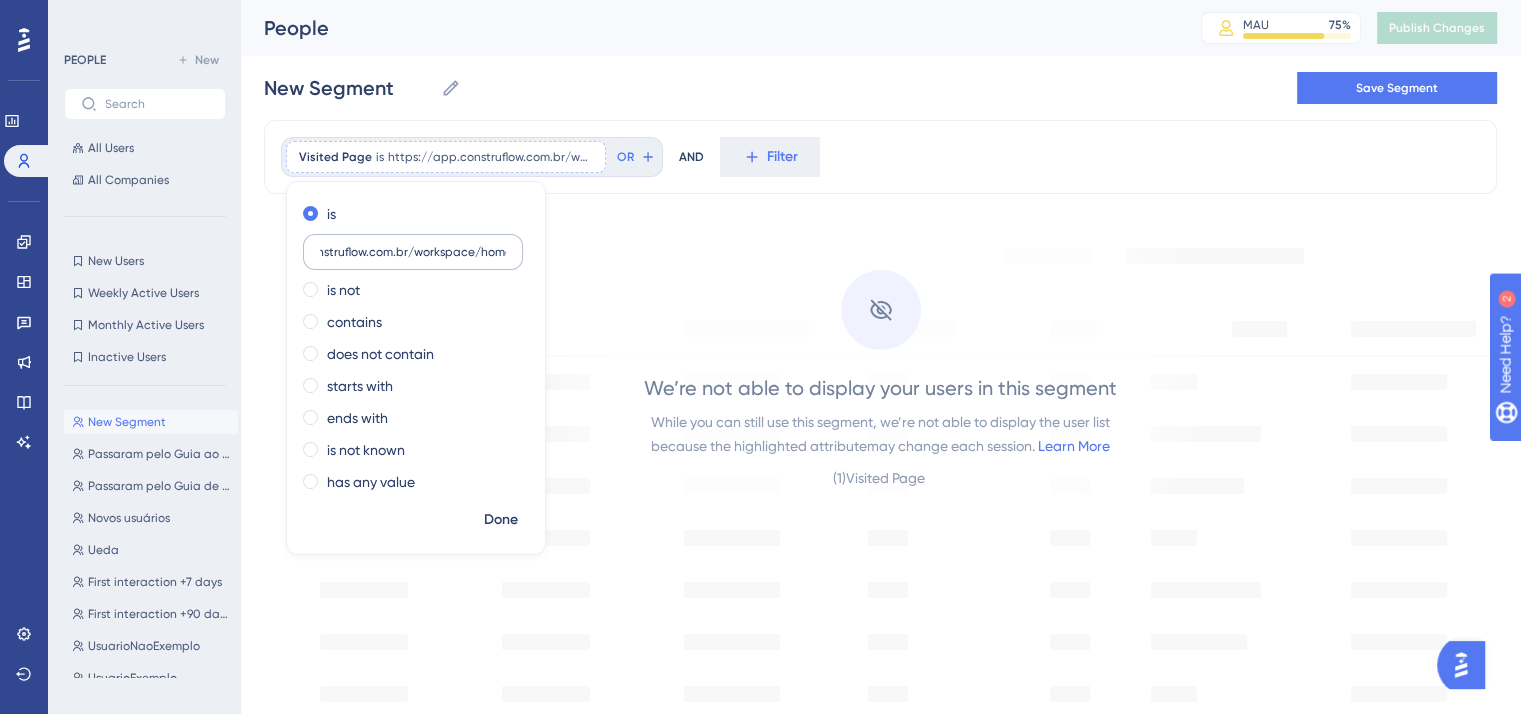 drag, startPoint x: 352, startPoint y: 255, endPoint x: 384, endPoint y: 244, distance: 33.83785 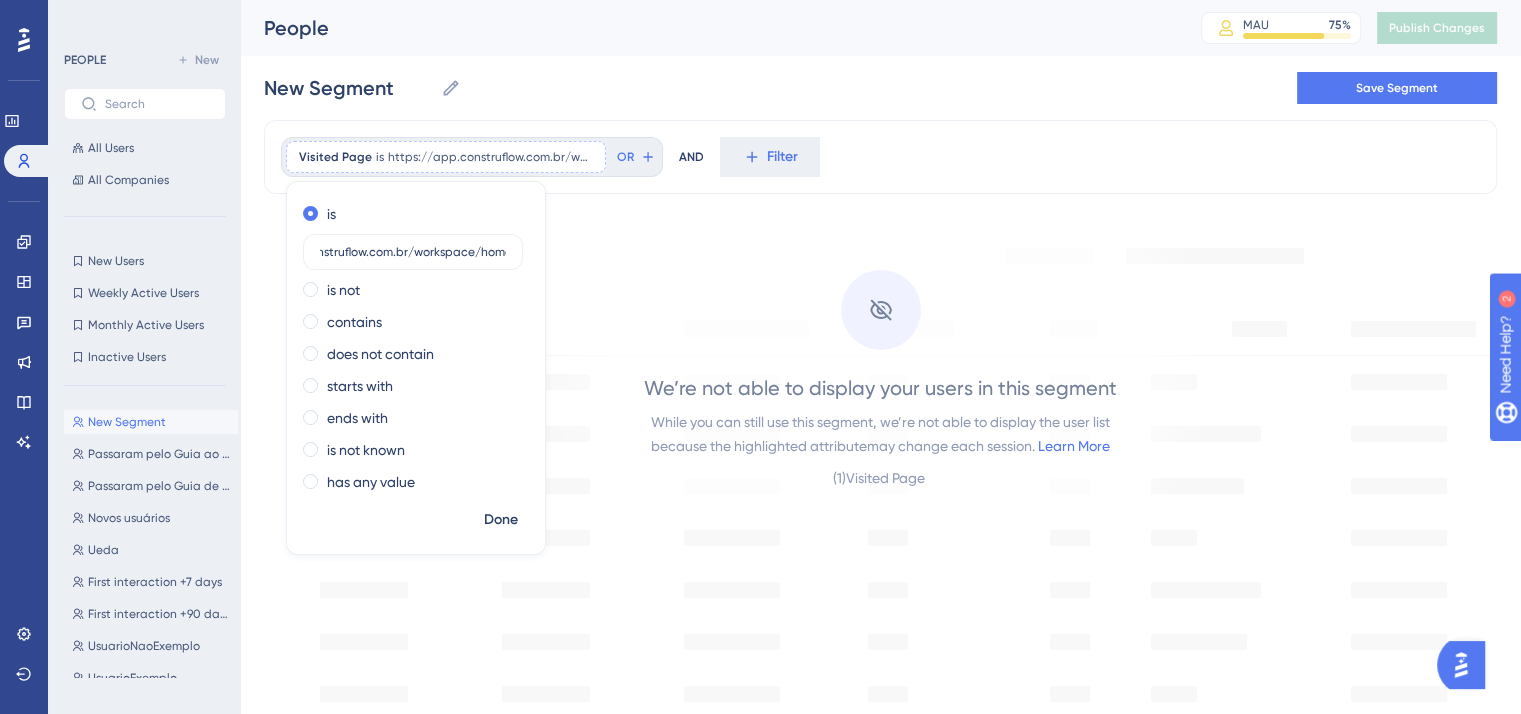 scroll, scrollTop: 0, scrollLeft: 0, axis: both 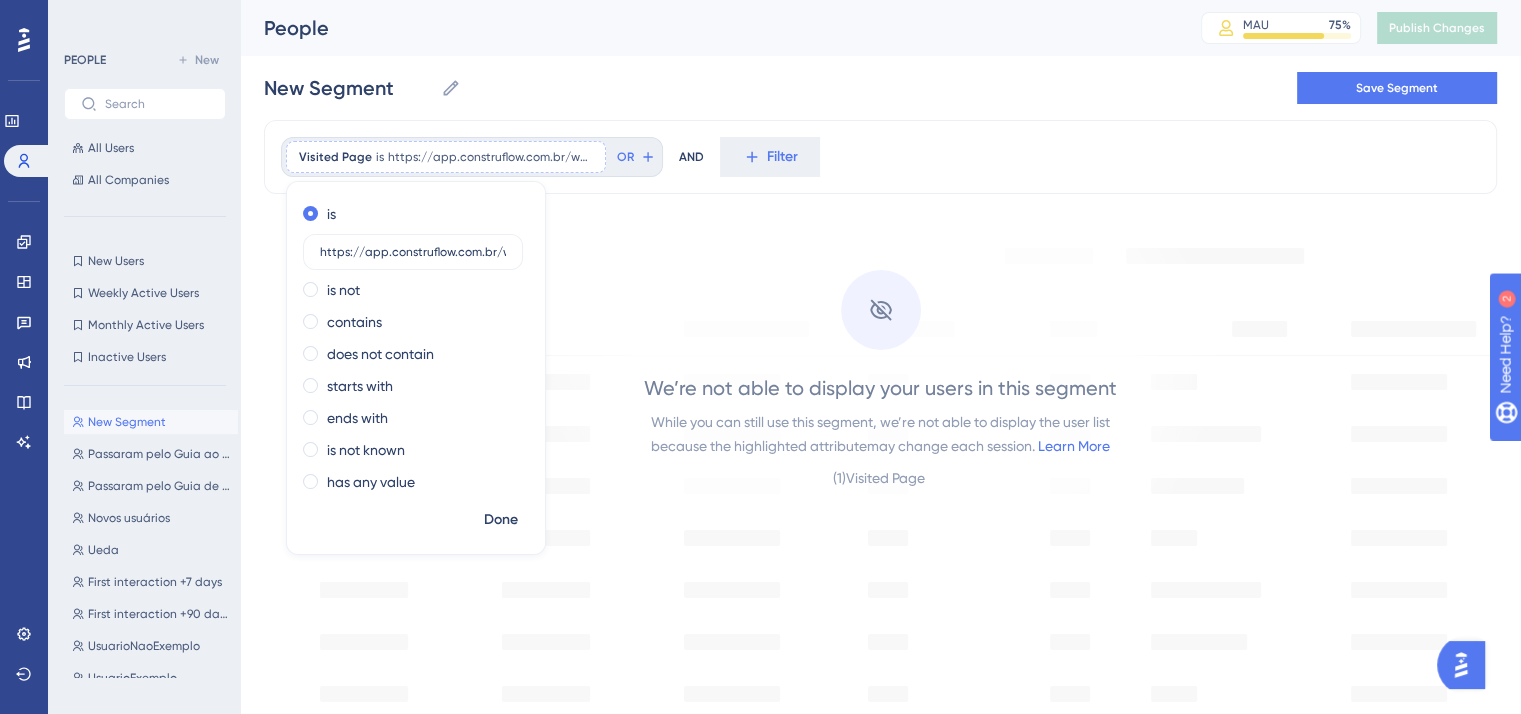 drag, startPoint x: 365, startPoint y: 252, endPoint x: 318, endPoint y: 254, distance: 47.042534 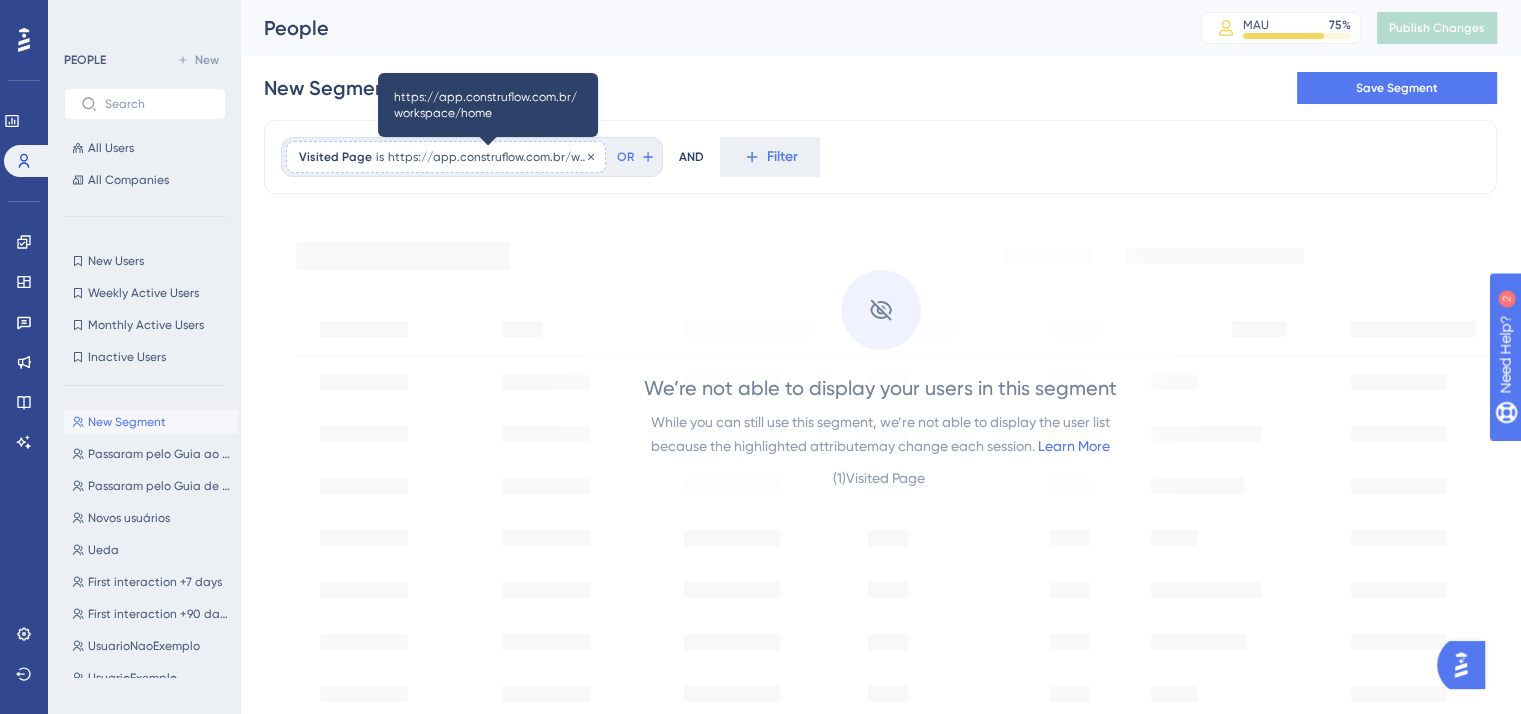 click on "https://app.construflow.com.br/workspace/home" at bounding box center [490, 157] 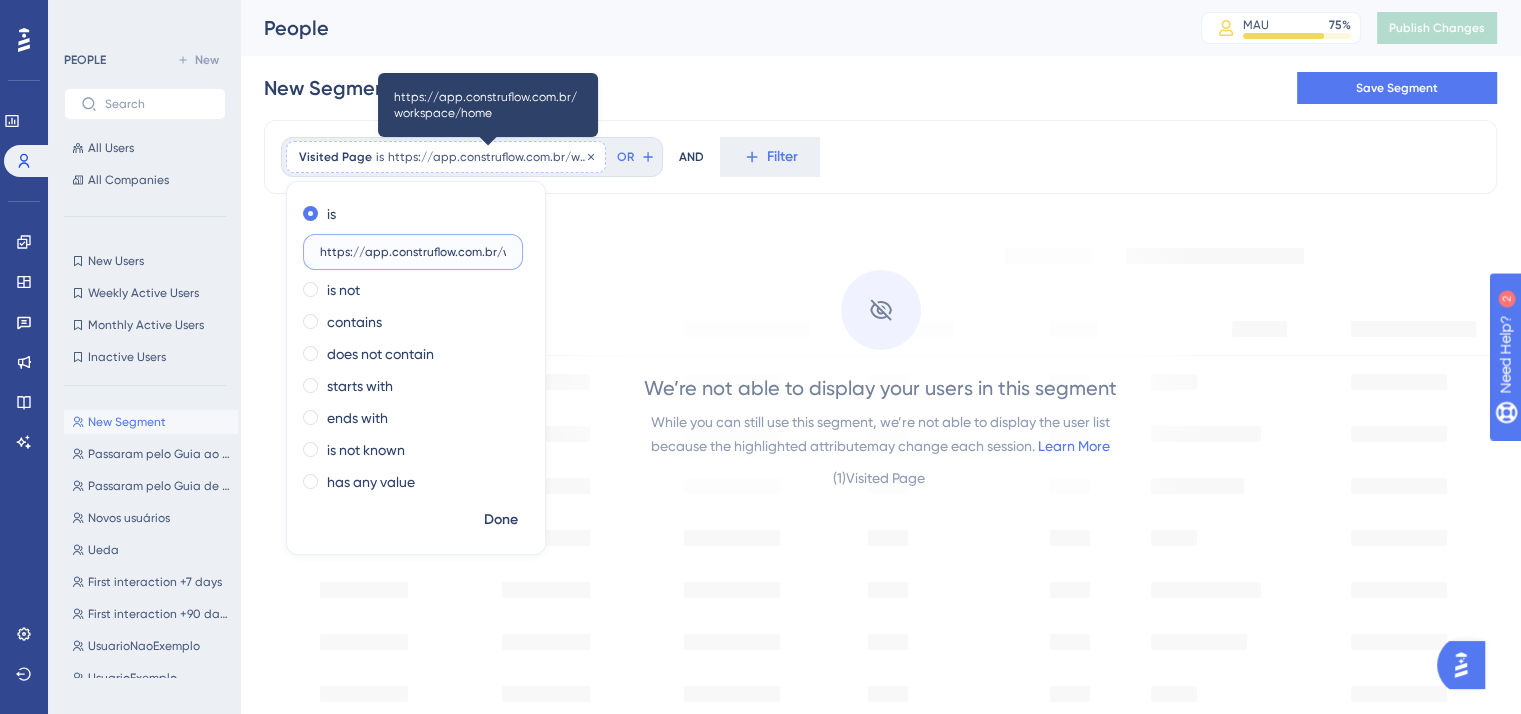 scroll, scrollTop: 0, scrollLeft: 89, axis: horizontal 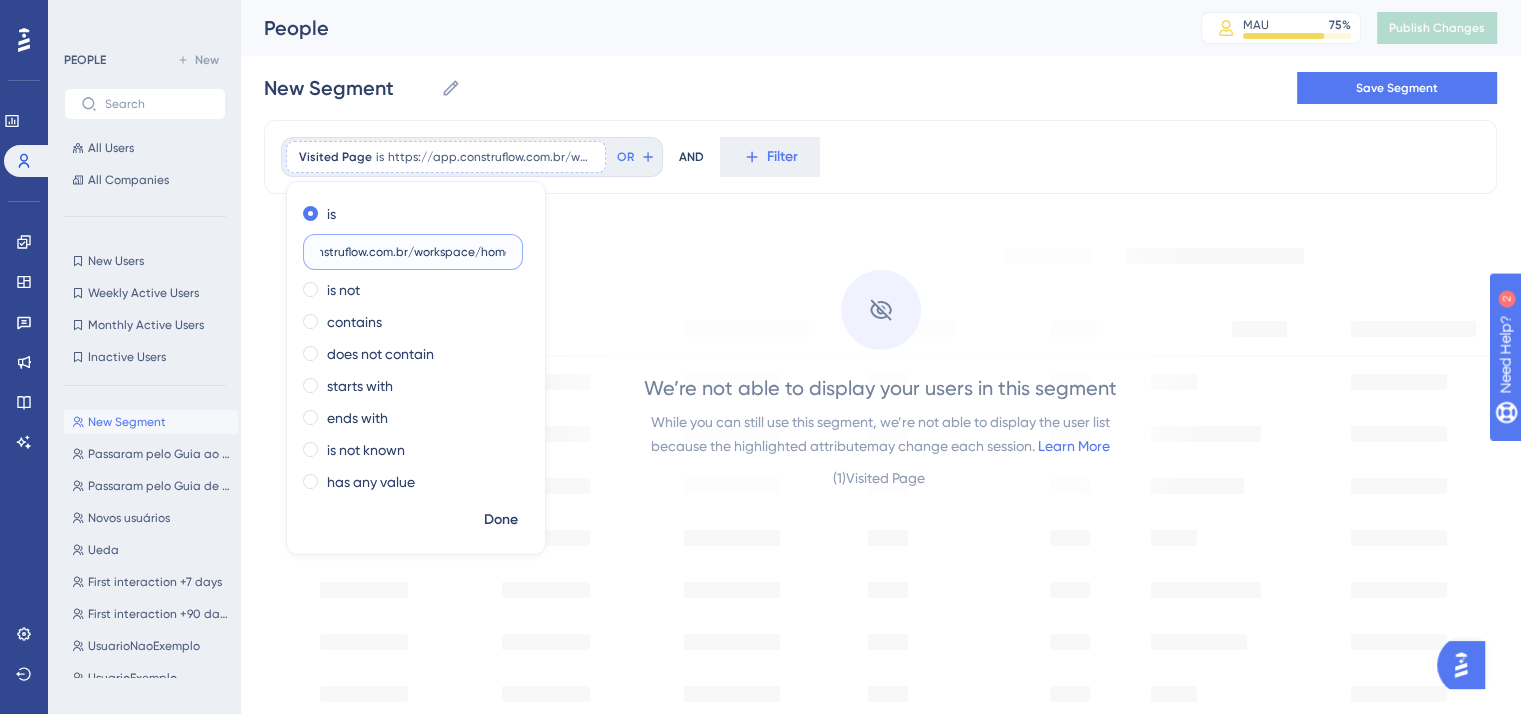 click on "https://app.construflow.com.br/workspace/home" at bounding box center [413, 252] 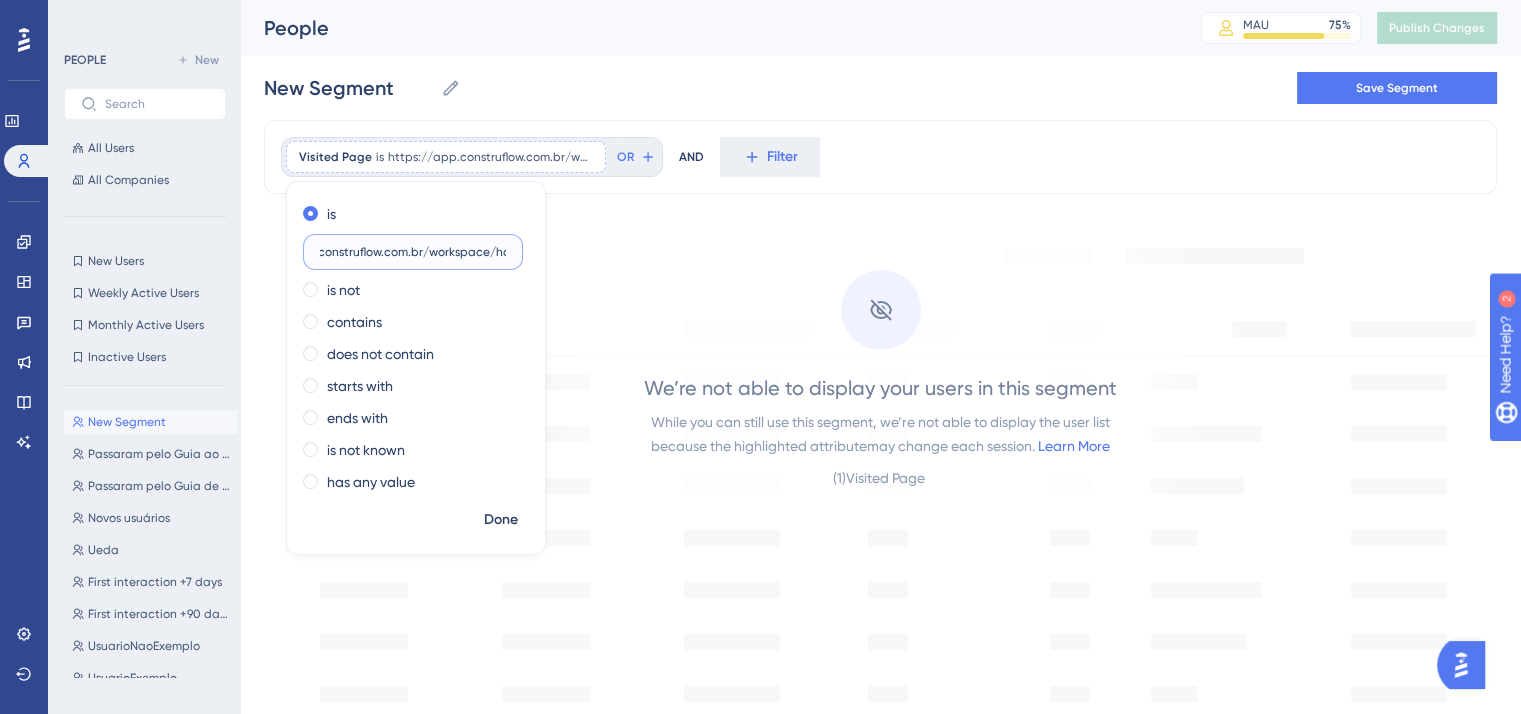 scroll, scrollTop: 0, scrollLeft: 0, axis: both 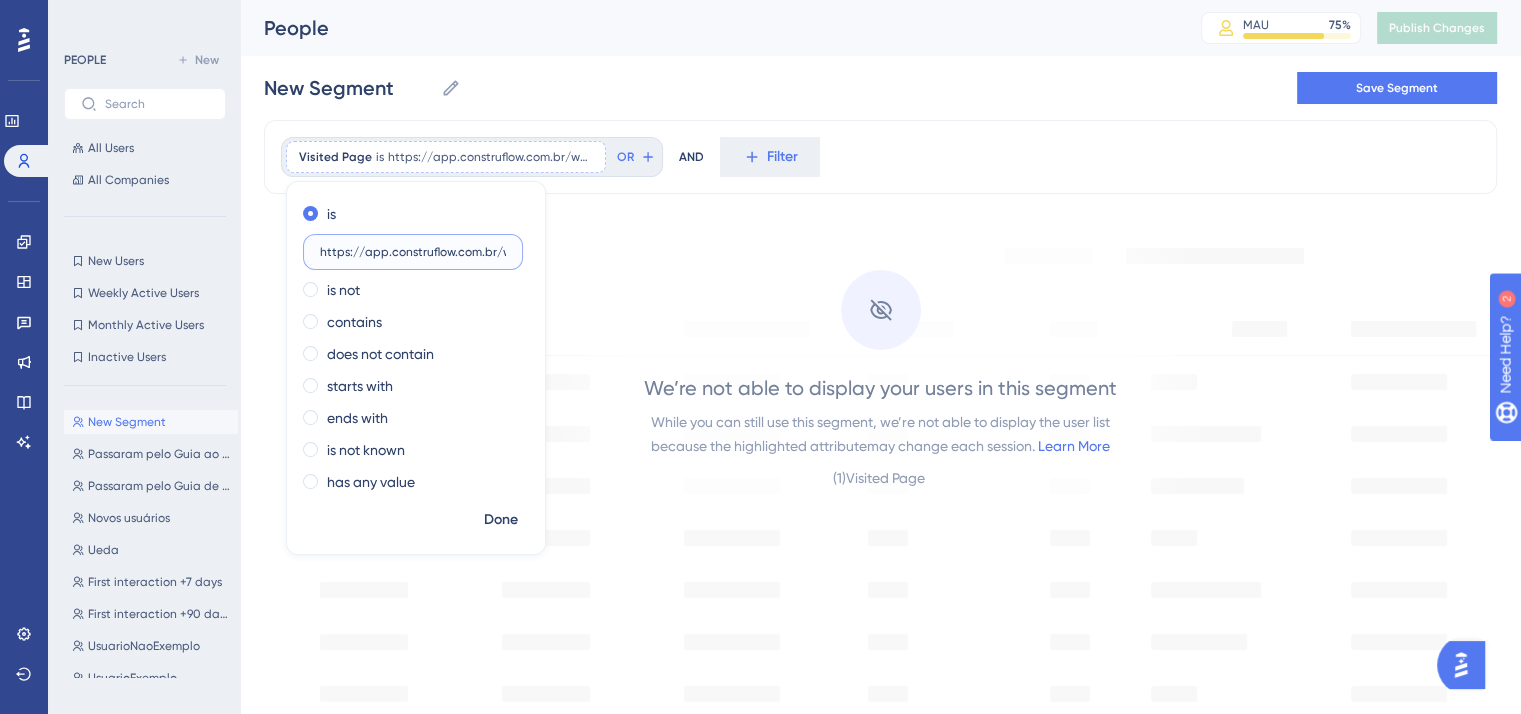 drag, startPoint x: 481, startPoint y: 247, endPoint x: 194, endPoint y: 247, distance: 287 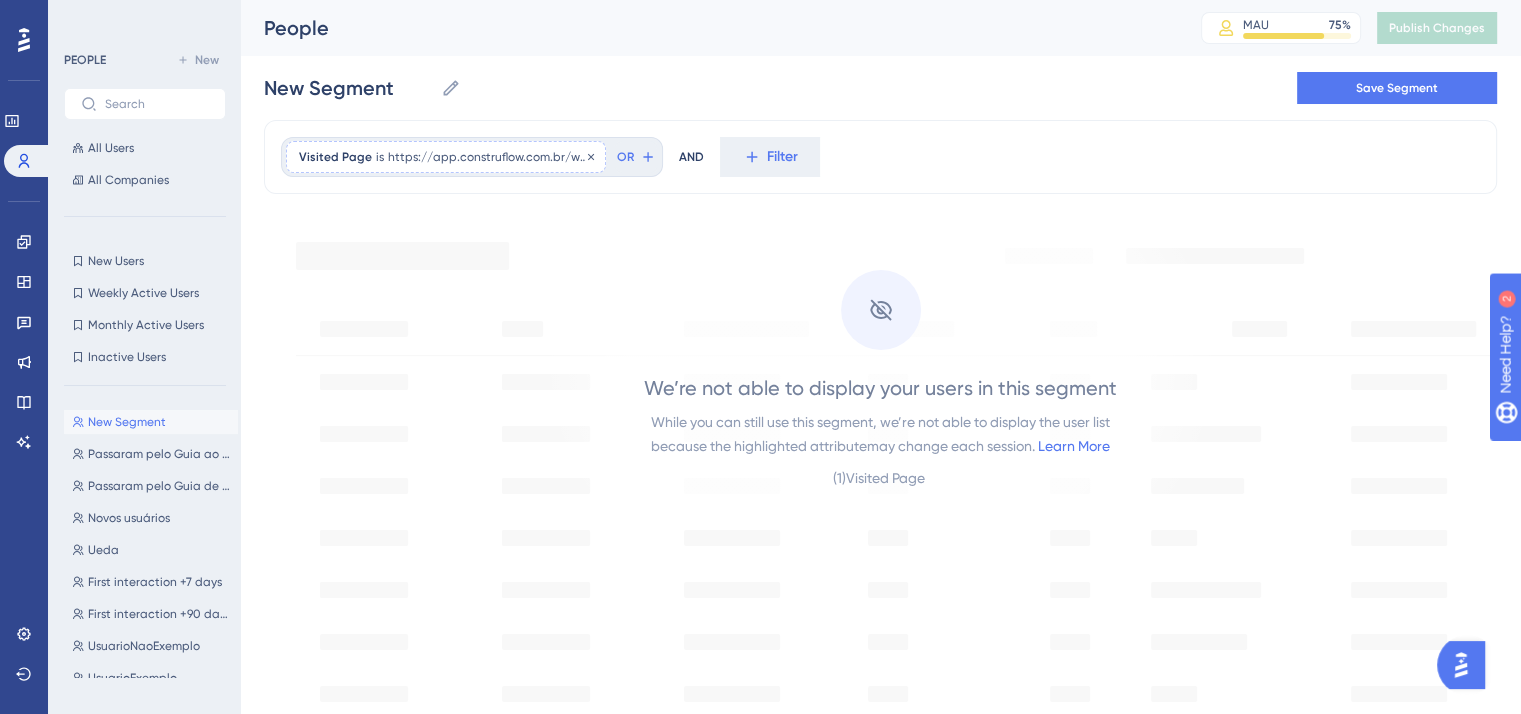 click on "Visited Page is [URL] [URL] Remove" at bounding box center [446, 157] 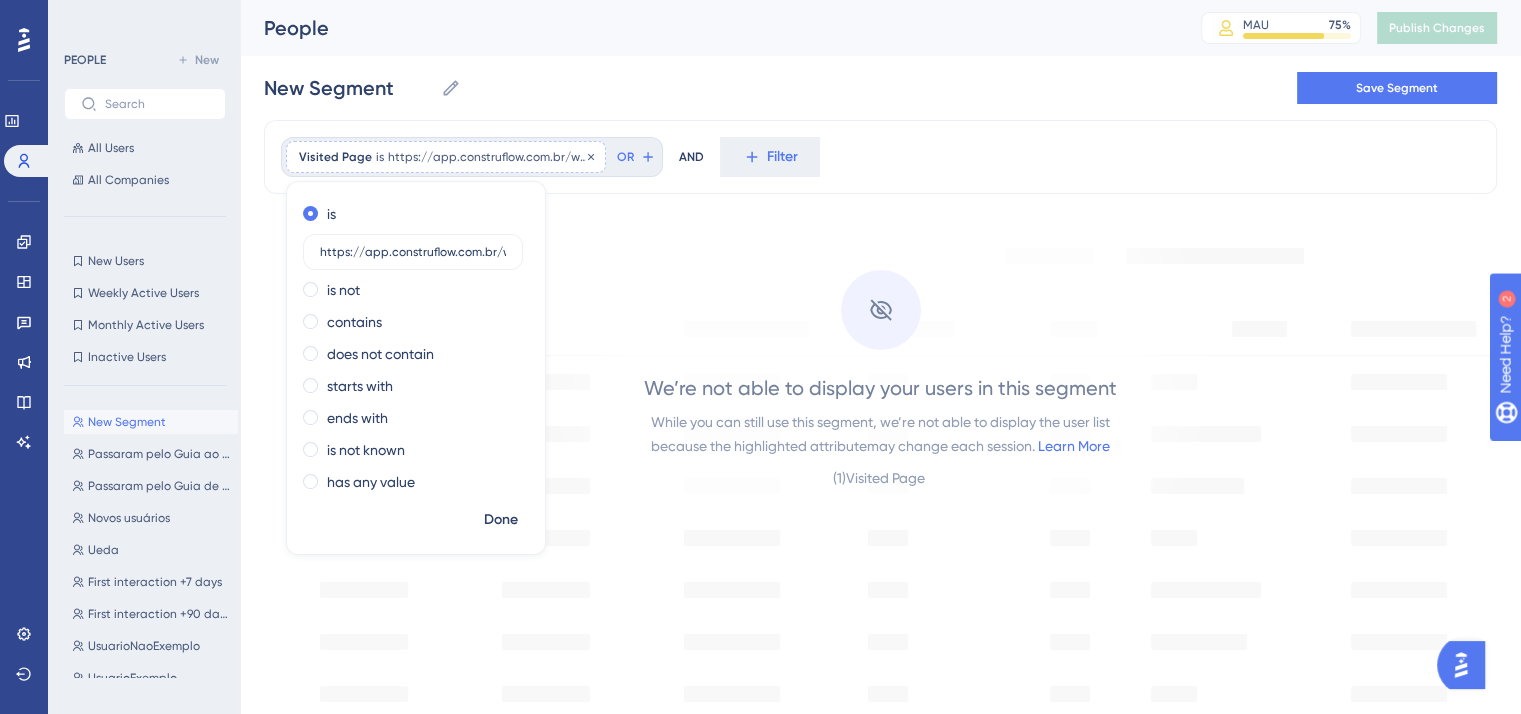 scroll, scrollTop: 0, scrollLeft: 89, axis: horizontal 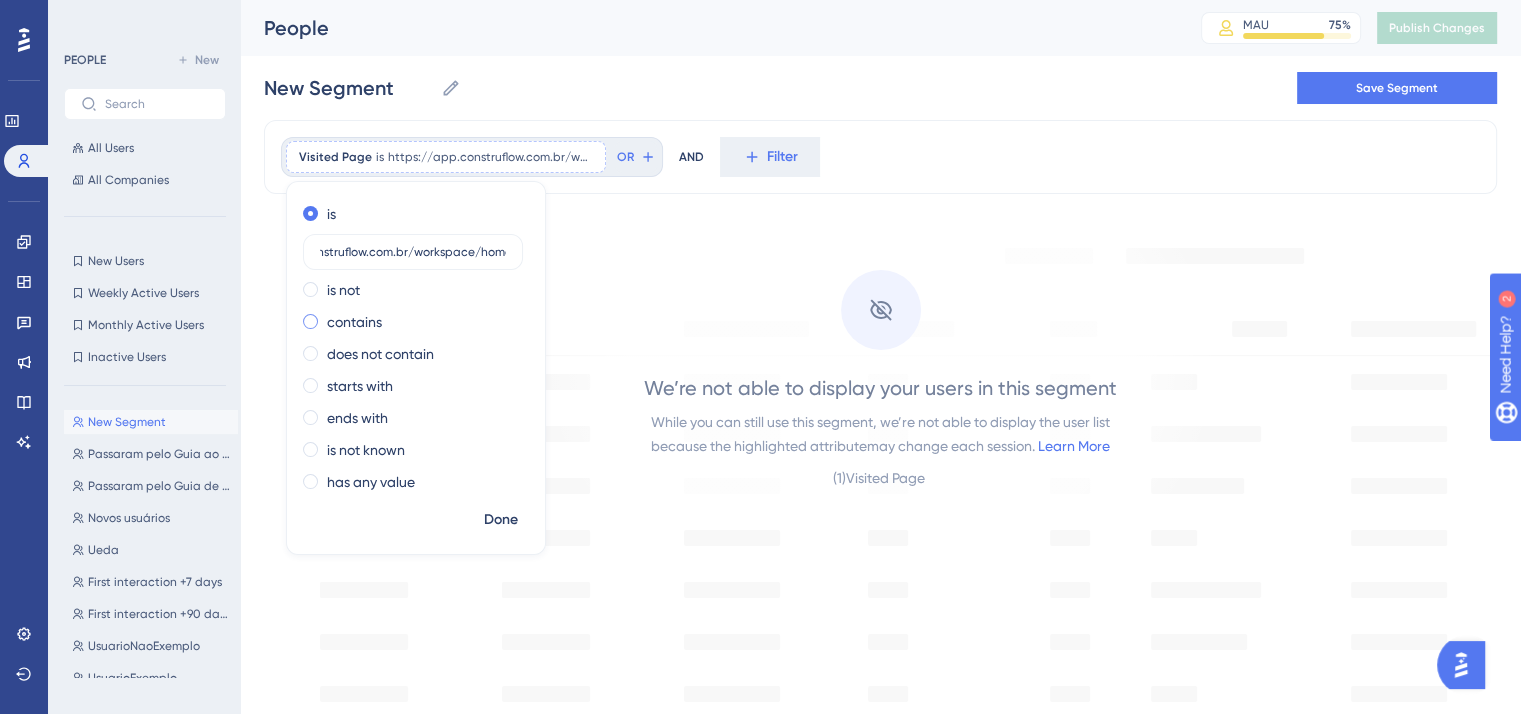 click on "contains" at bounding box center (412, 322) 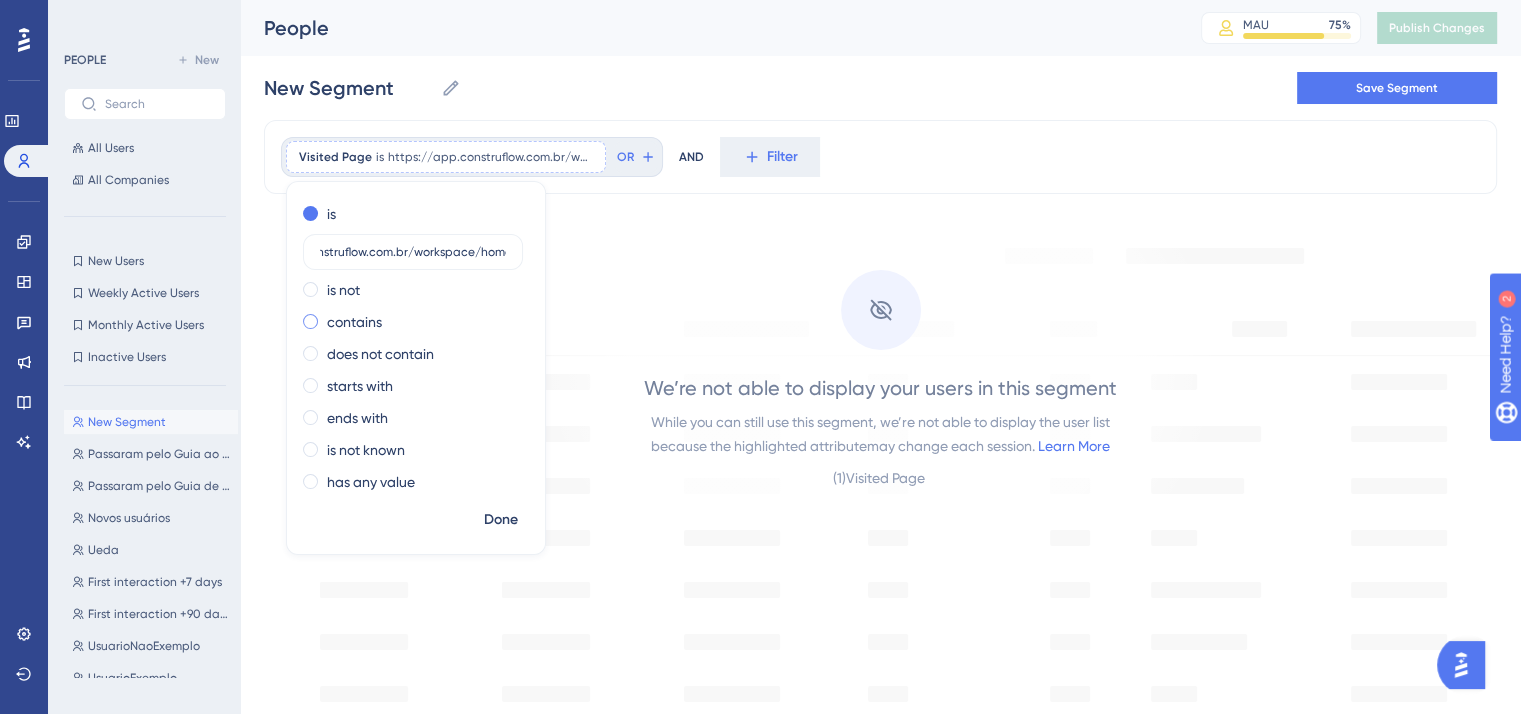 scroll, scrollTop: 0, scrollLeft: 0, axis: both 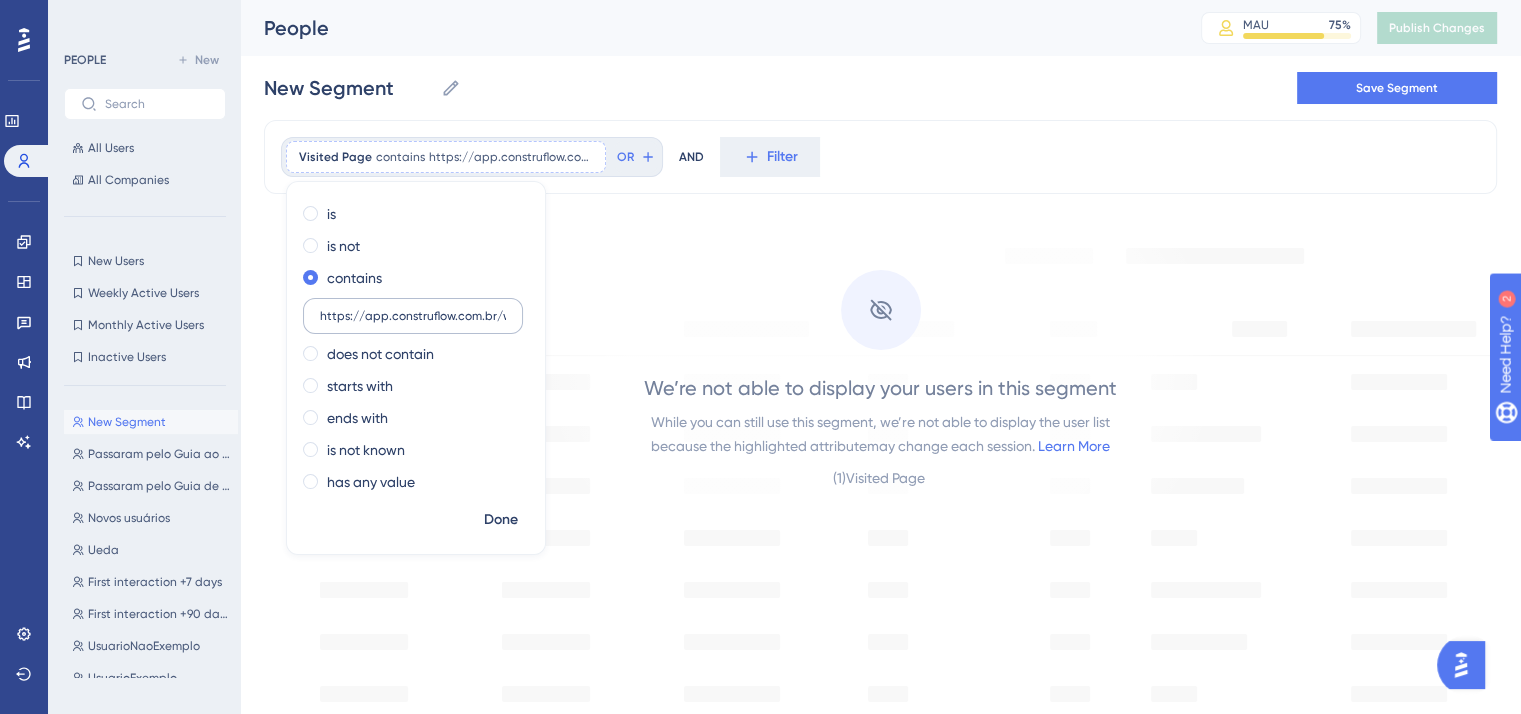 drag, startPoint x: 468, startPoint y: 311, endPoint x: 440, endPoint y: 329, distance: 33.286633 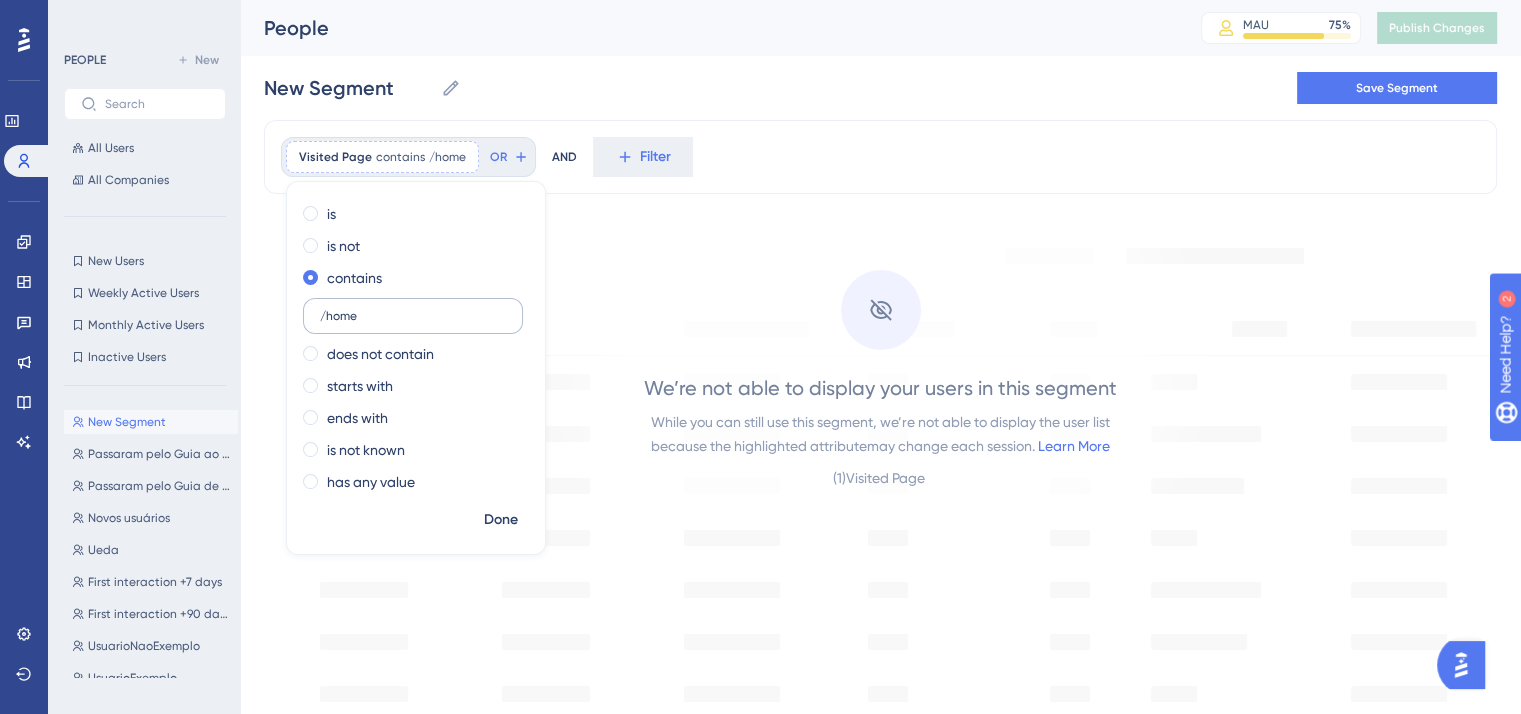 type on "/home" 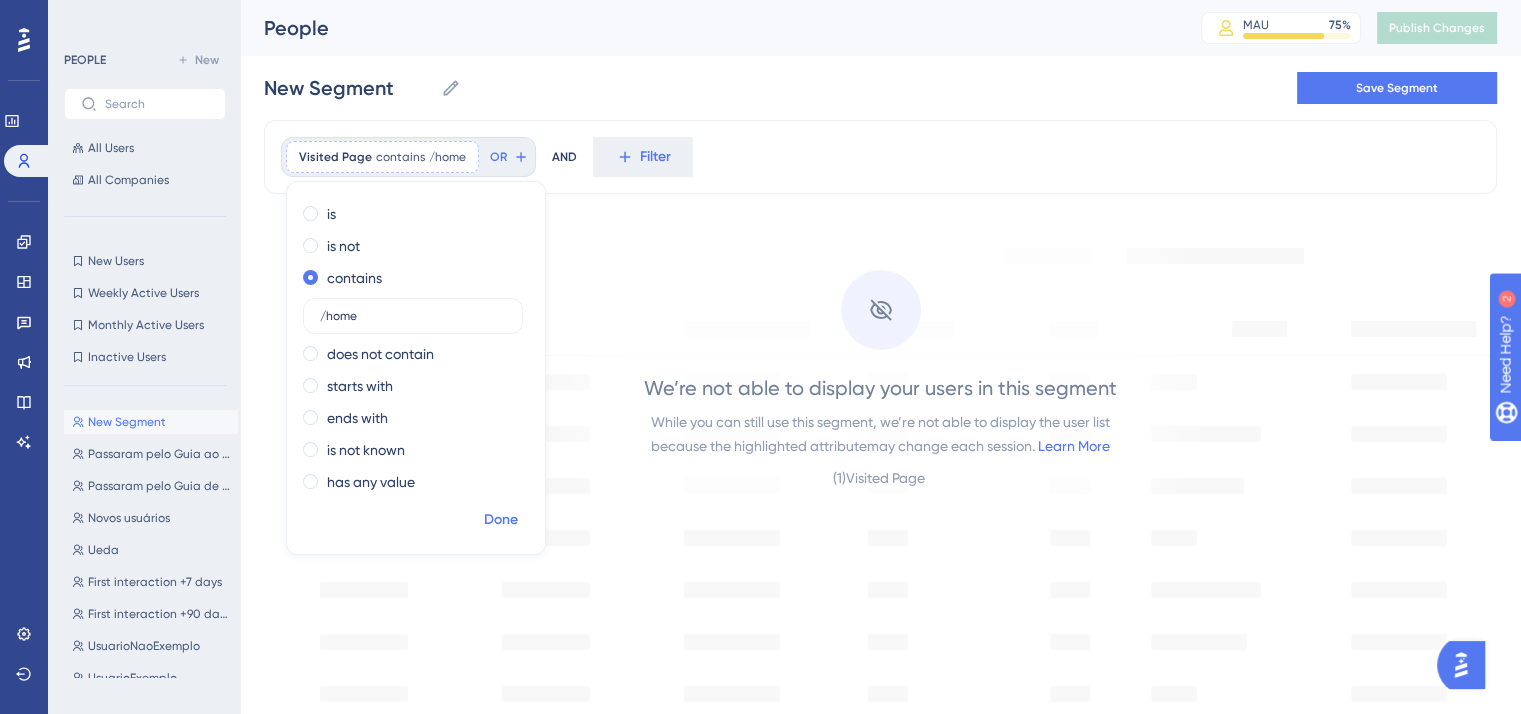 click on "Done" at bounding box center [501, 520] 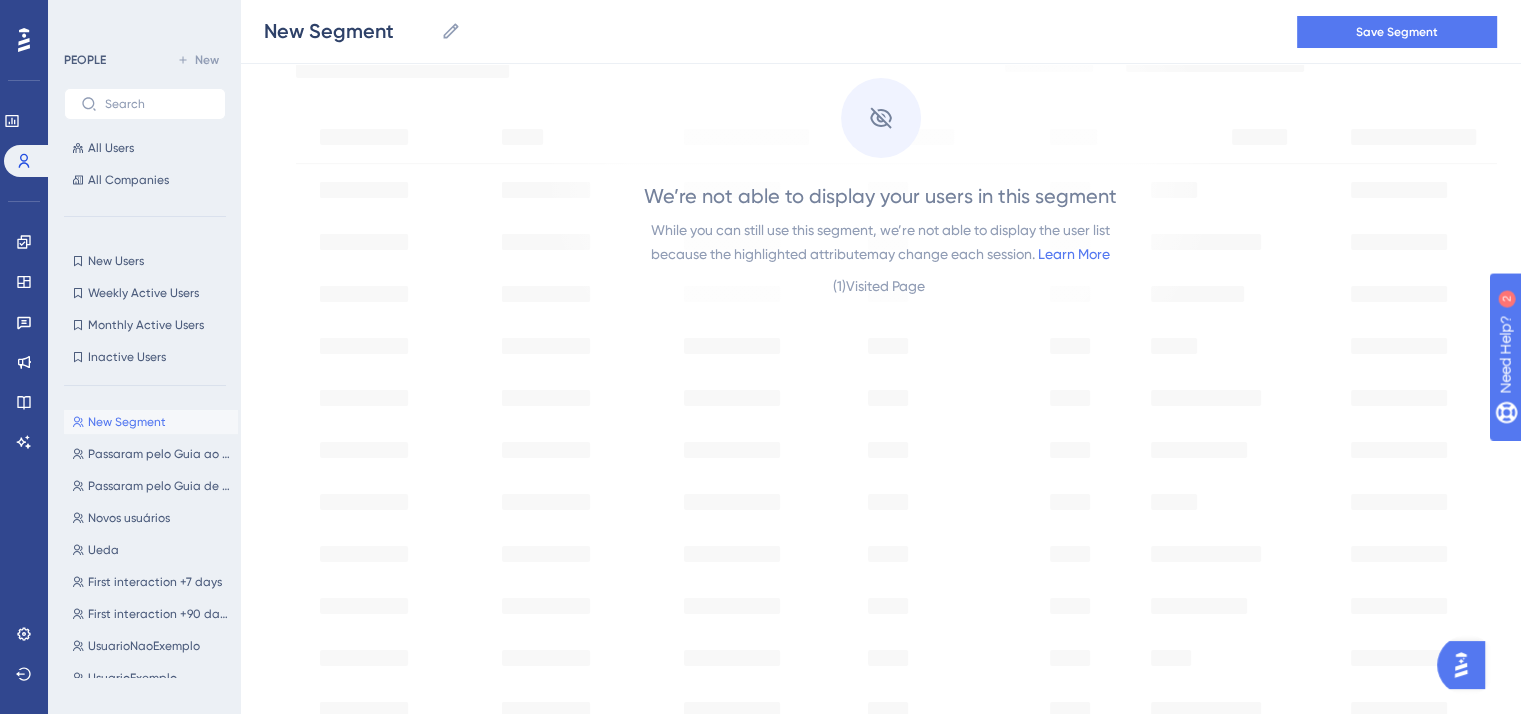 scroll, scrollTop: 300, scrollLeft: 0, axis: vertical 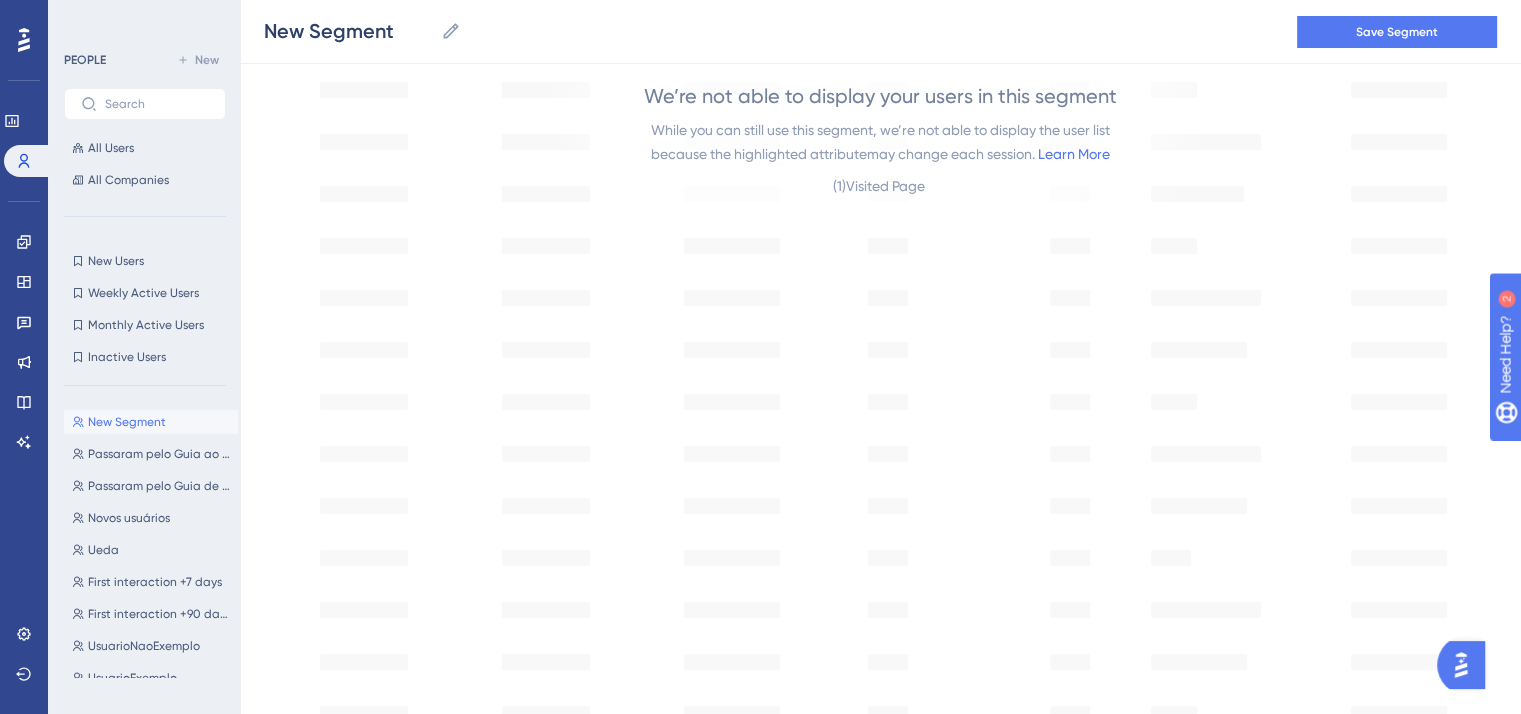 click on "( [NUMBER] )  Visited Page" at bounding box center [880, 186] 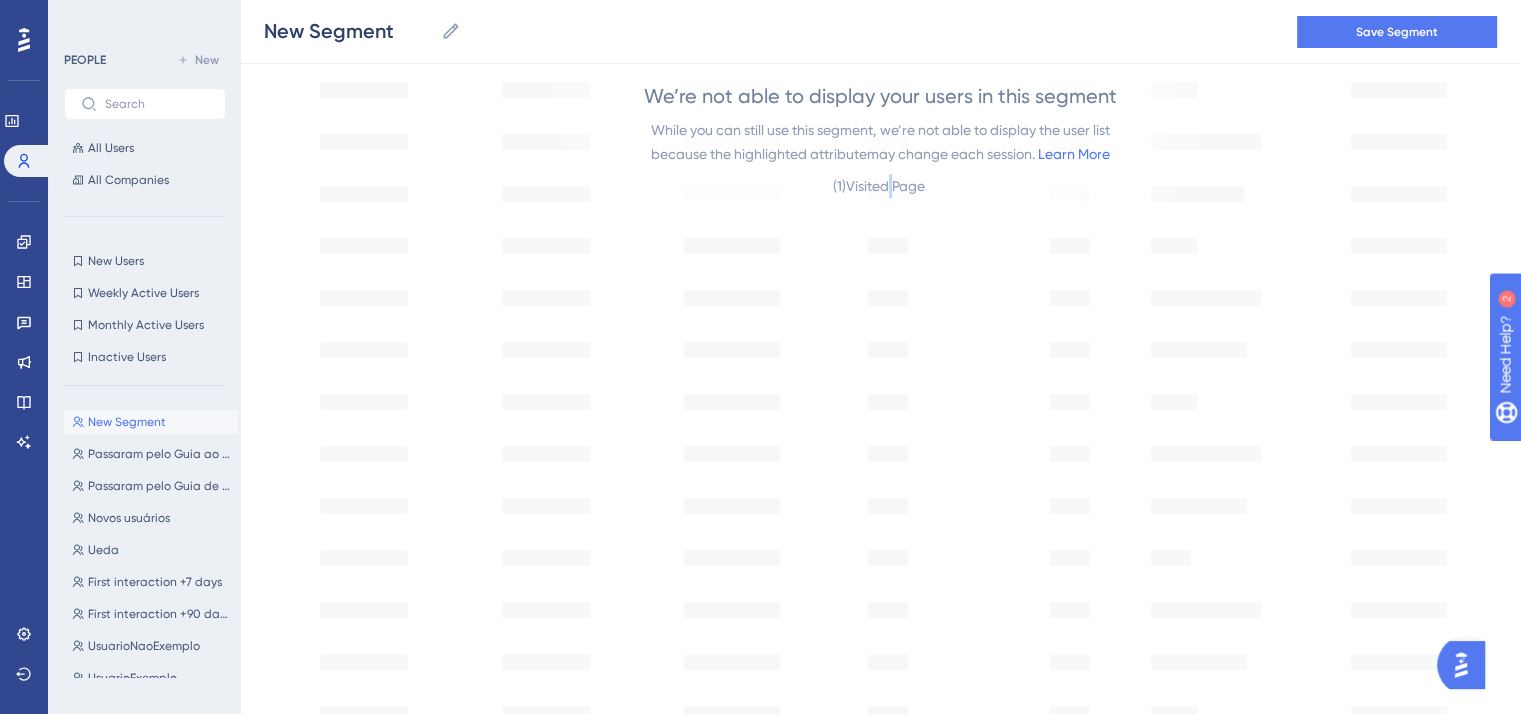 click on "( [NUMBER] )  Visited Page" at bounding box center (880, 186) 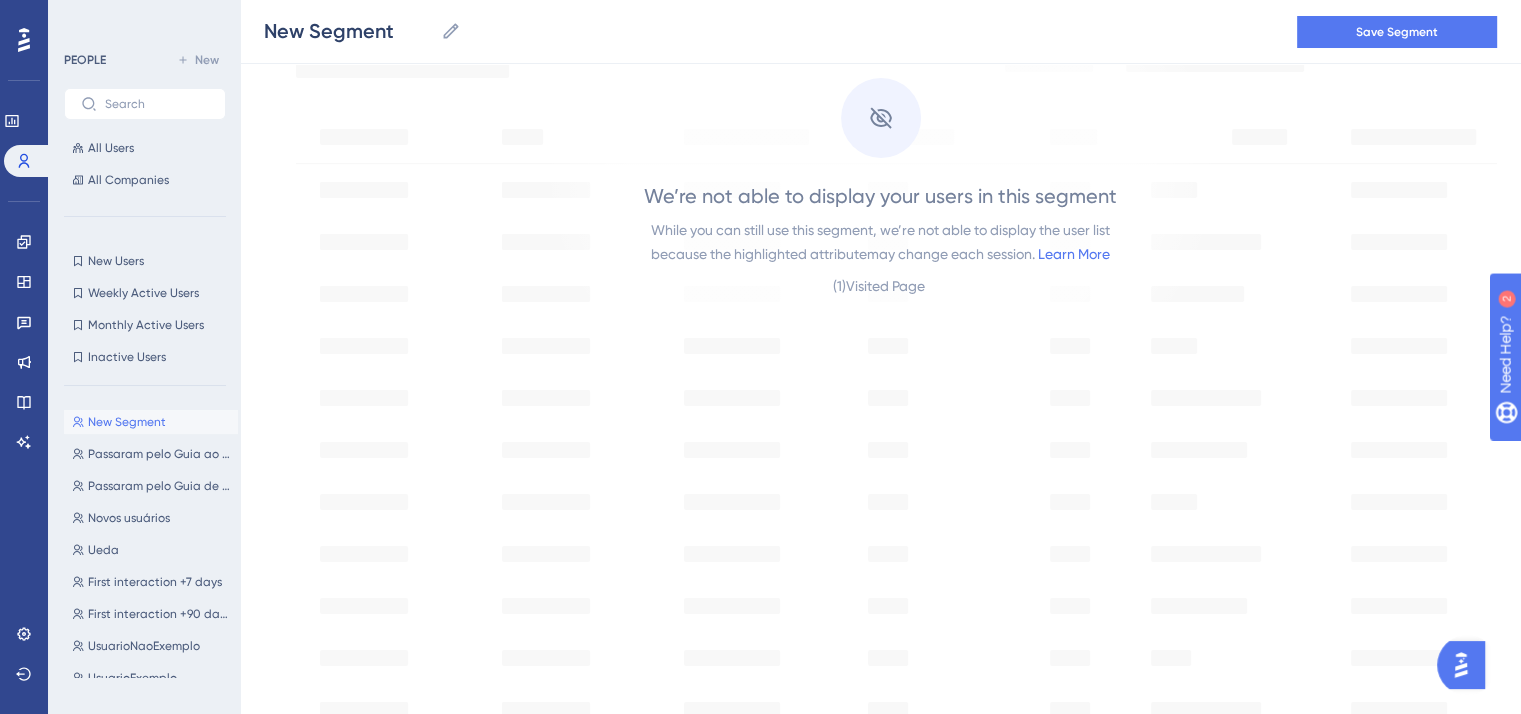 click 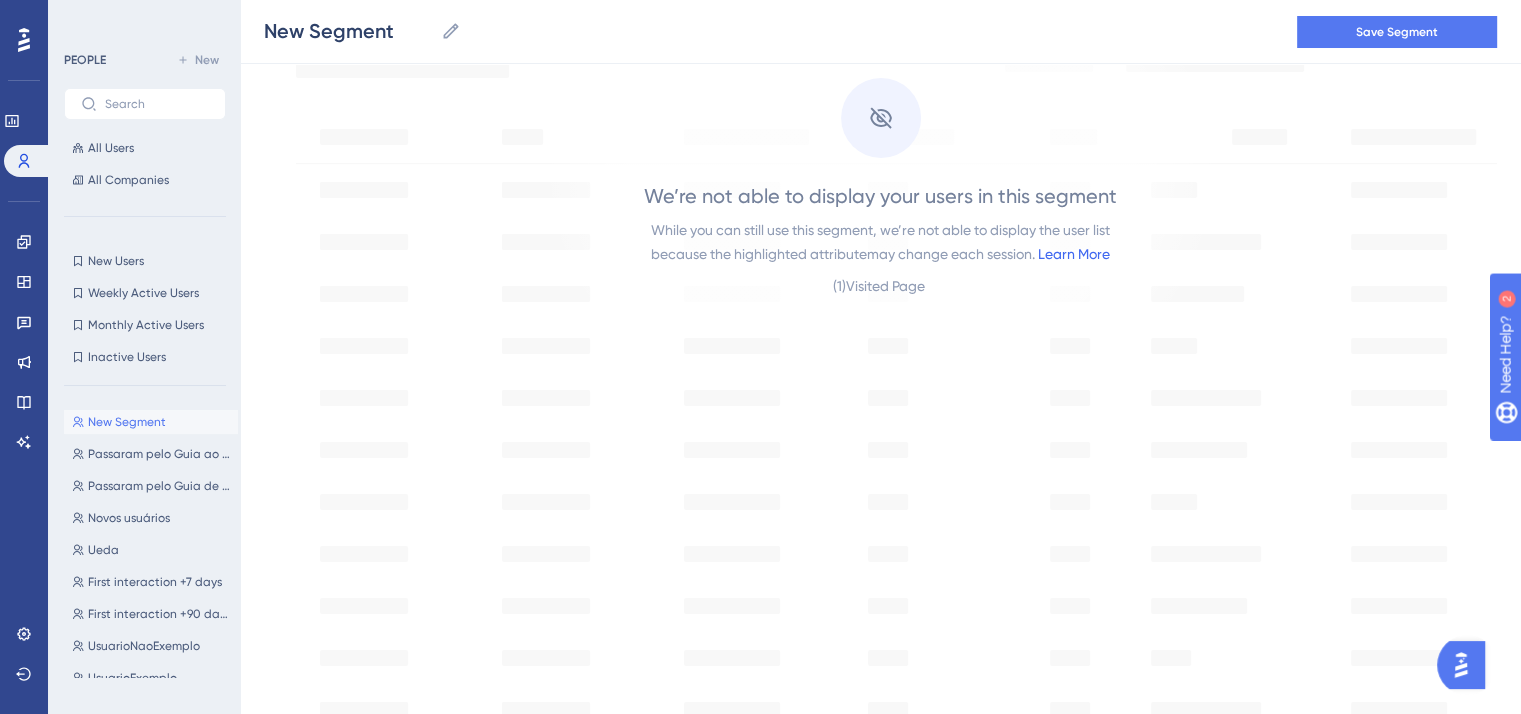 click on "Learn More" at bounding box center [1074, 254] 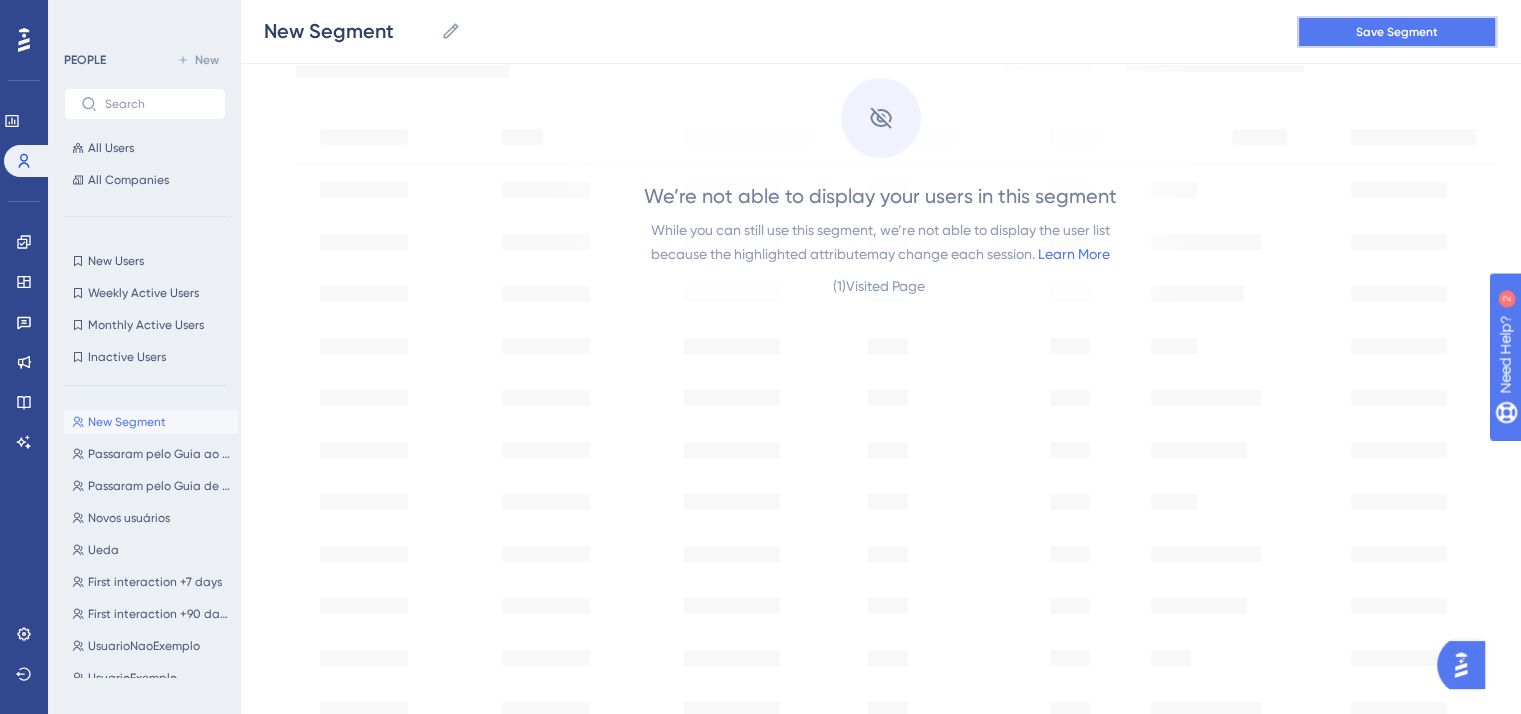 drag, startPoint x: 1360, startPoint y: 35, endPoint x: 1148, endPoint y: 157, distance: 244.59763 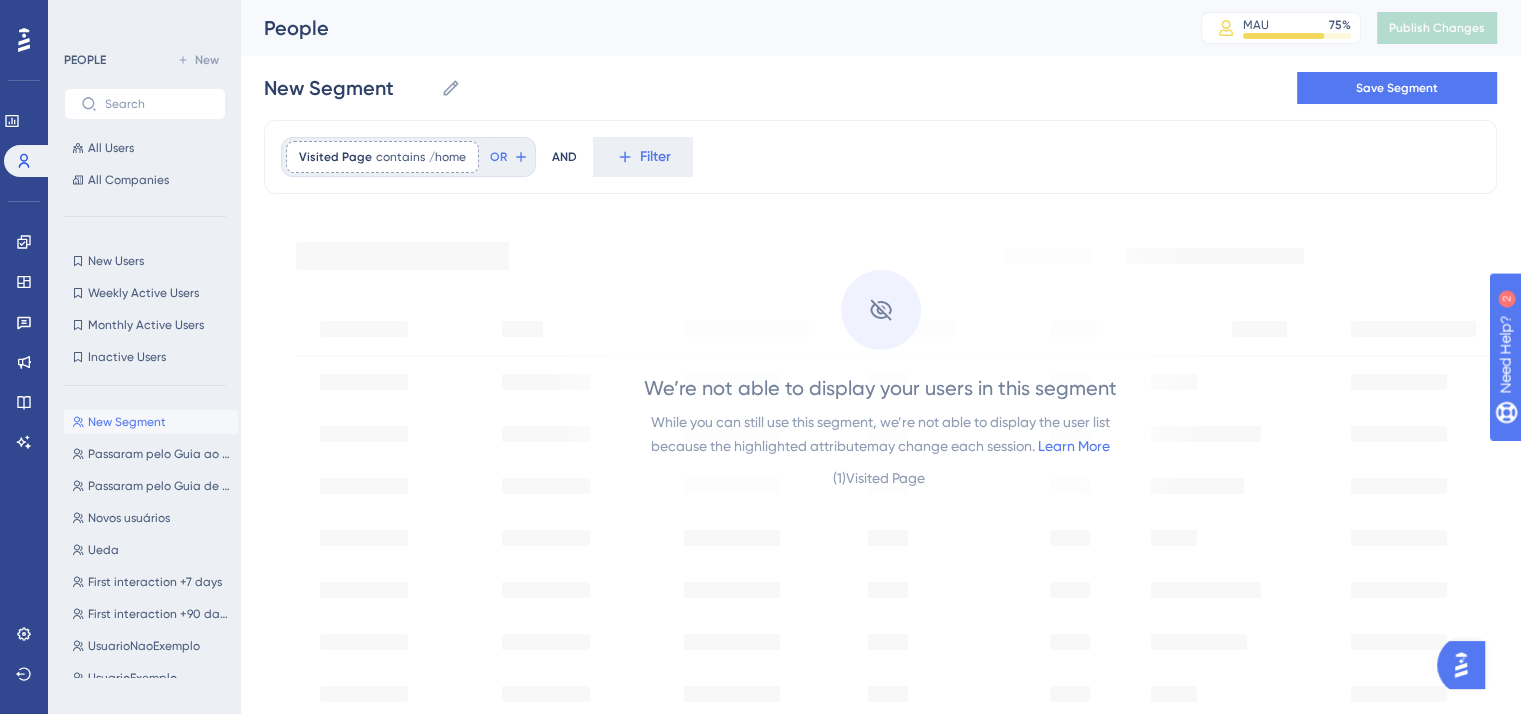 click on "New Segment New Segment" at bounding box center [151, 422] 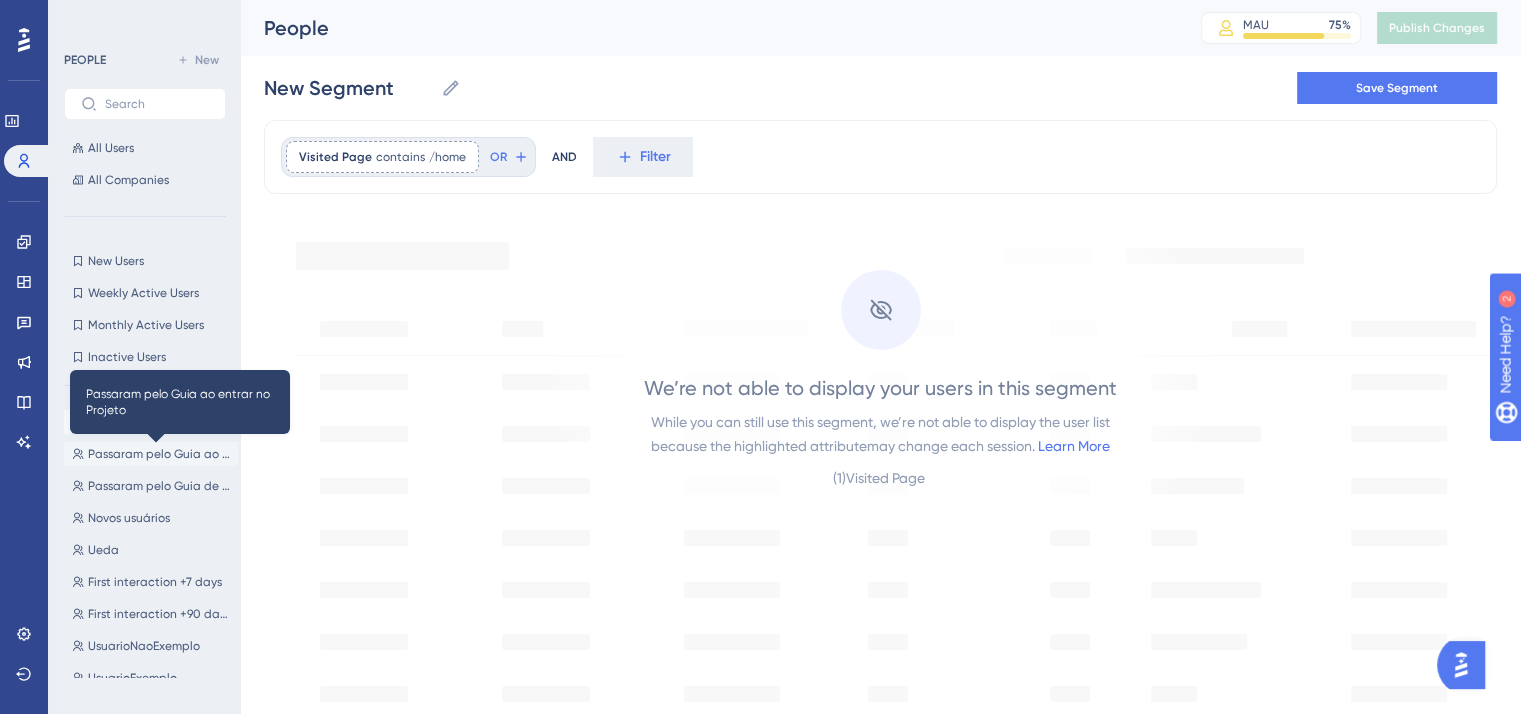 click on "Passaram pelo Guia ao entrar no Projeto" at bounding box center (159, 454) 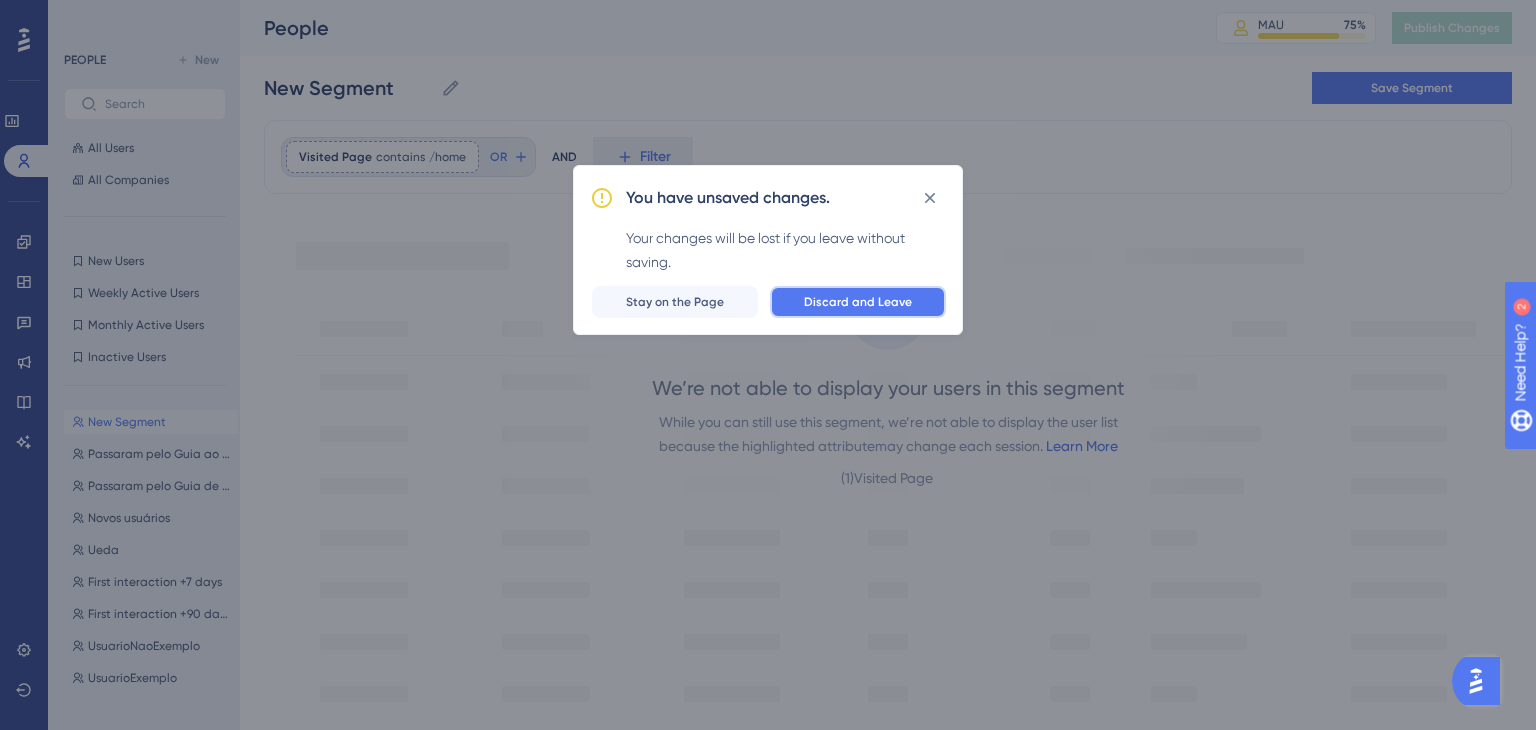click on "Discard and Leave" at bounding box center (858, 302) 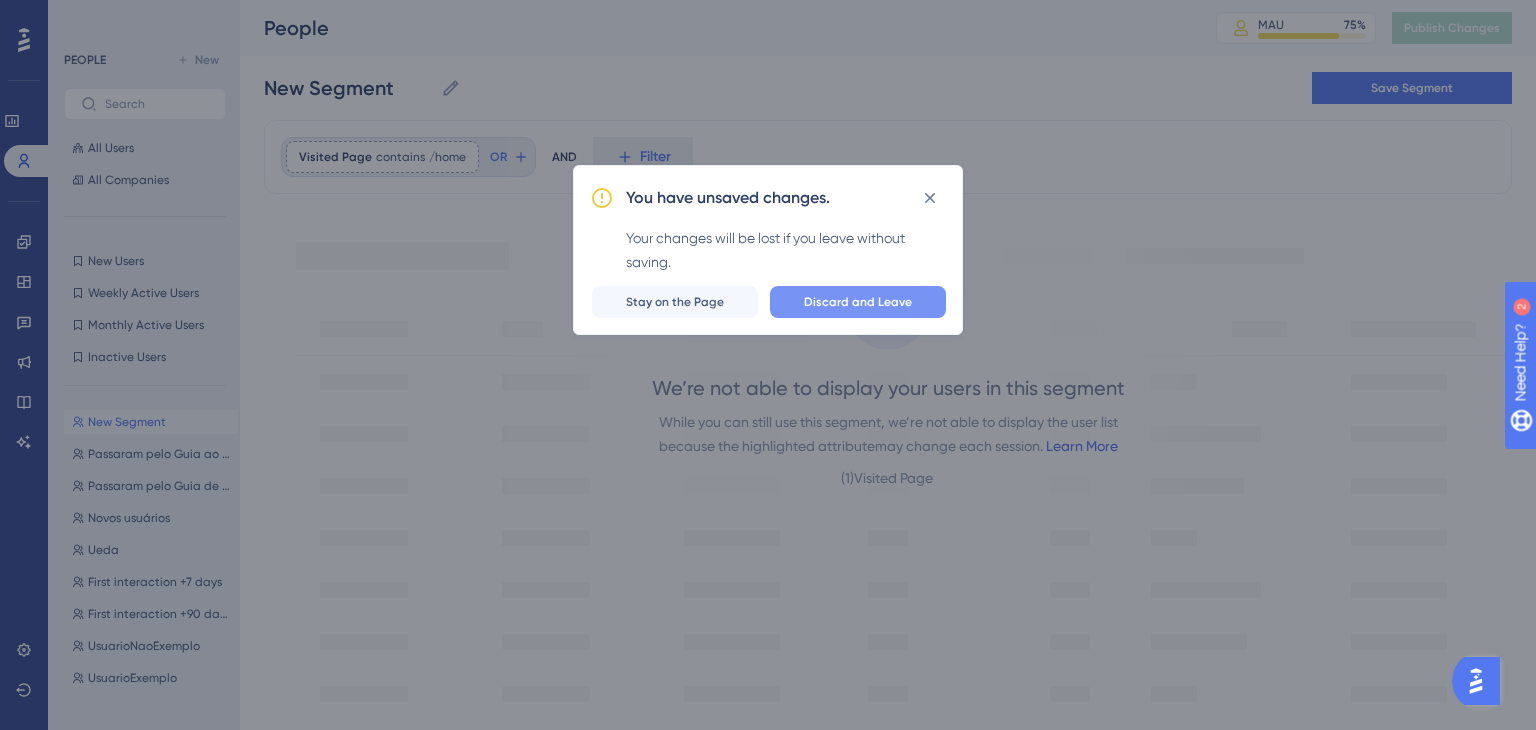 type on "Passaram pelo Guia ao entrar no Projeto" 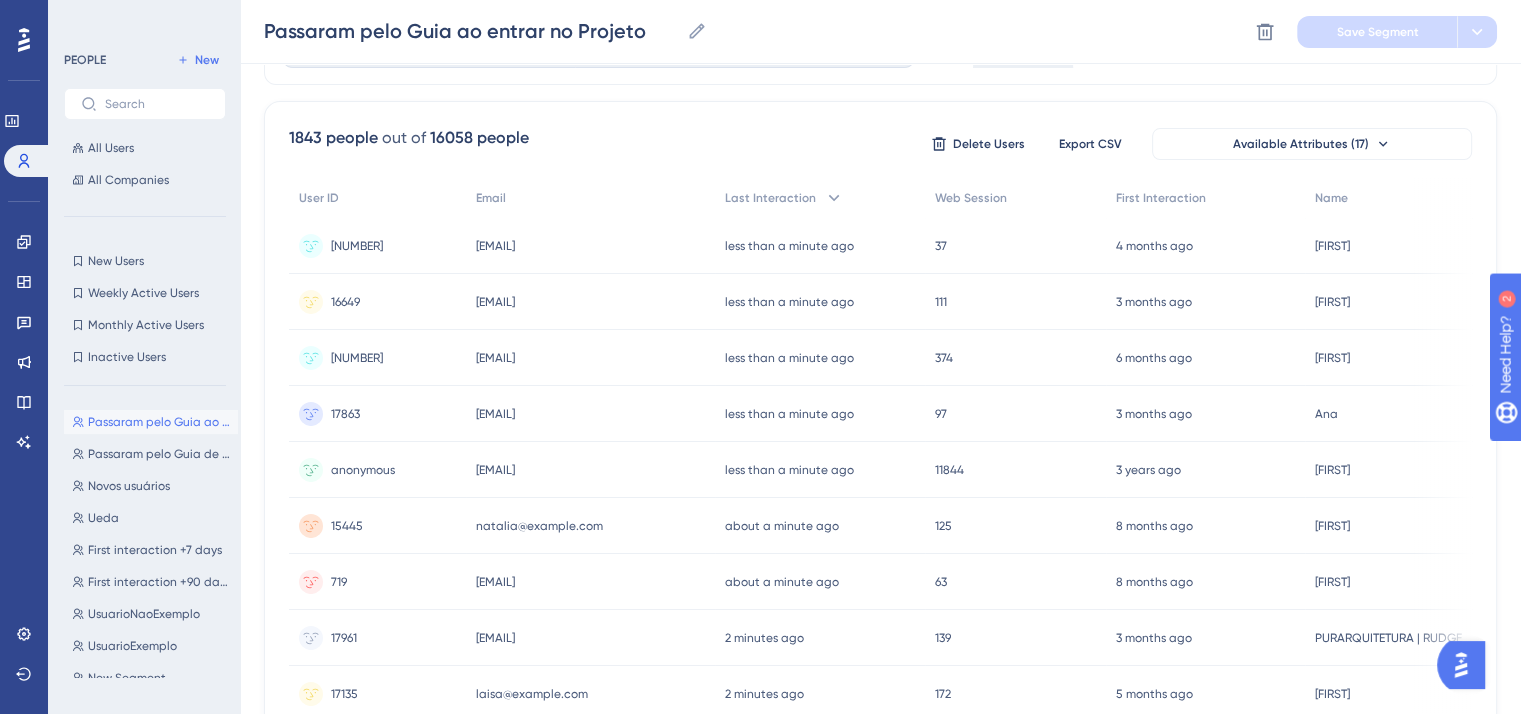 scroll, scrollTop: 0, scrollLeft: 0, axis: both 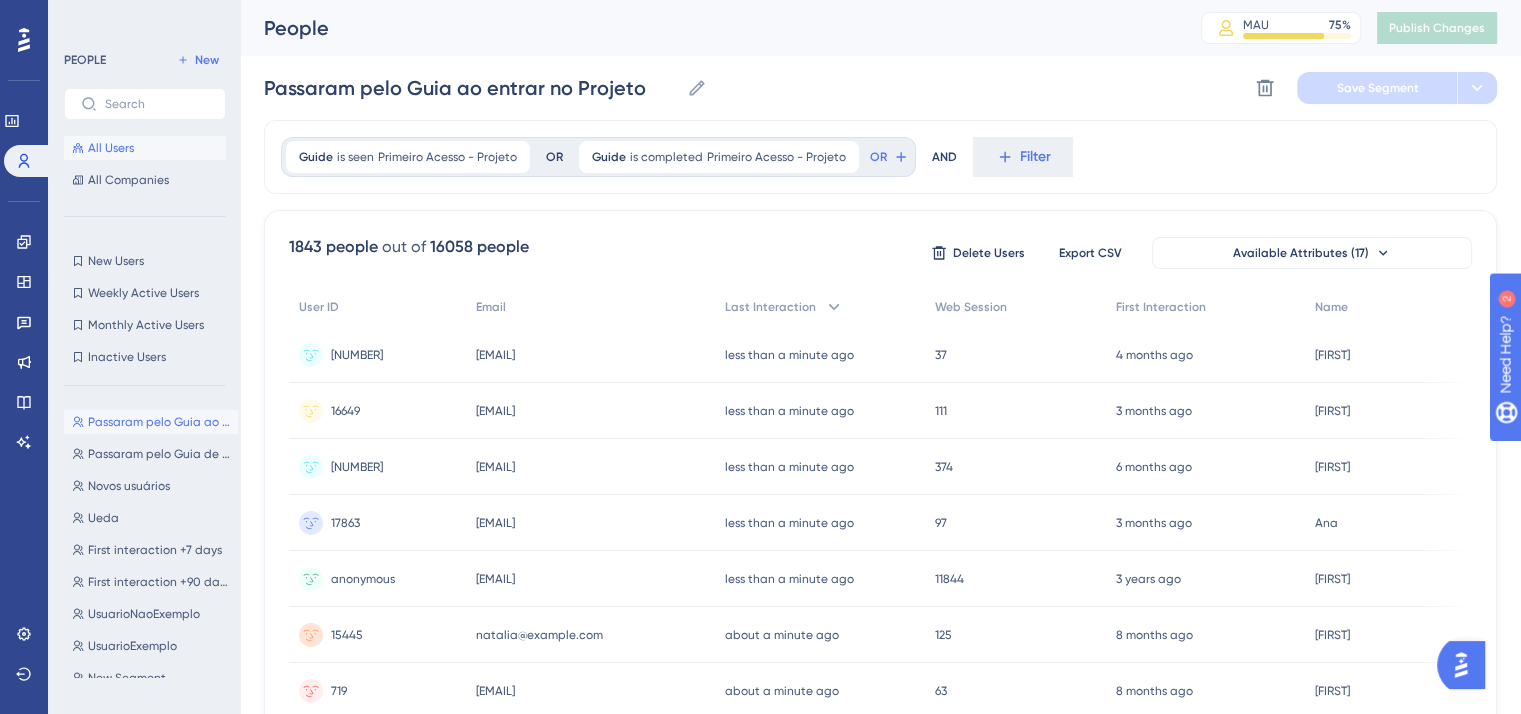 click on "All Users" at bounding box center [145, 148] 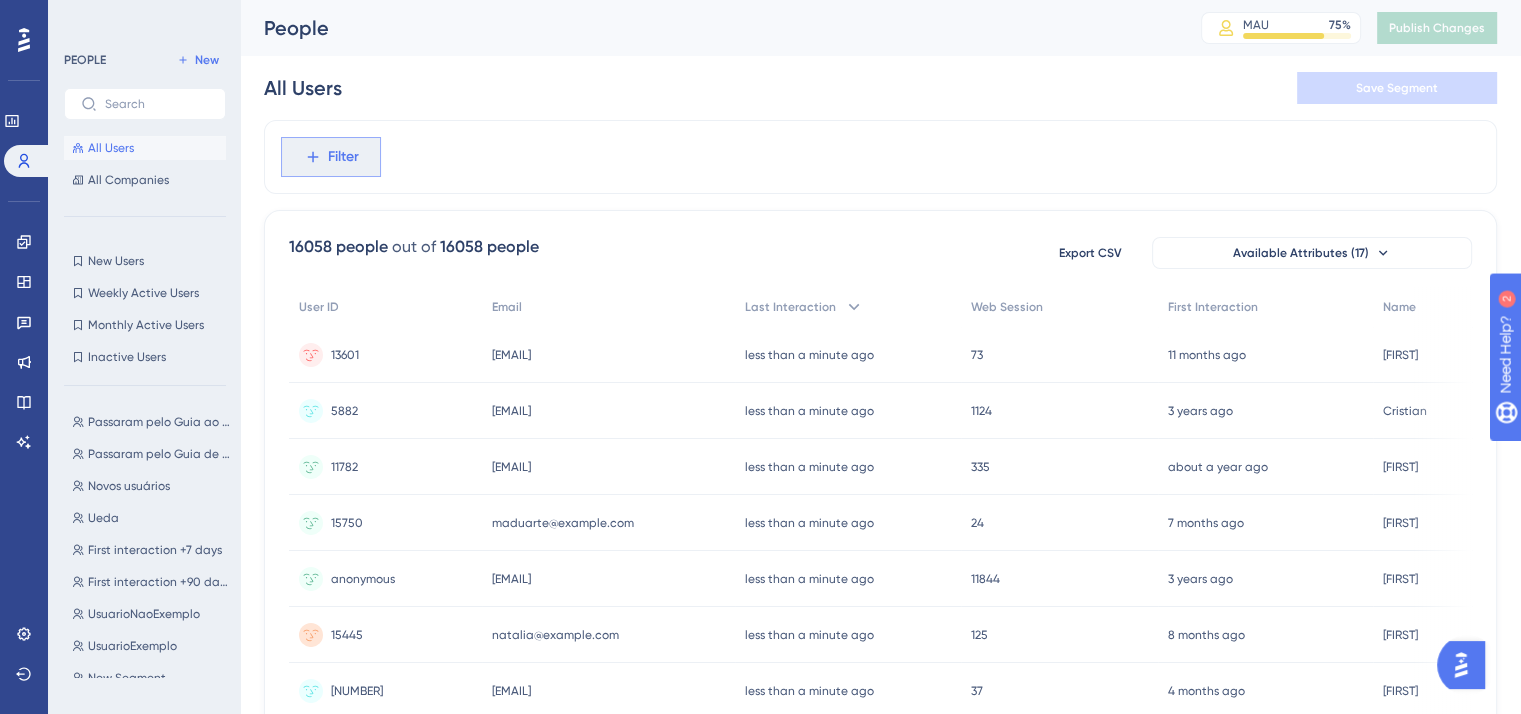 click 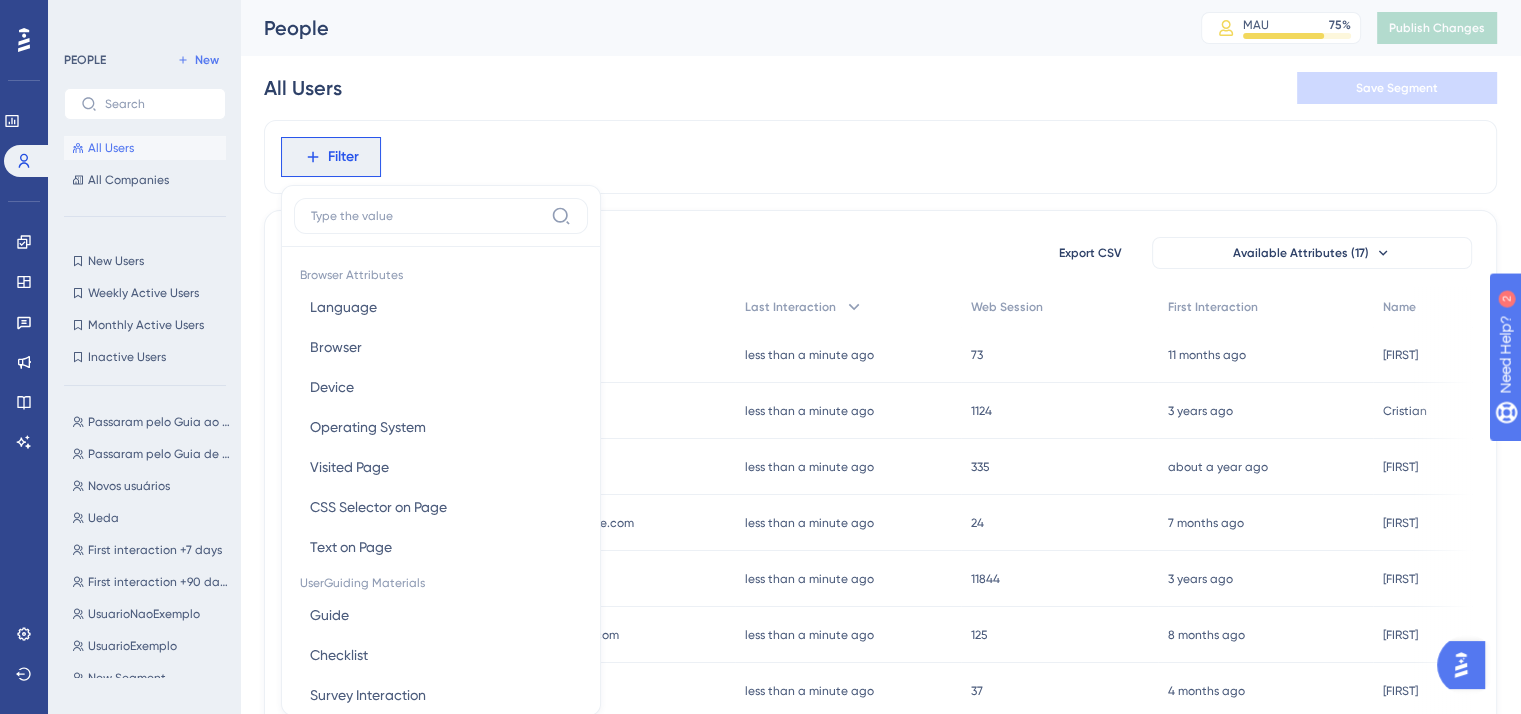 scroll, scrollTop: 93, scrollLeft: 0, axis: vertical 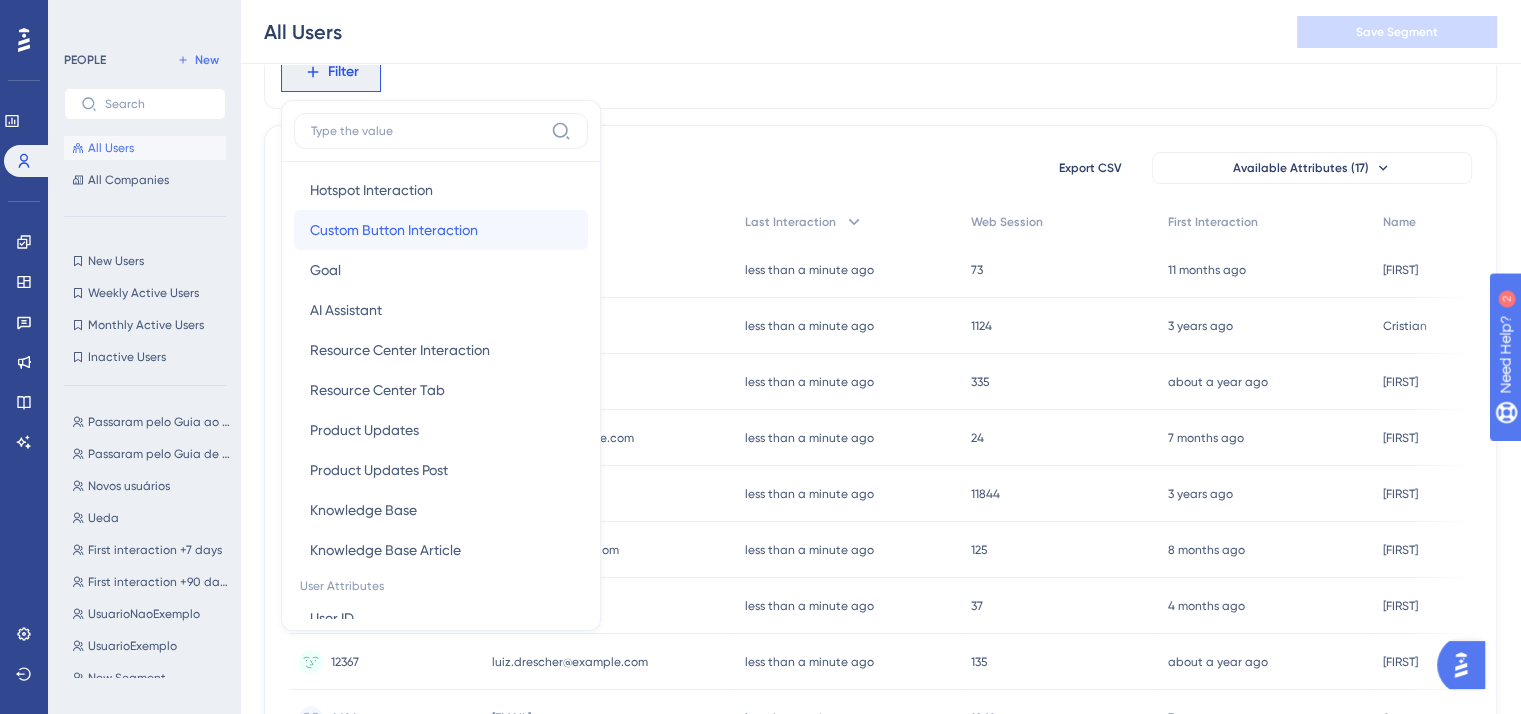 click on "Custom Button Interaction" at bounding box center (394, 230) 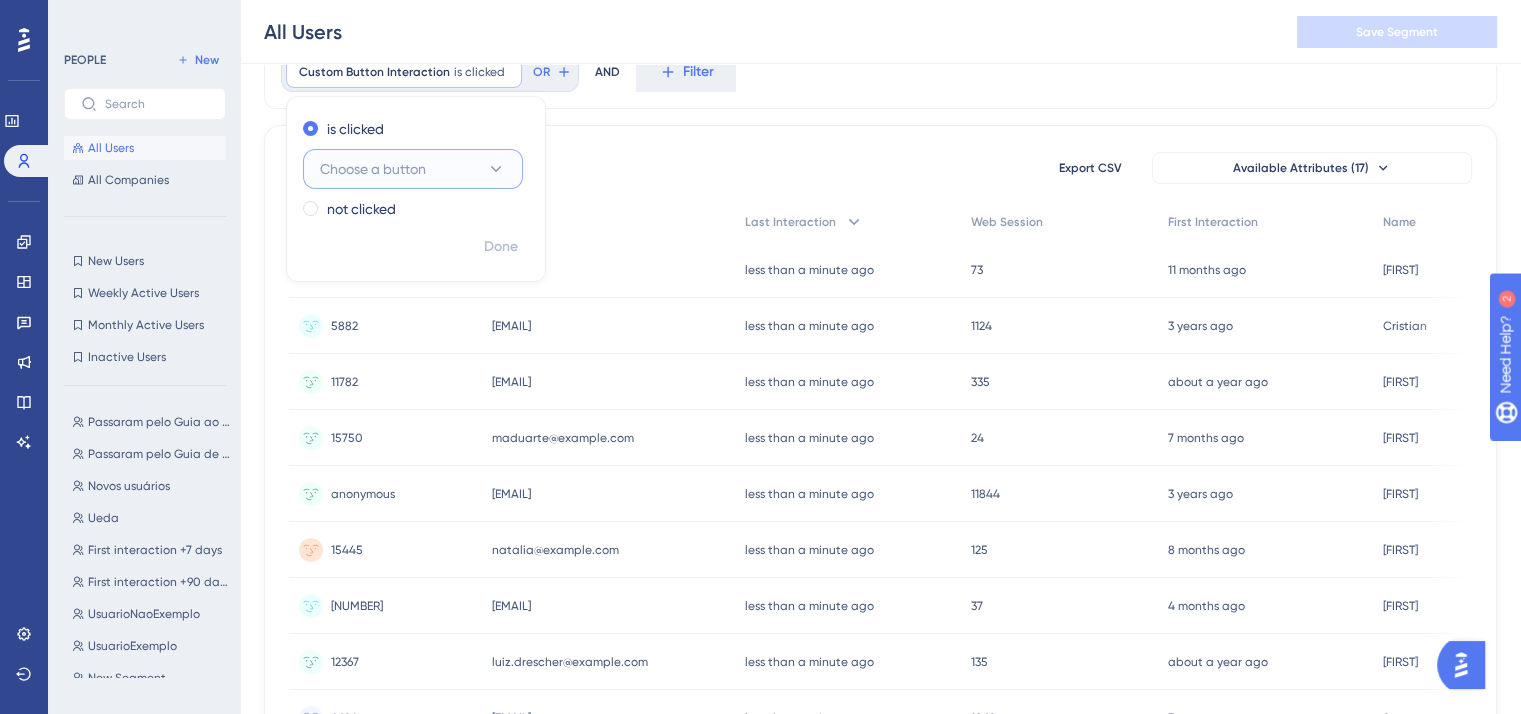 click on "Choose a button" at bounding box center [373, 169] 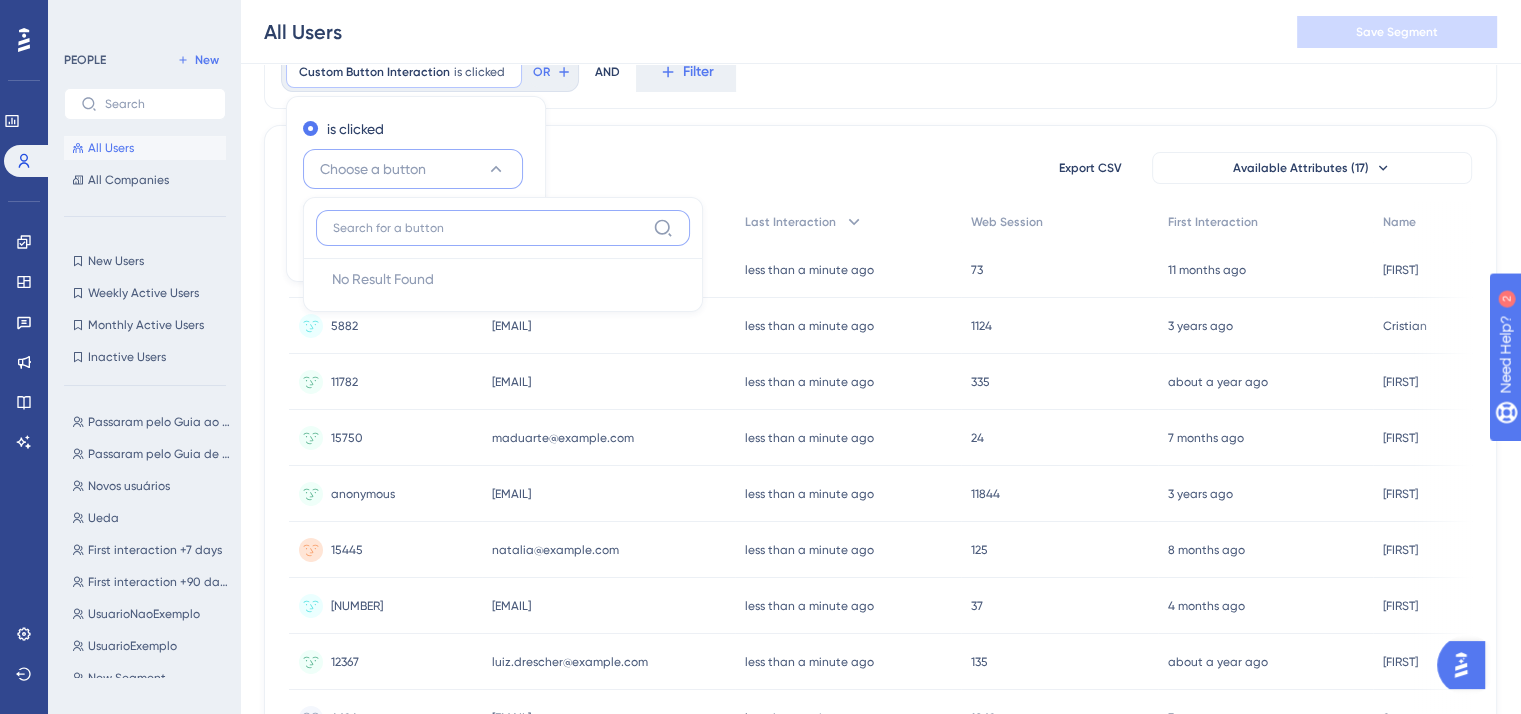 click at bounding box center [489, 228] 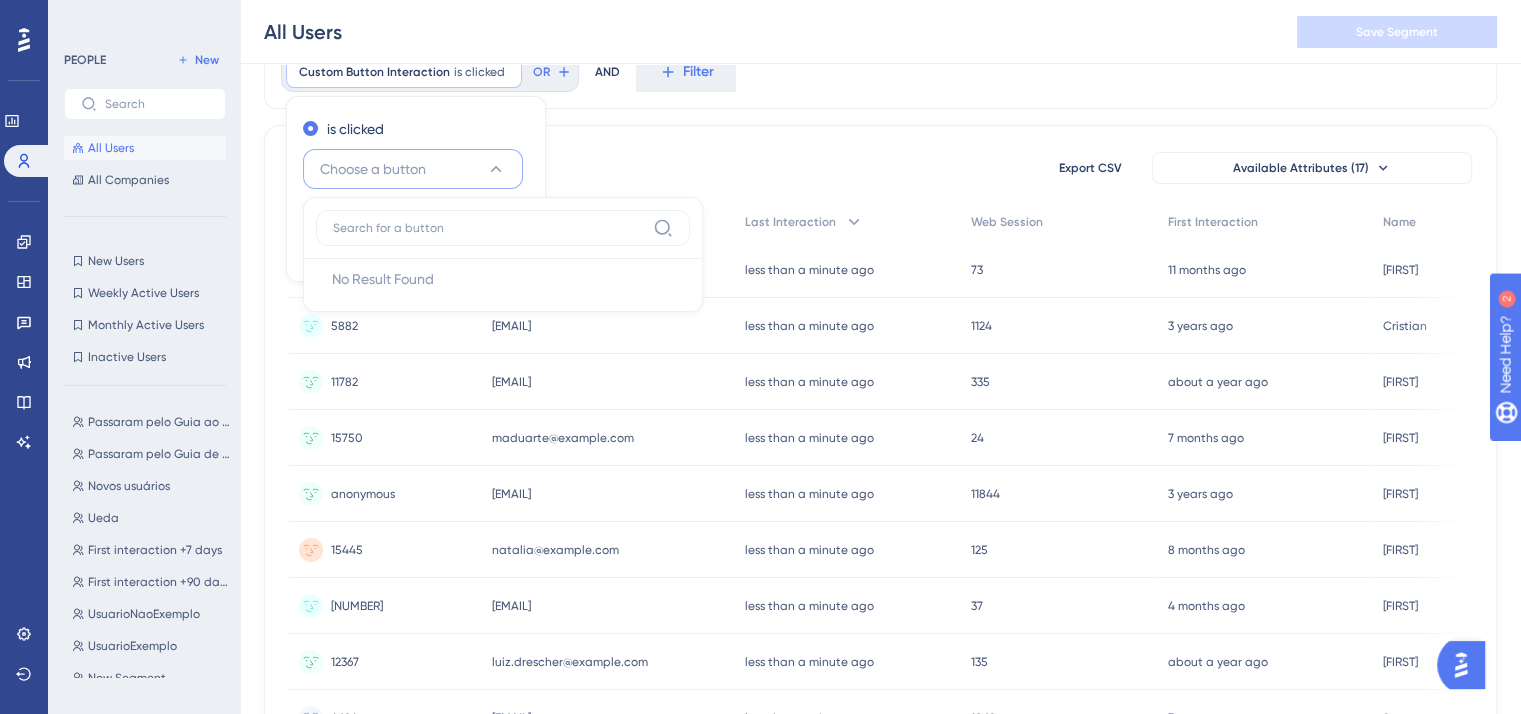 click on "people out of people Export CSV Available Attributes (17)" at bounding box center [880, 168] 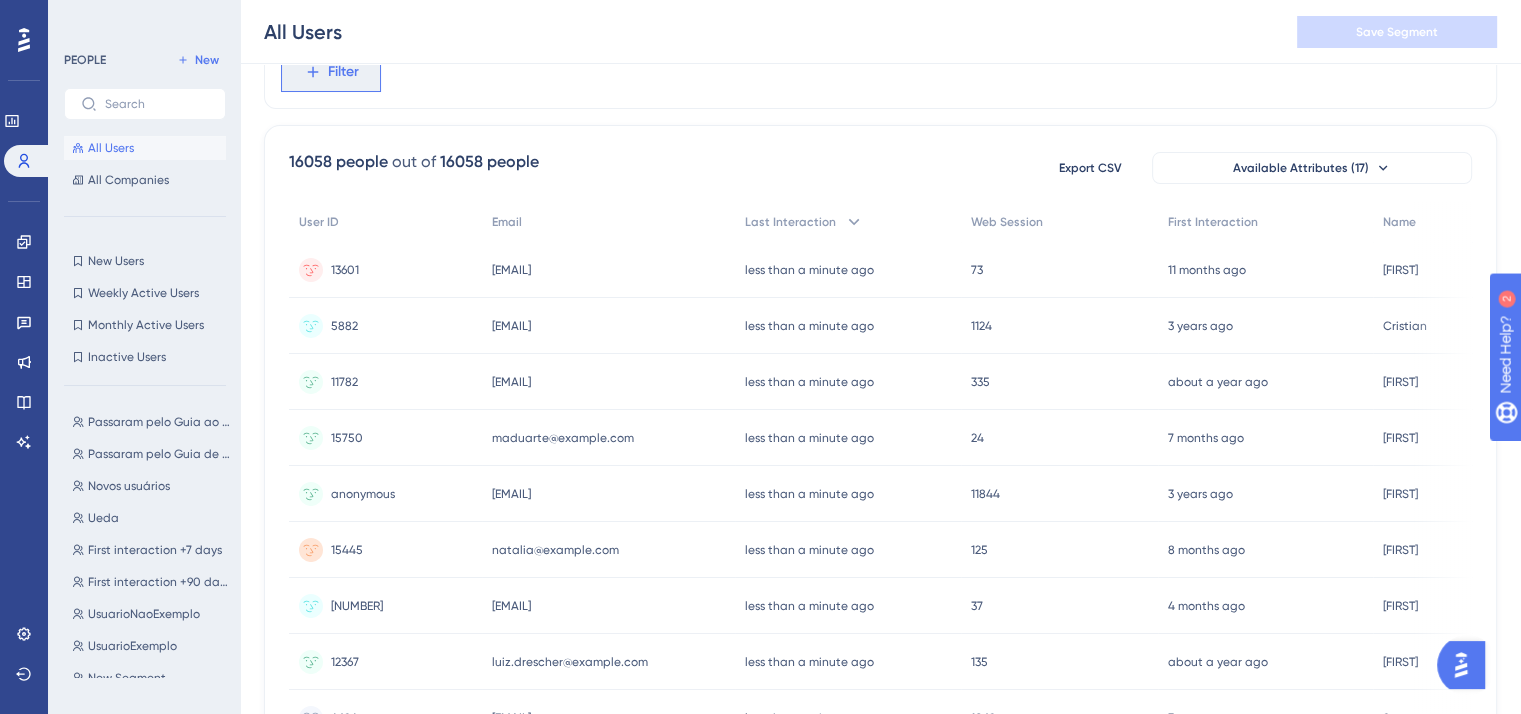 click on "Filter" at bounding box center [343, 72] 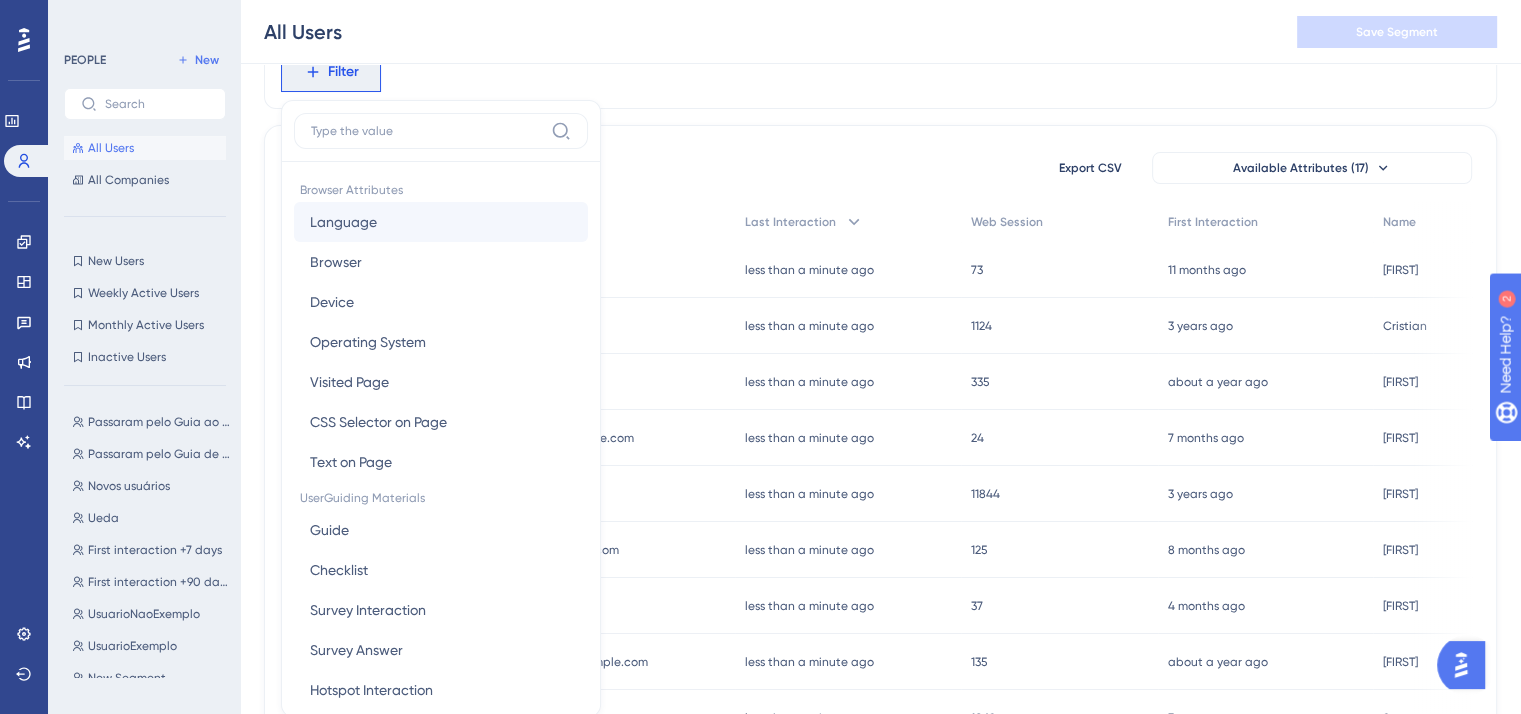scroll, scrollTop: 144, scrollLeft: 0, axis: vertical 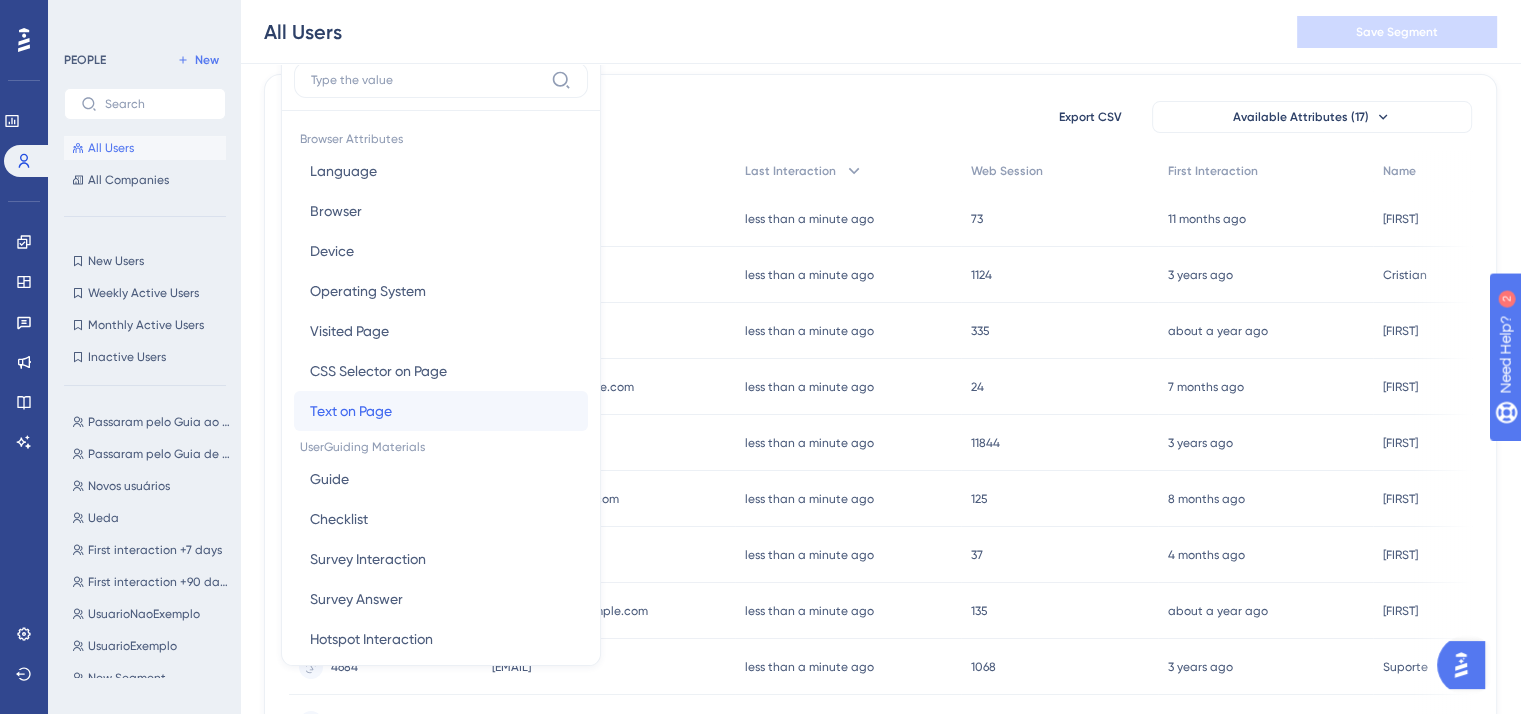 click on "Text on Page" at bounding box center (351, 411) 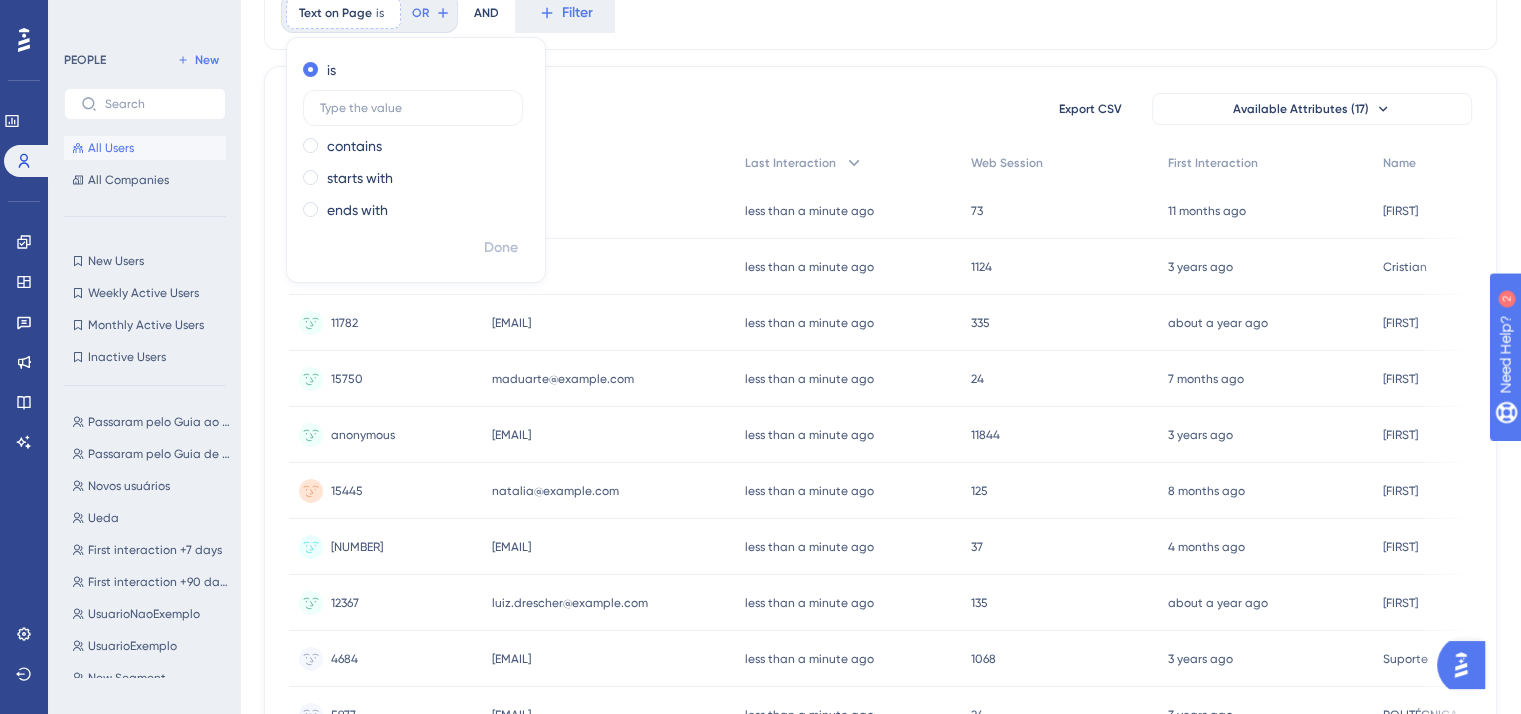 scroll, scrollTop: 0, scrollLeft: 0, axis: both 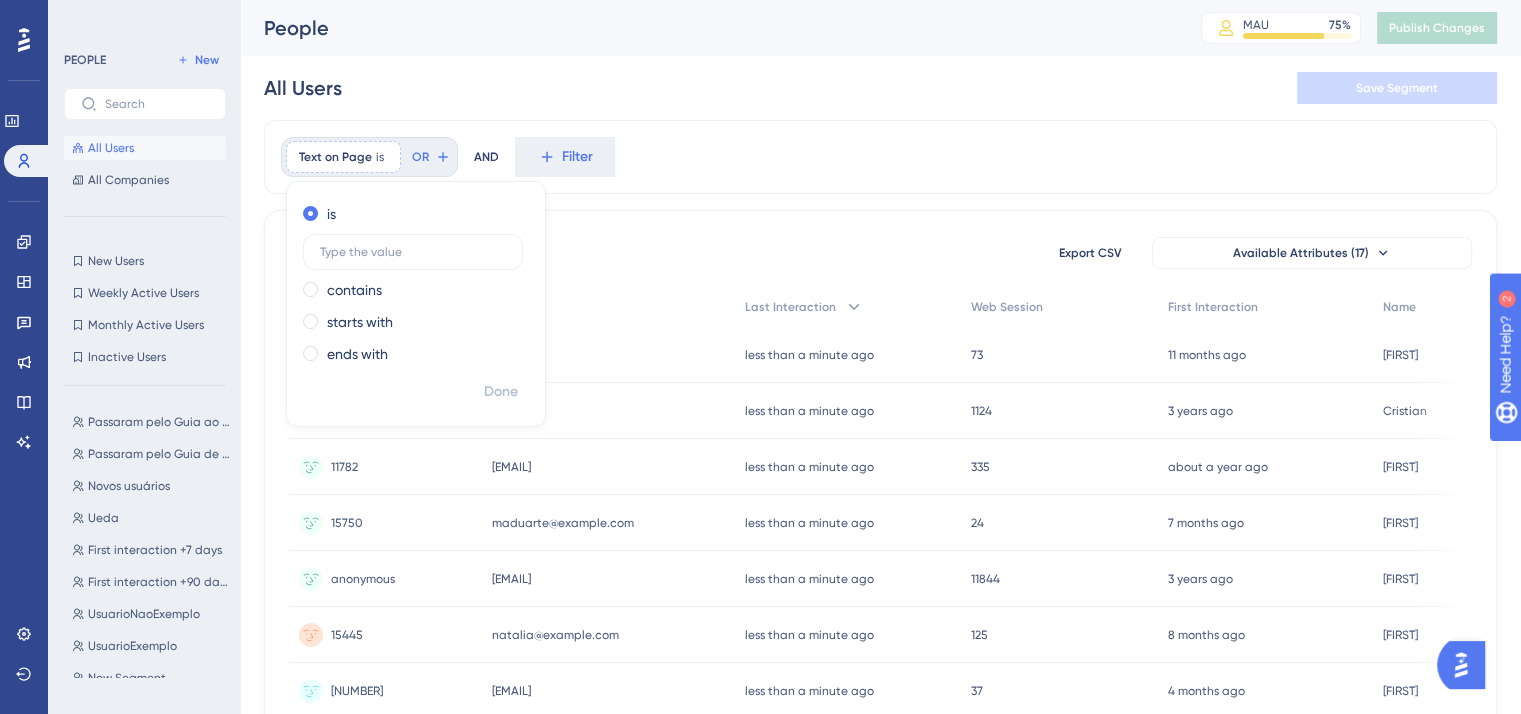 click on "people out of people Export CSV Available Attributes (17) User ID Email Last Interaction Web Session First Interaction Name 13601 13601 [EMAIL] less than a minute ago [DATE], [TIME] 73 73 [TIME_AGO] [DATE], [TIME] Kamila Kamila 5882 5882 [EMAIL] less than a minute ago [DATE], [TIME] 1124 1124 [TIME_AGO] [DATE], [TIME] Cristian Cristian 11782 11782 [EMAIL] less than a minute ago [DATE], [TIME] 335 335 [TIME_AGO] [DATE], [TIME] Áurea Áurea 15750 15750 [EMAIL] less than a minute ago [DATE], [TIME] 24 24 [TIME_AGO] [DATE], [TIME] MARCELO MARCELO anonymous anonymous [EMAIL] less than a minute ago [DATE], [TIME] 11844 11844 [TIME_AGO] [DATE], [TIME] Matthew Matthew 15445 15445 [EMAIL]" at bounding box center [880, 873] 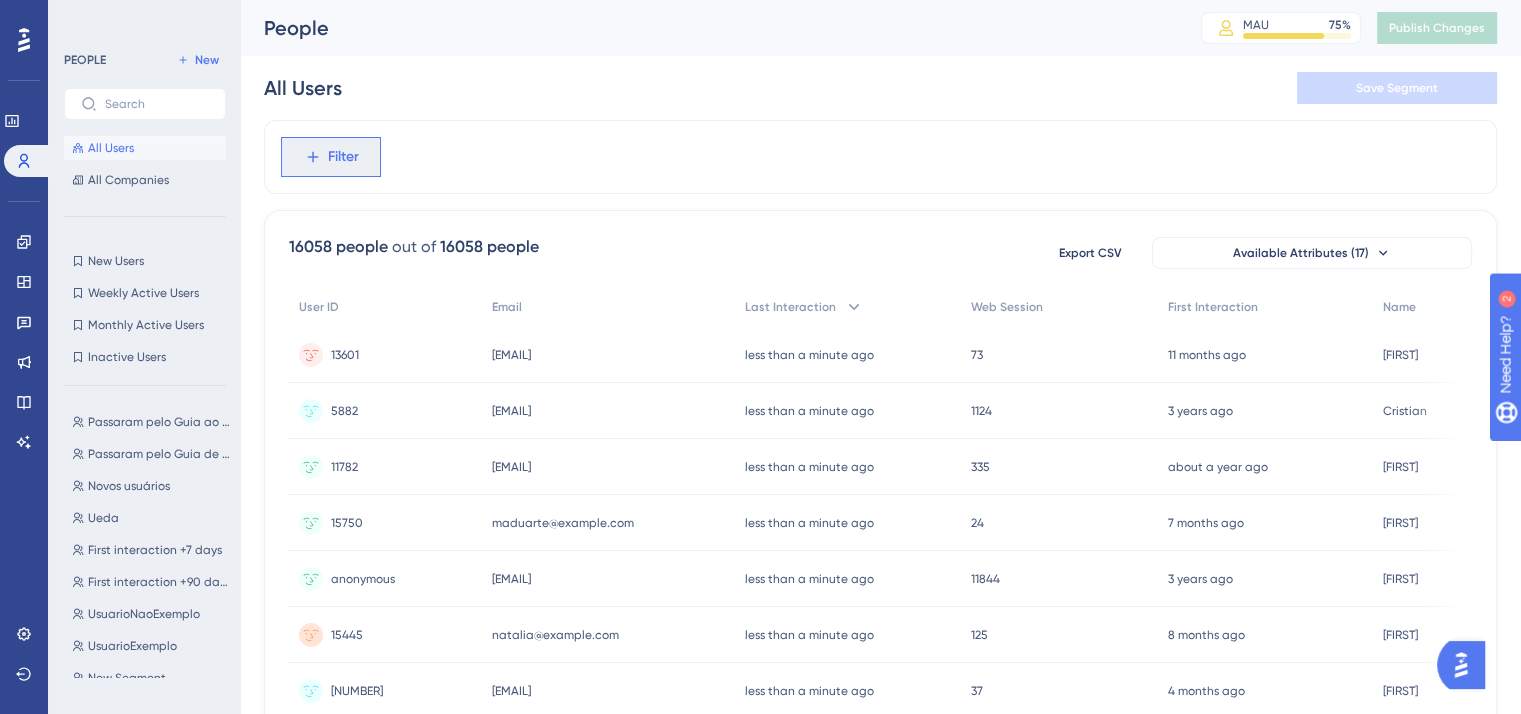 click on "Filter" at bounding box center (343, 157) 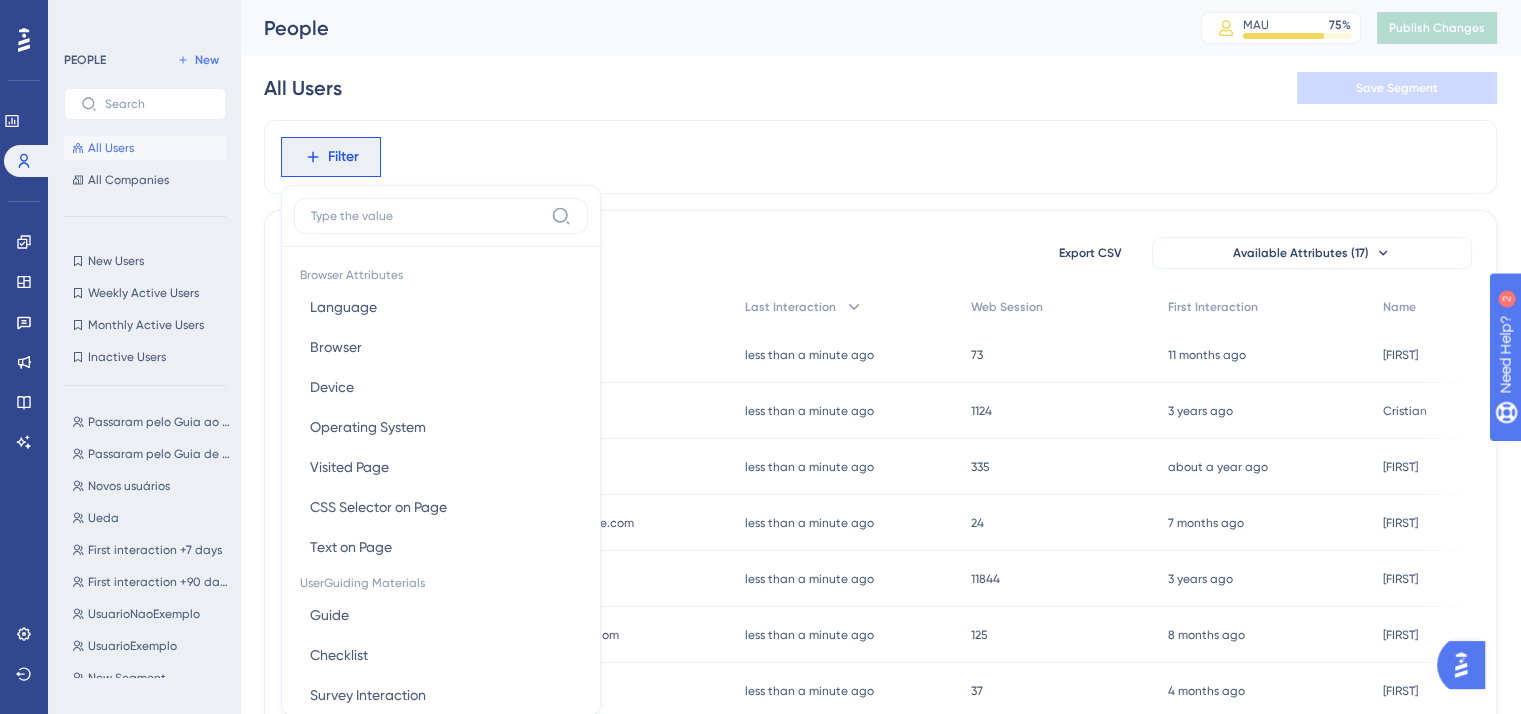 scroll, scrollTop: 93, scrollLeft: 0, axis: vertical 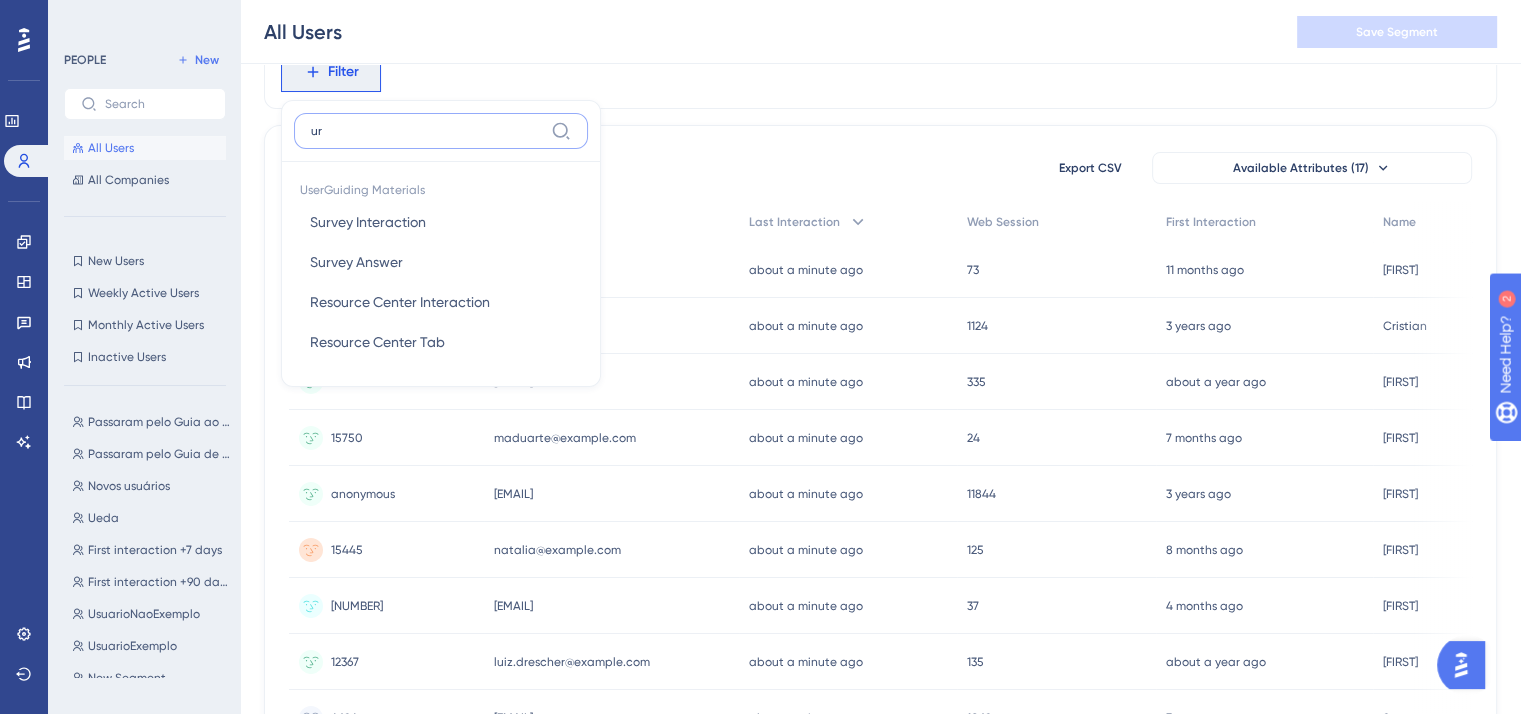 type on "u" 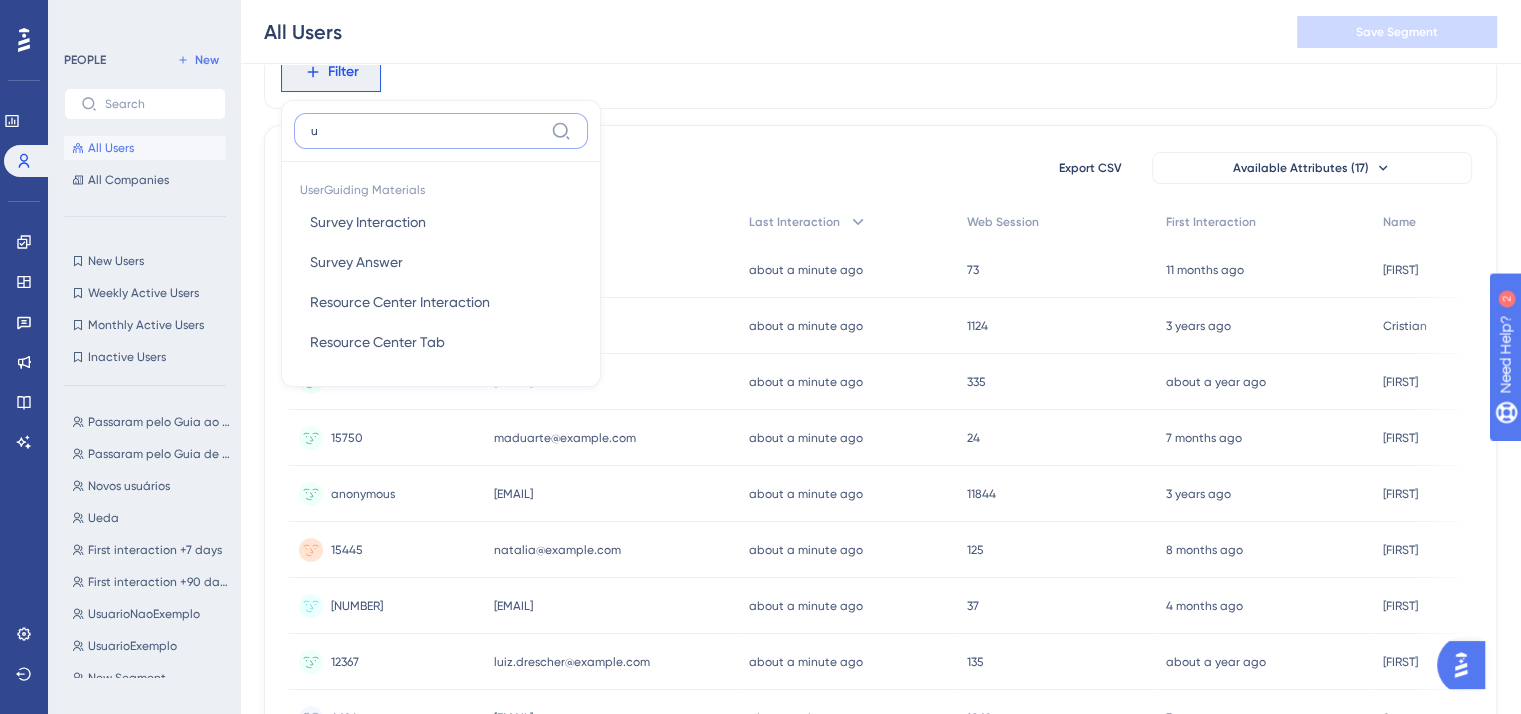 type 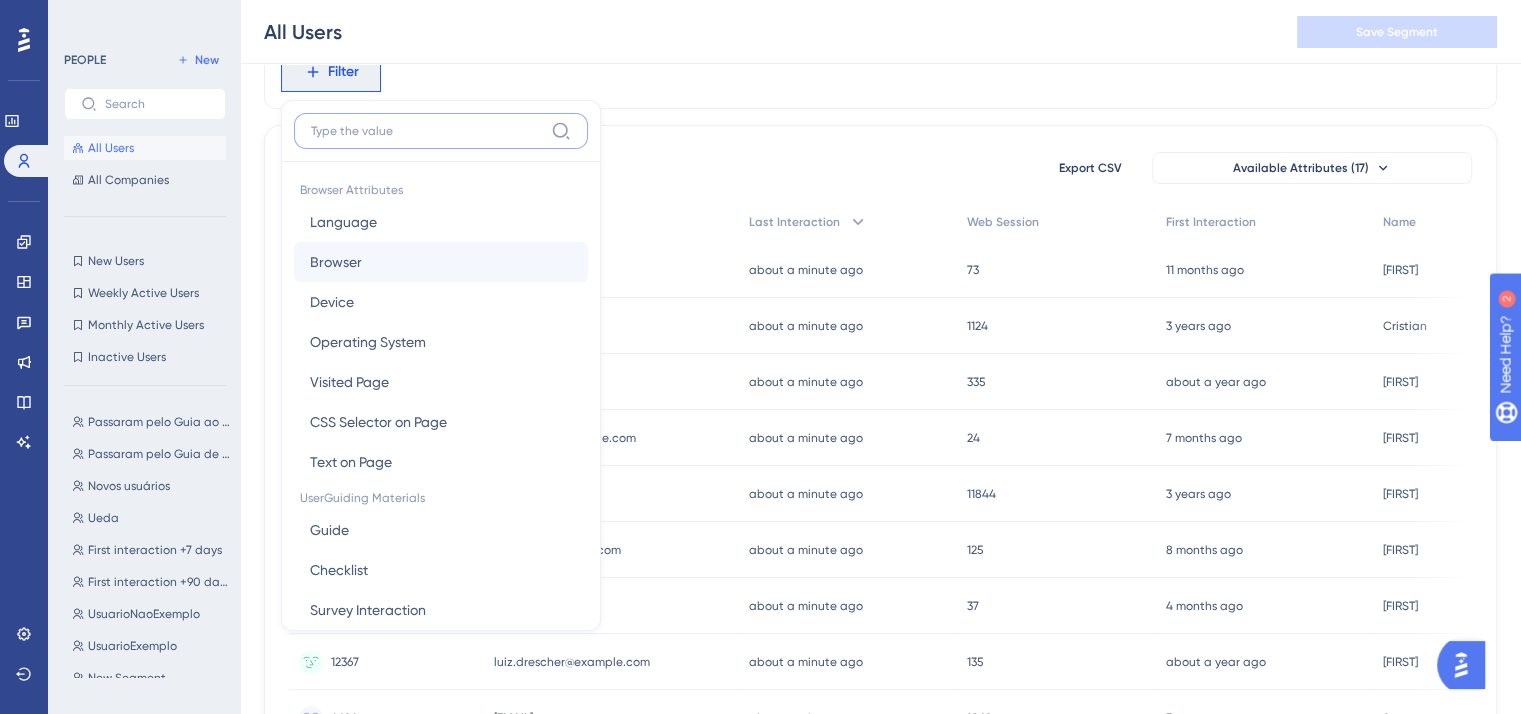 scroll, scrollTop: 100, scrollLeft: 0, axis: vertical 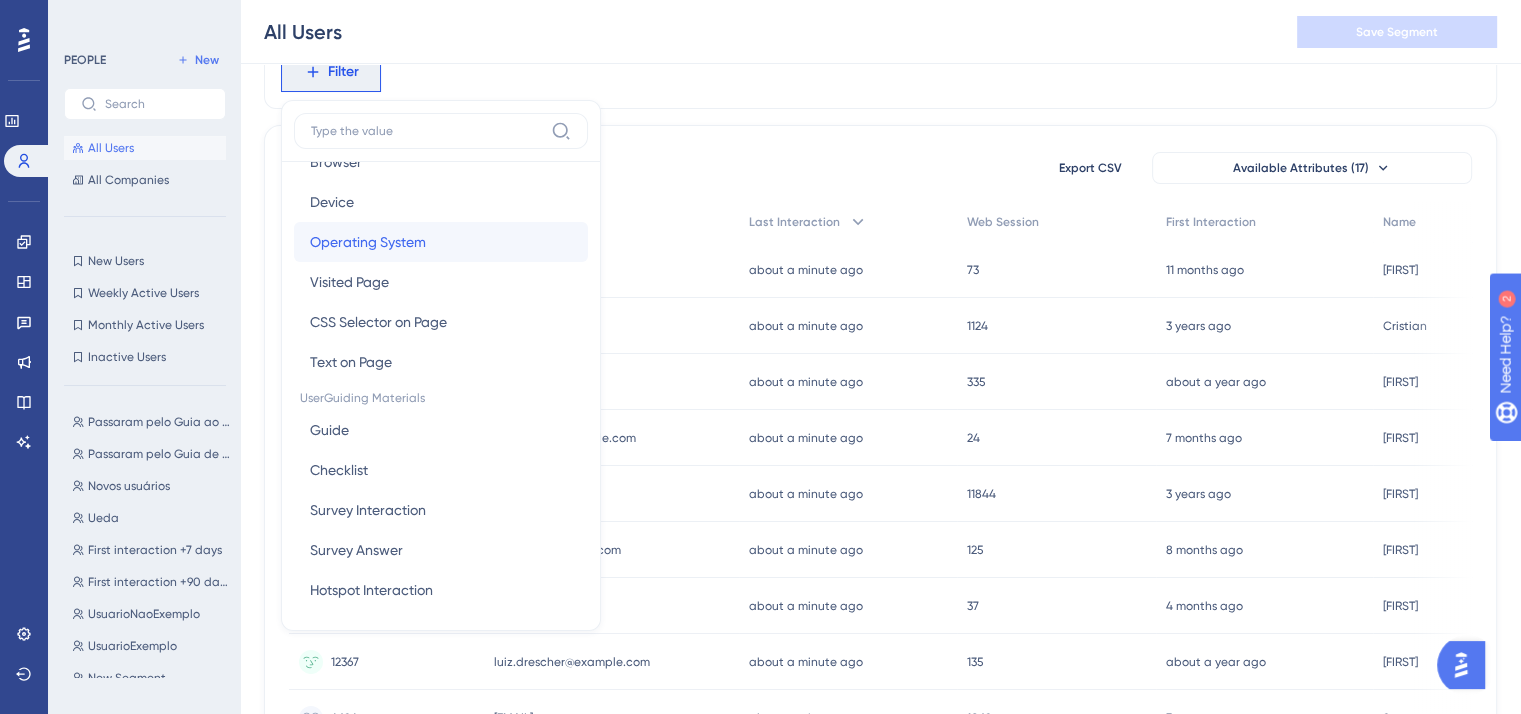 click on "Operating System" at bounding box center [368, 242] 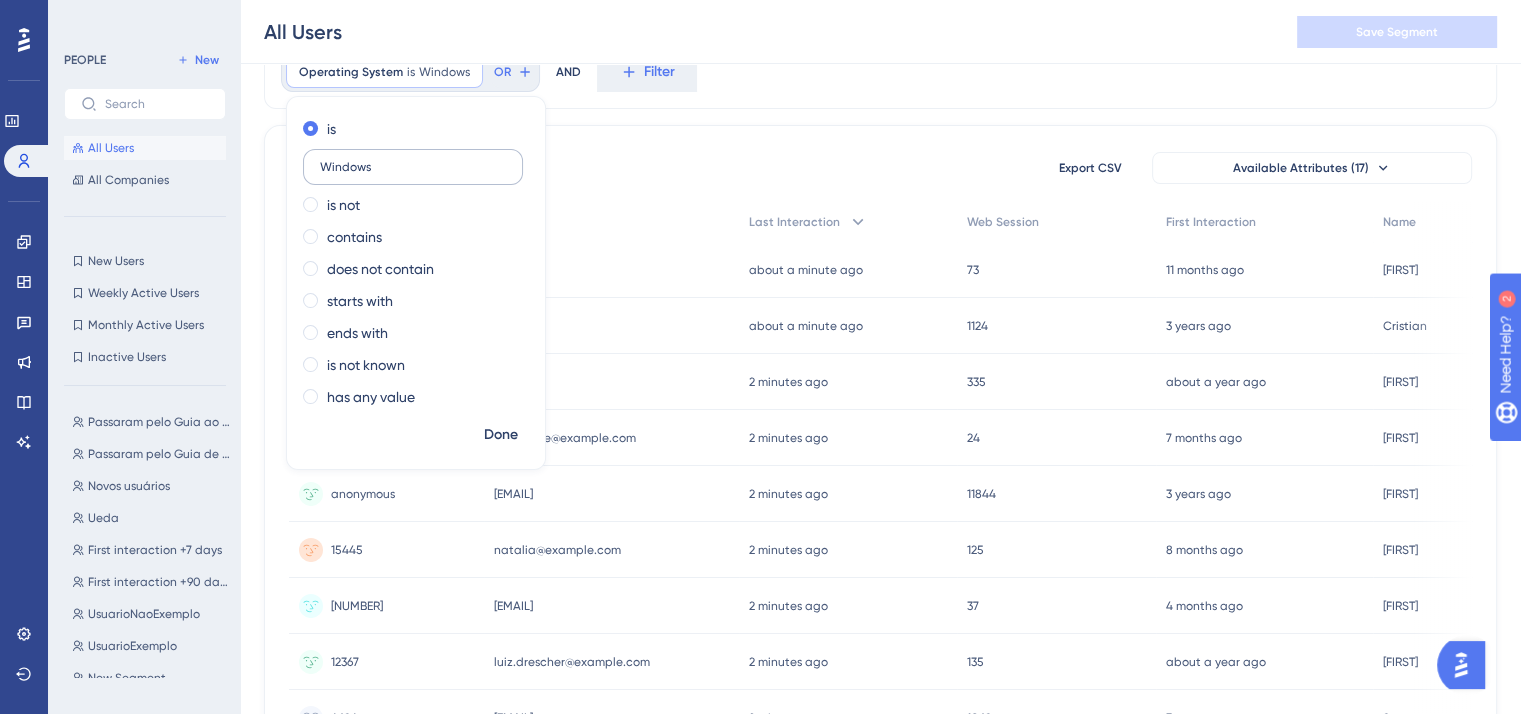 type on "Windows" 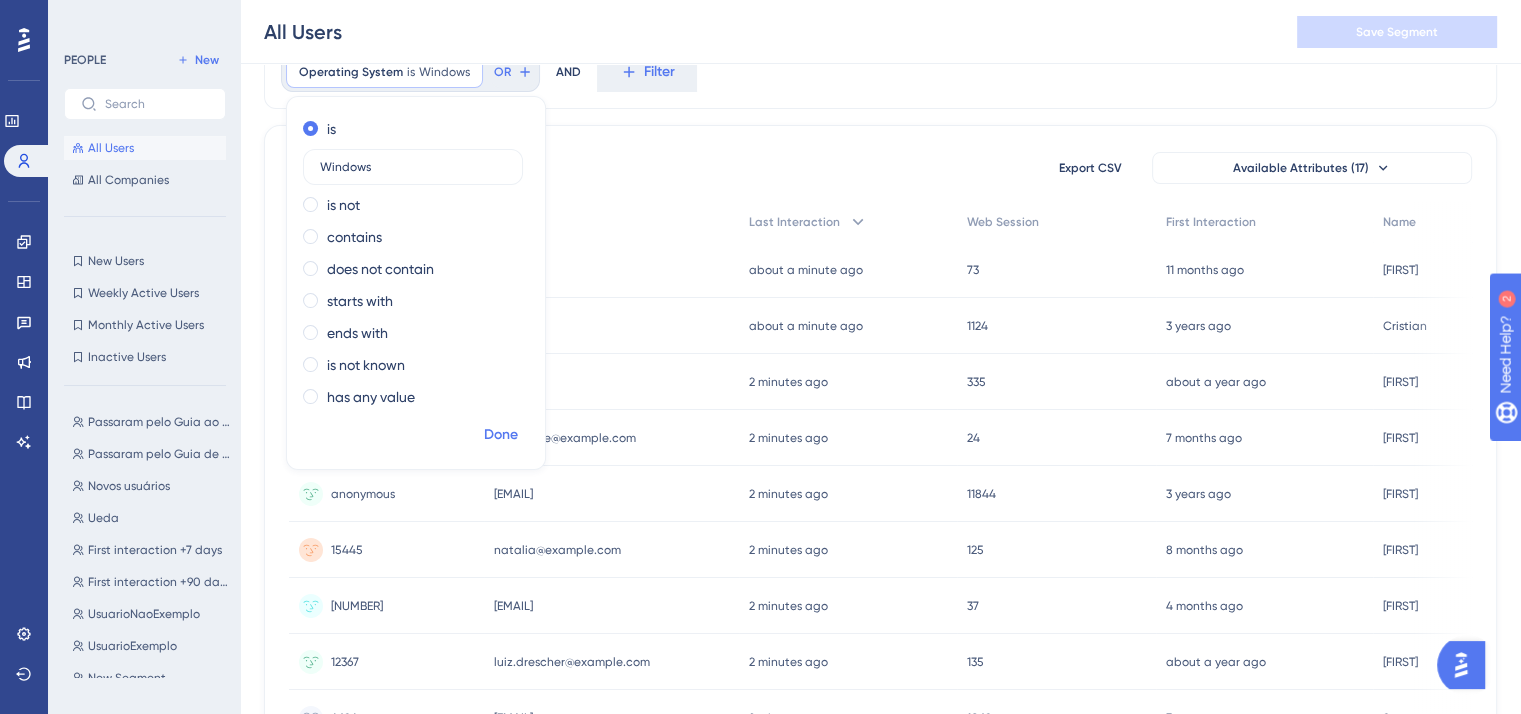 click on "Done" at bounding box center [501, 435] 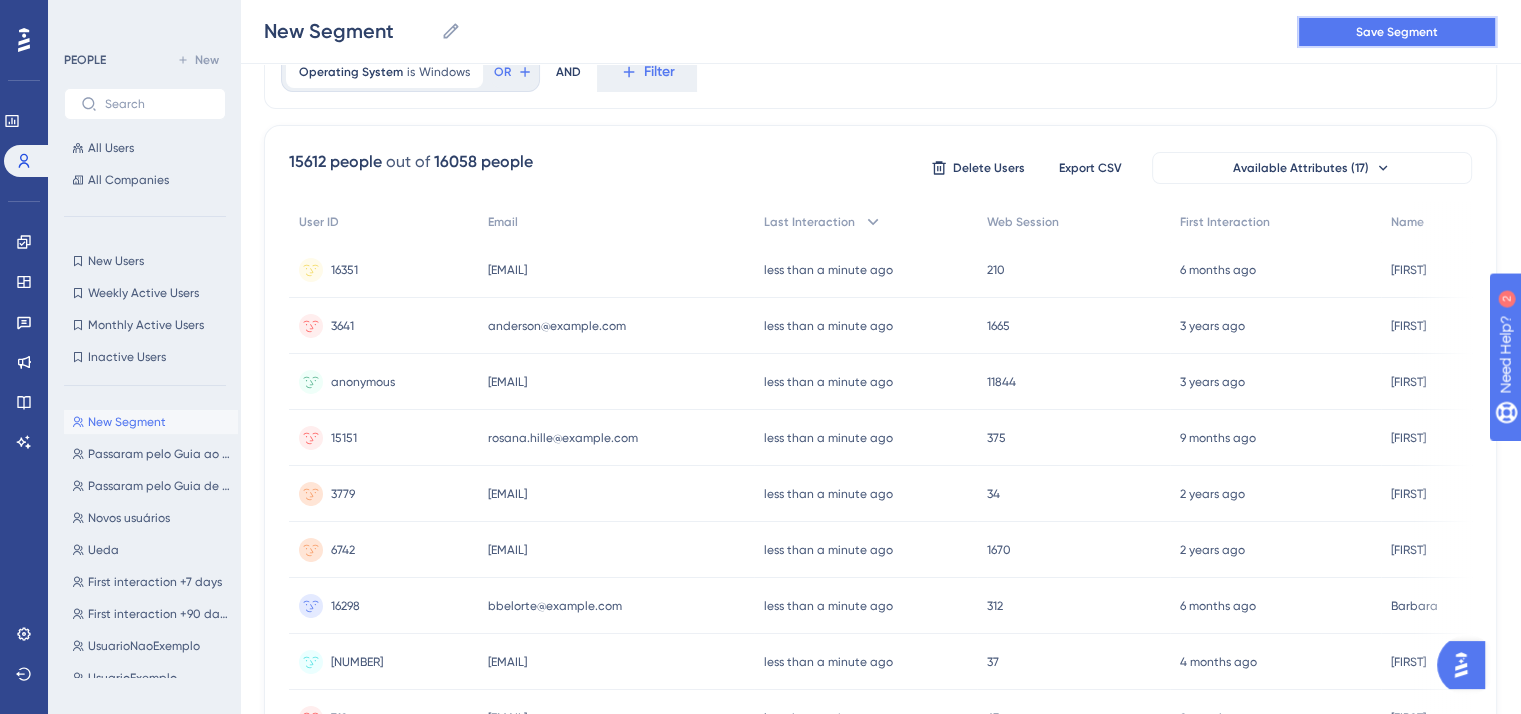 click on "Save Segment" at bounding box center [1397, 32] 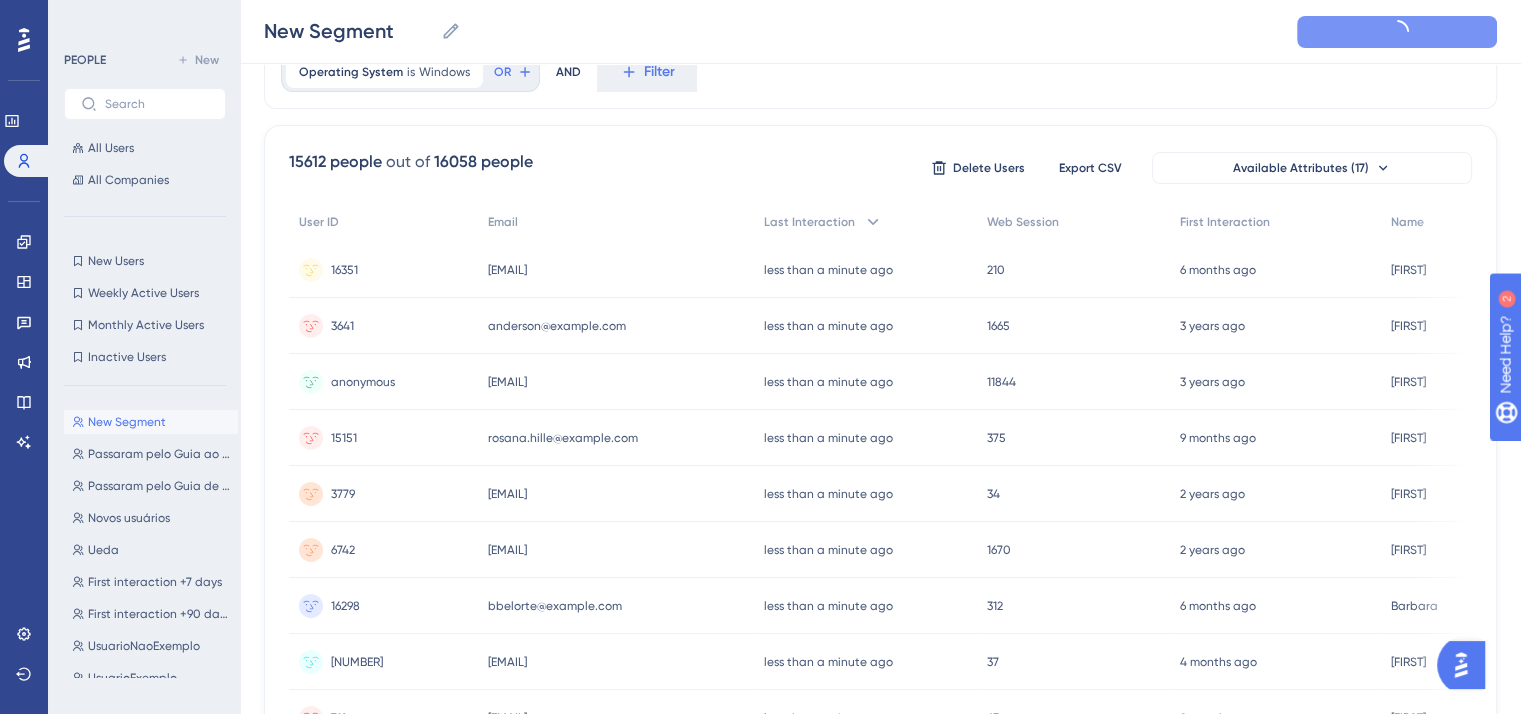 type on "New Segment-1" 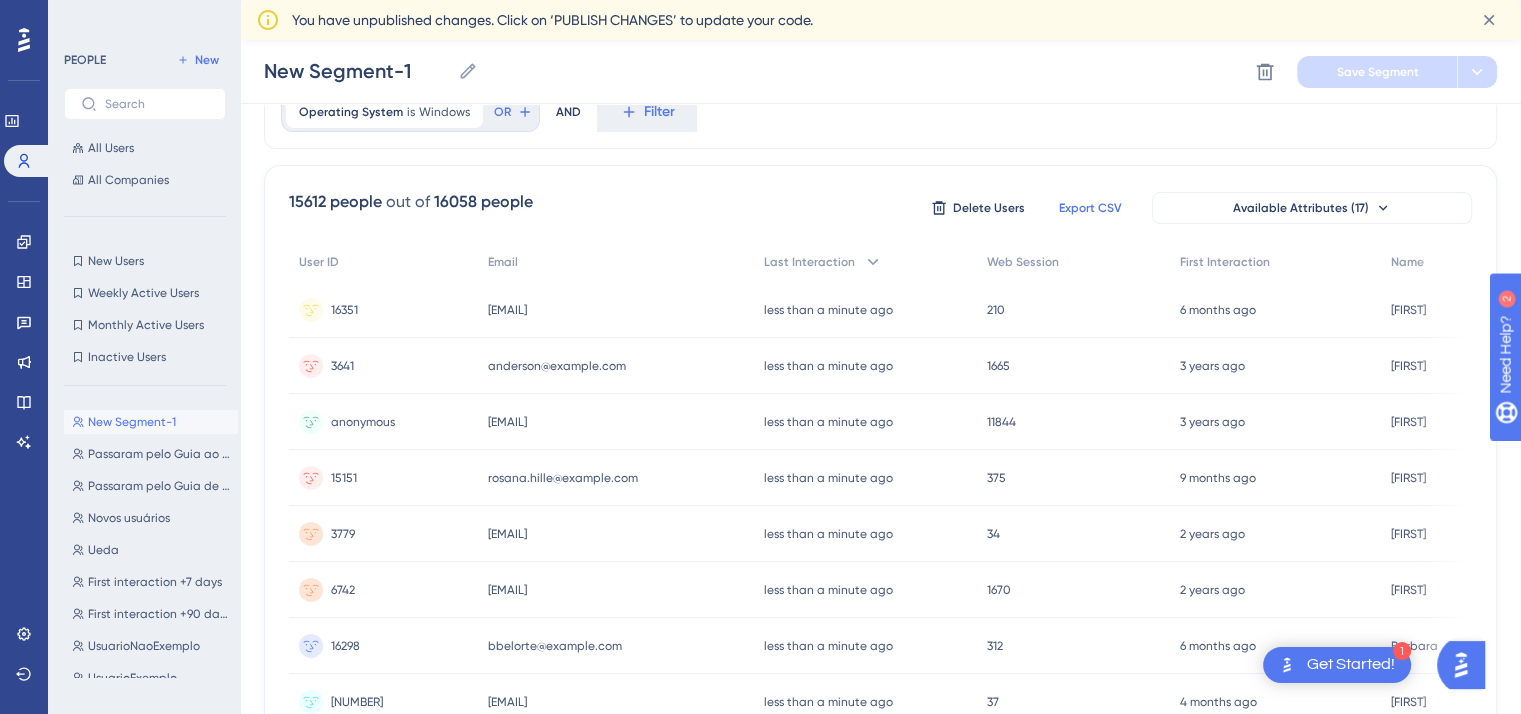 click on "Export CSV" at bounding box center (1090, 208) 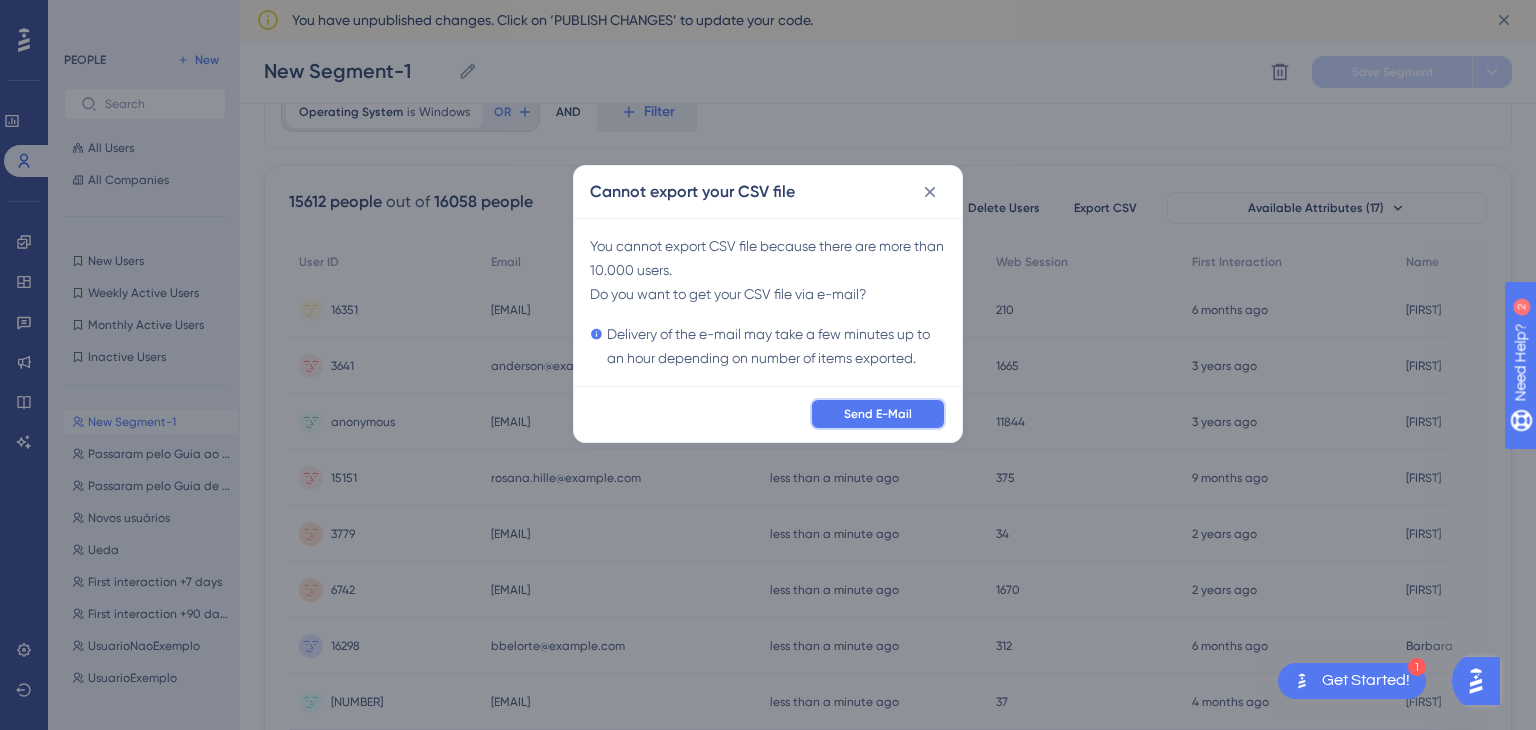 click on "Send E-Mail" at bounding box center (878, 414) 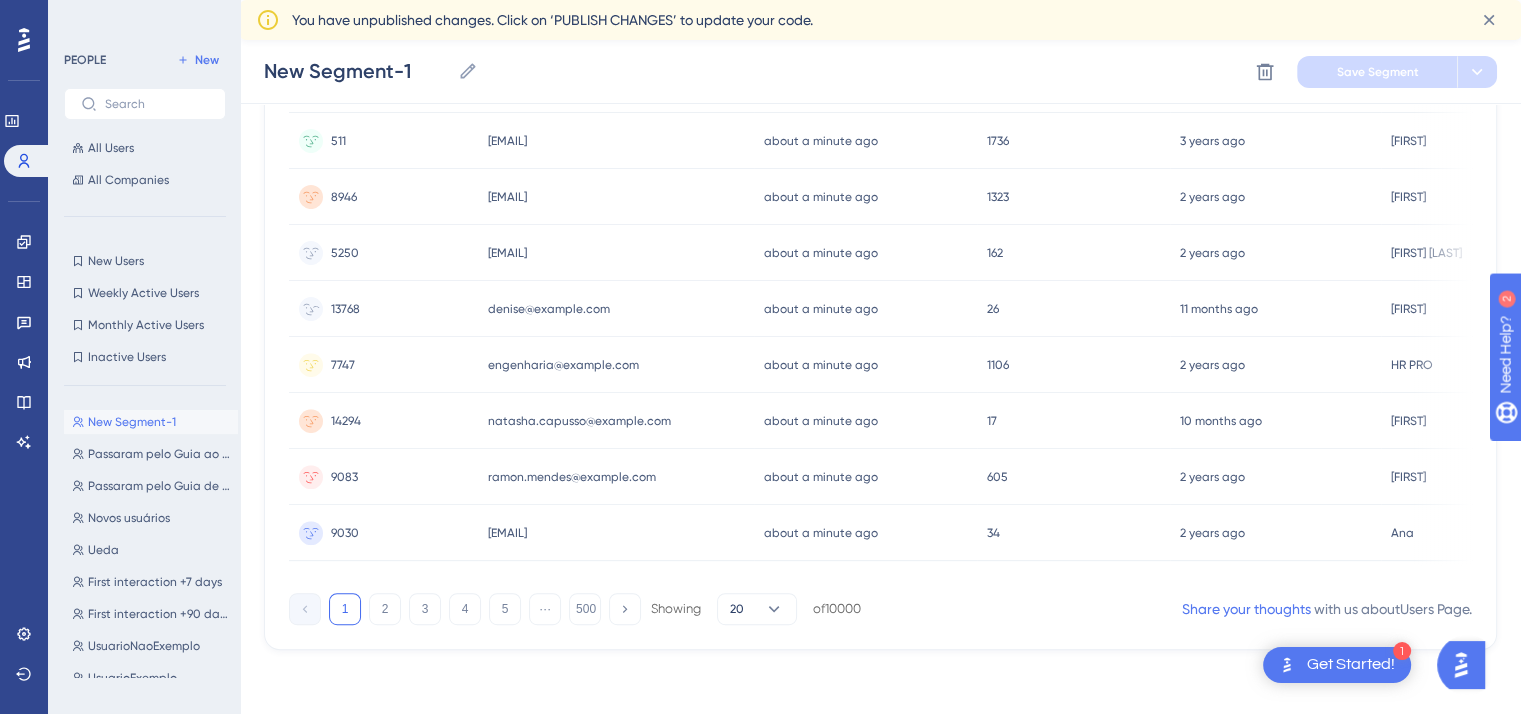 scroll, scrollTop: 839, scrollLeft: 0, axis: vertical 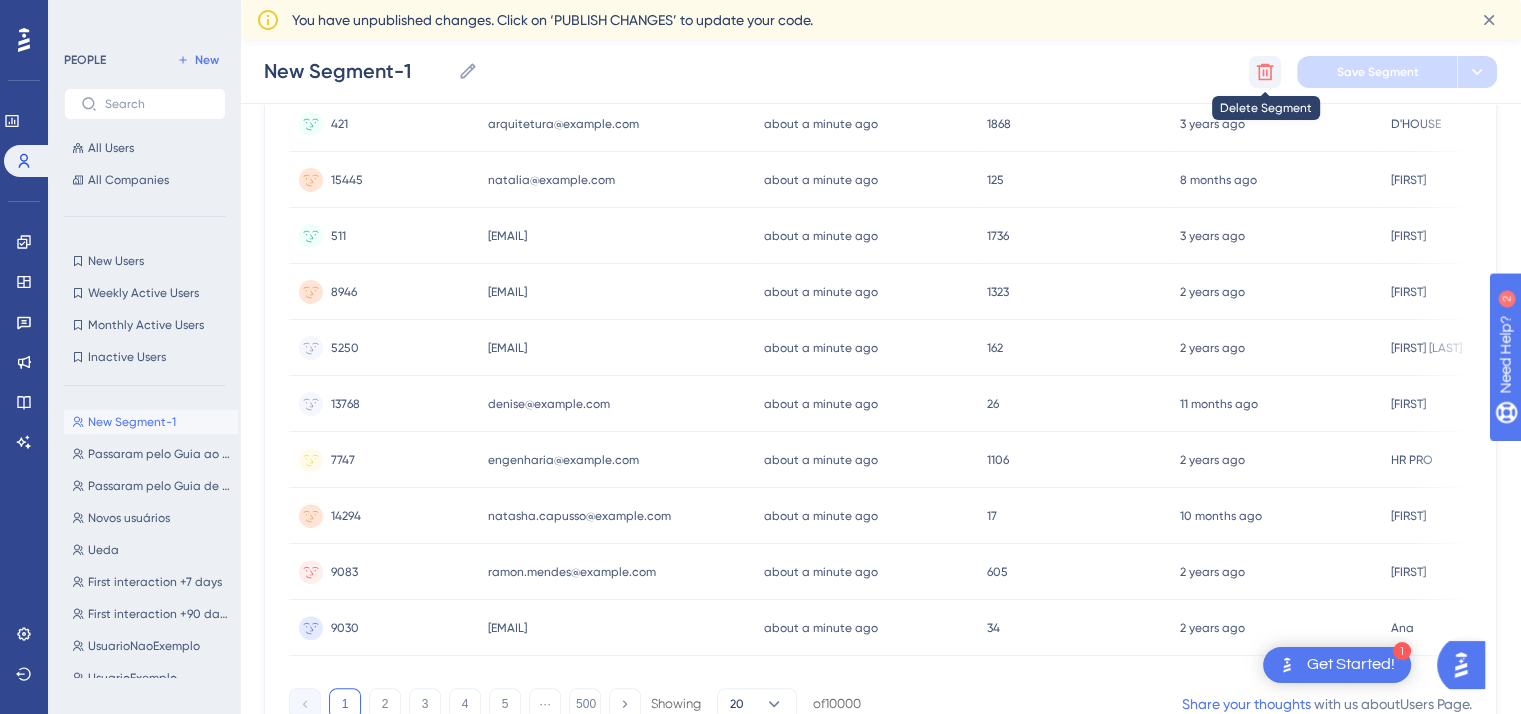 click 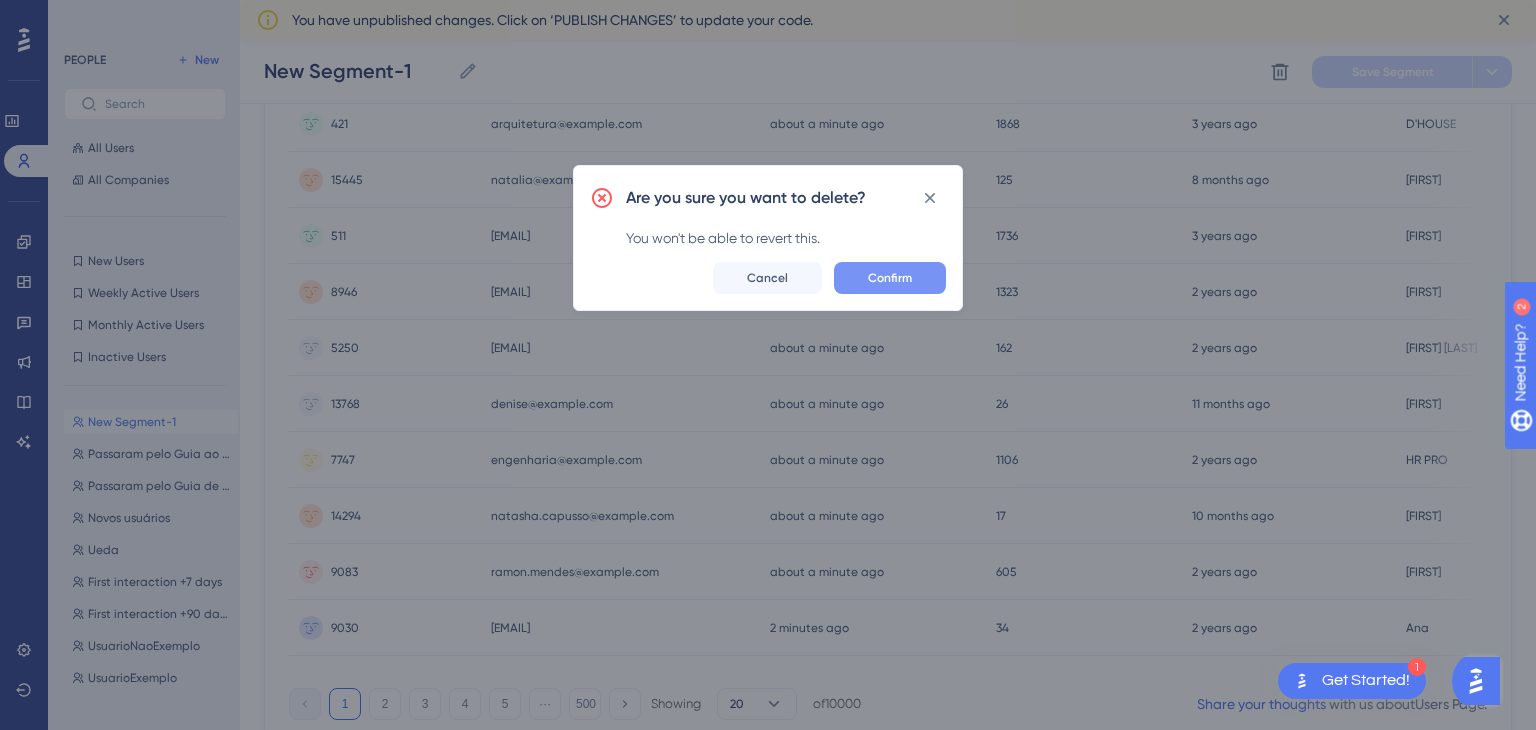 click on "Confirm" at bounding box center (890, 278) 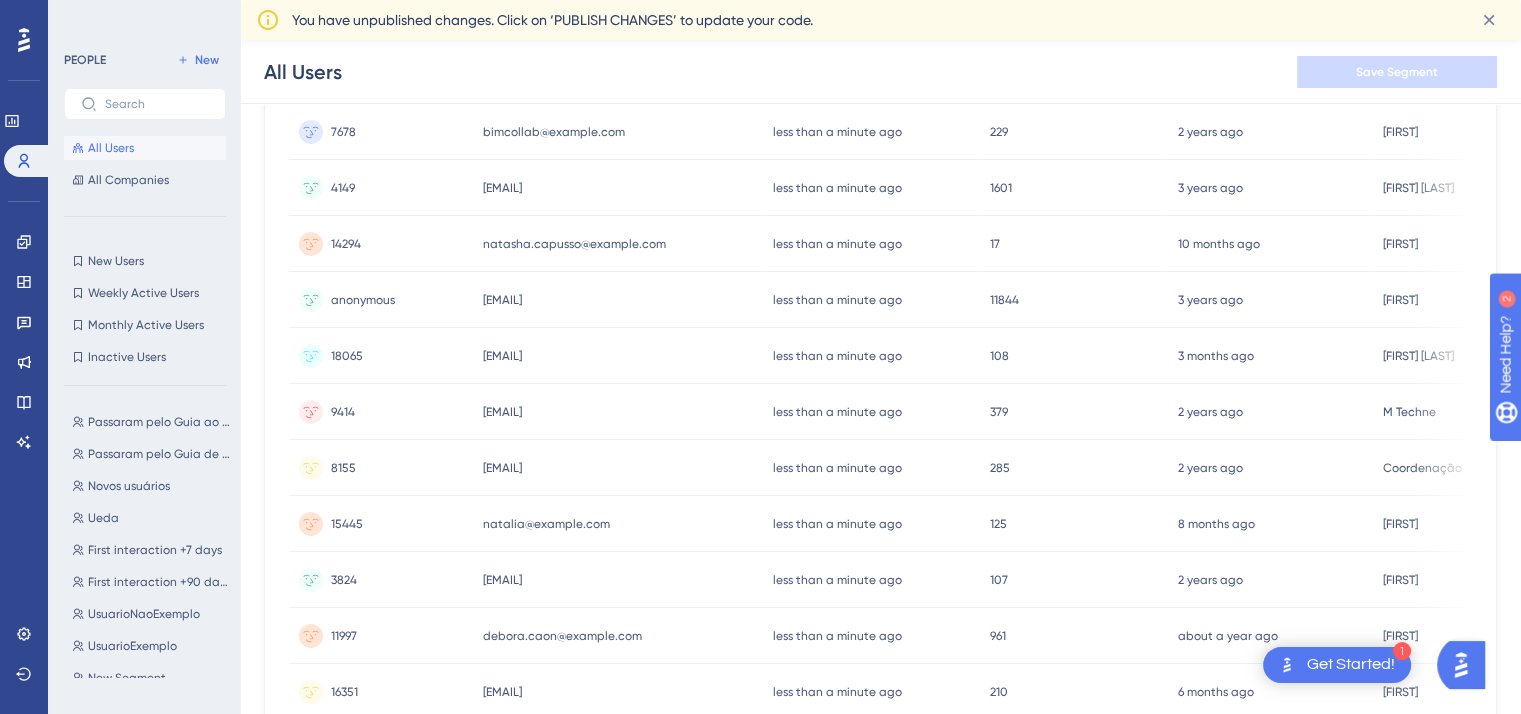 scroll, scrollTop: 0, scrollLeft: 0, axis: both 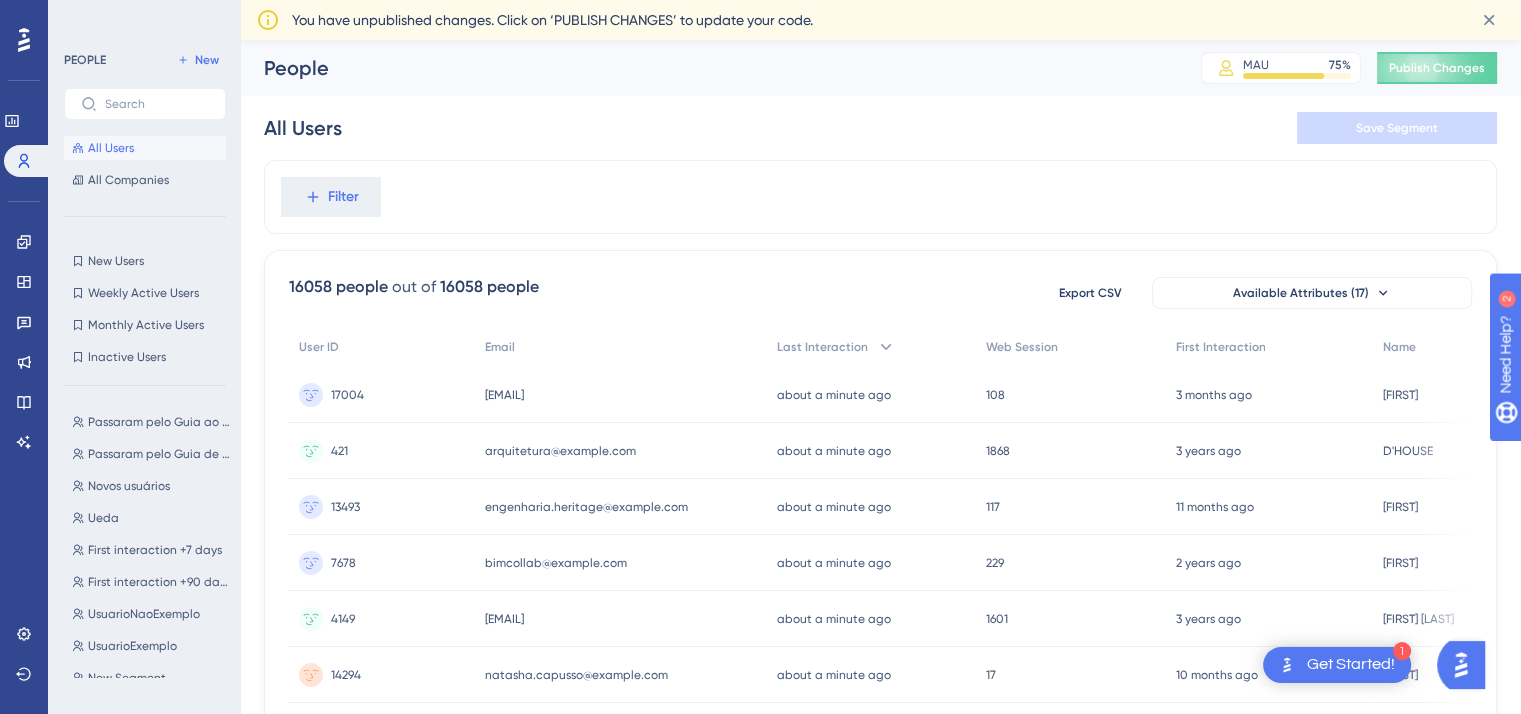 click on "[NUMBER]   people" at bounding box center [489, 287] 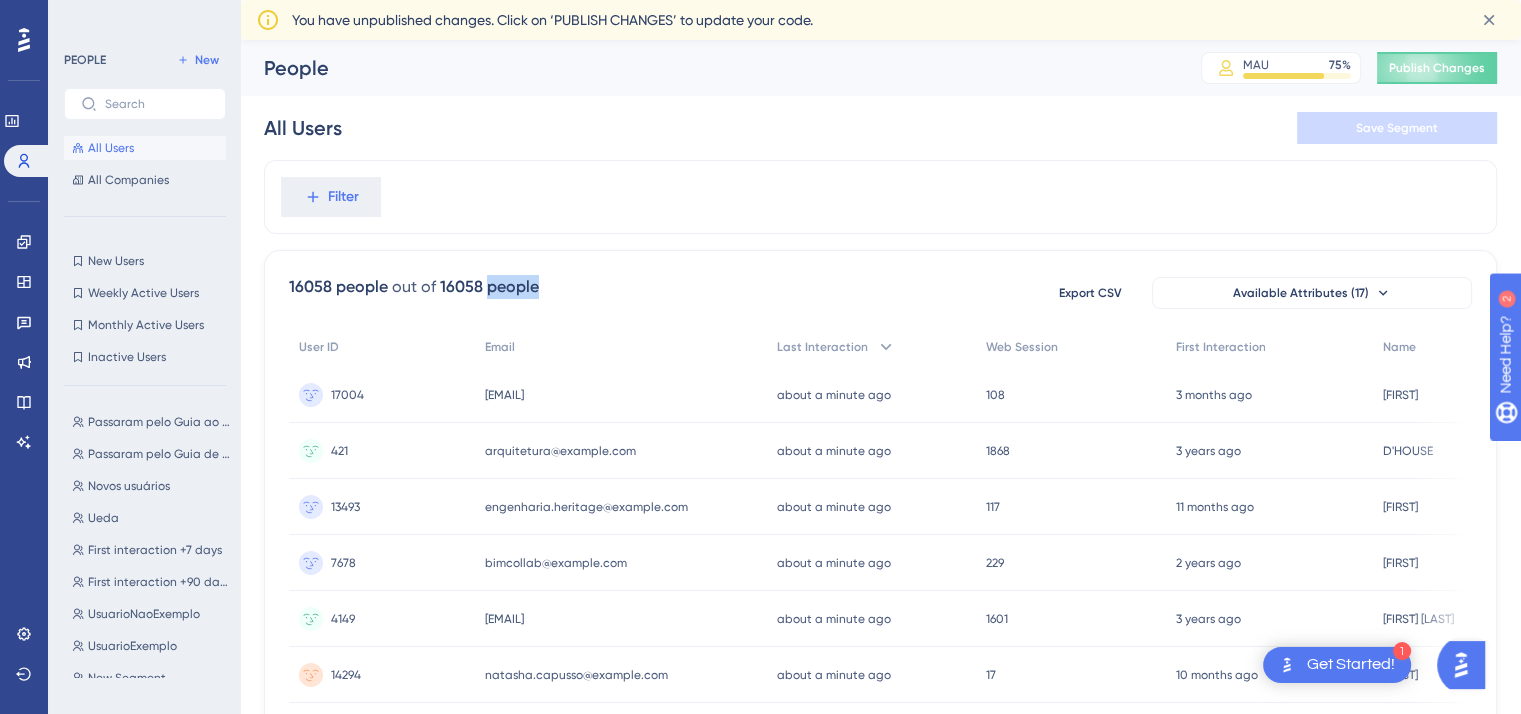 click on "[NUMBER]   people" at bounding box center (489, 287) 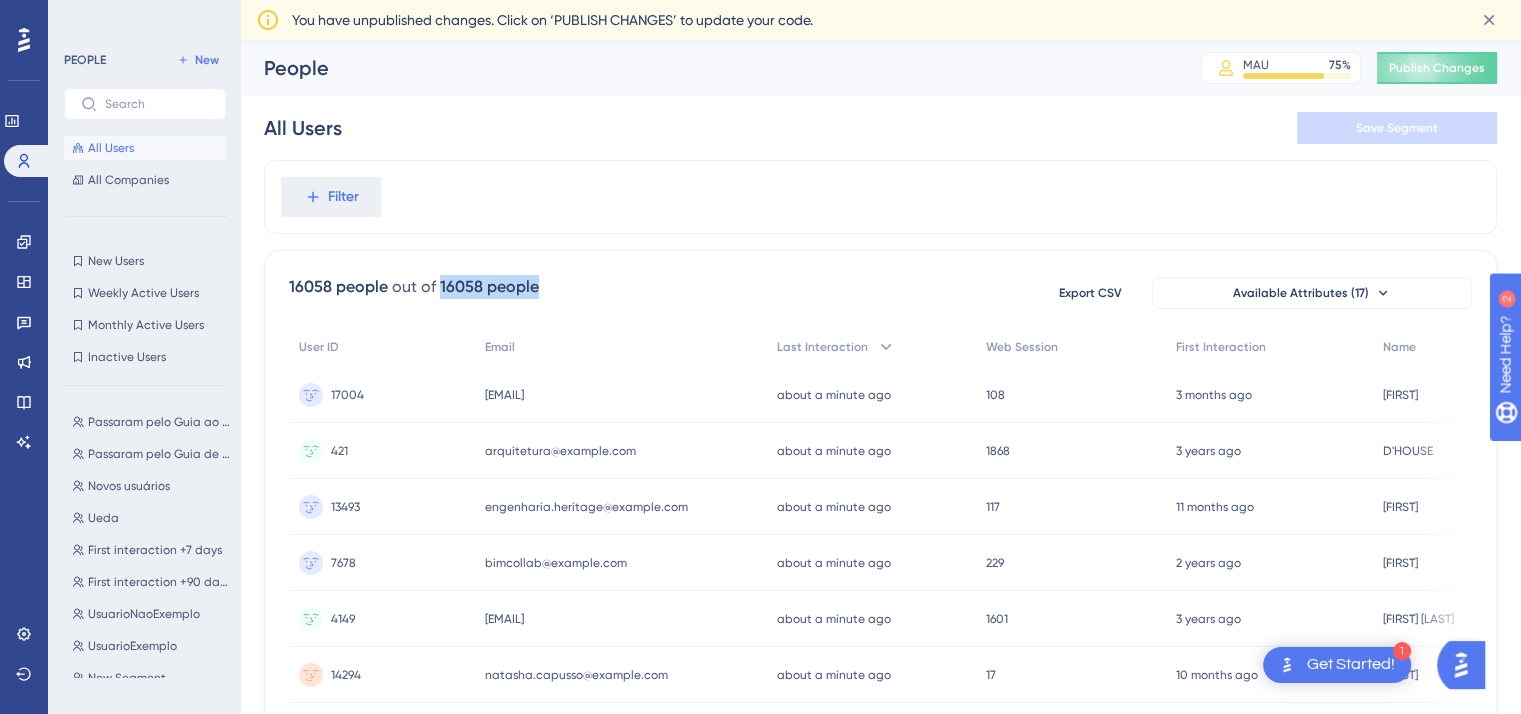click on "[NUMBER]   people" at bounding box center (489, 287) 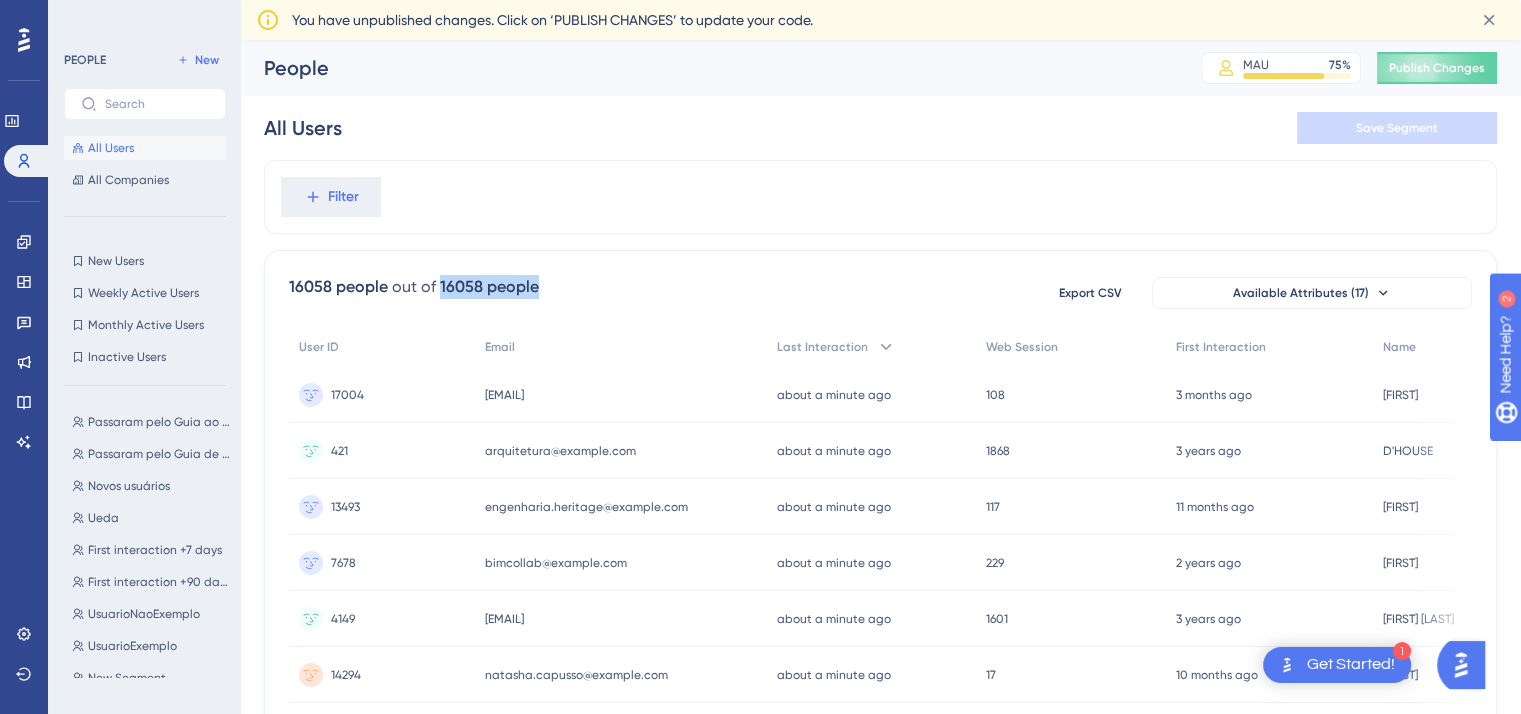 click on "people out of people Export CSV Available Attributes (17)" at bounding box center (880, 293) 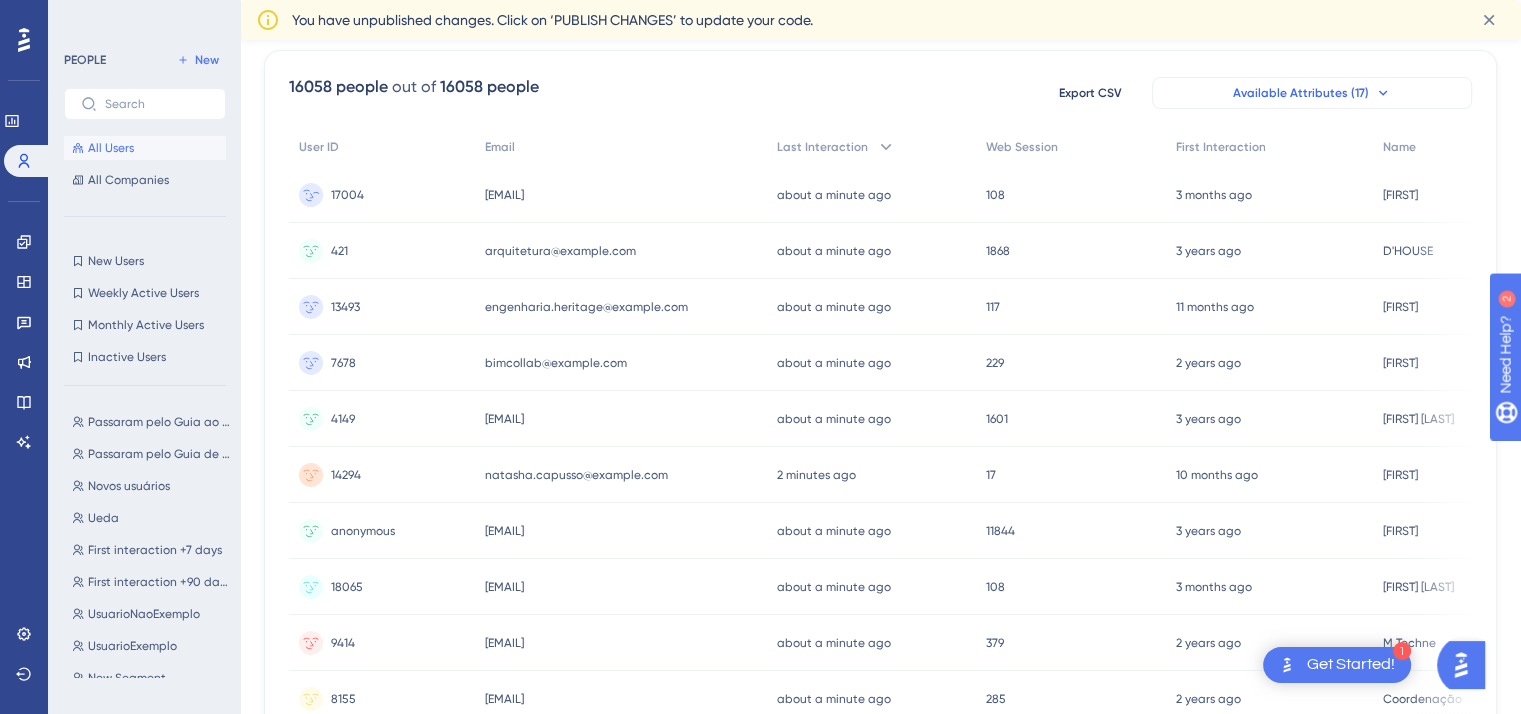 scroll, scrollTop: 0, scrollLeft: 0, axis: both 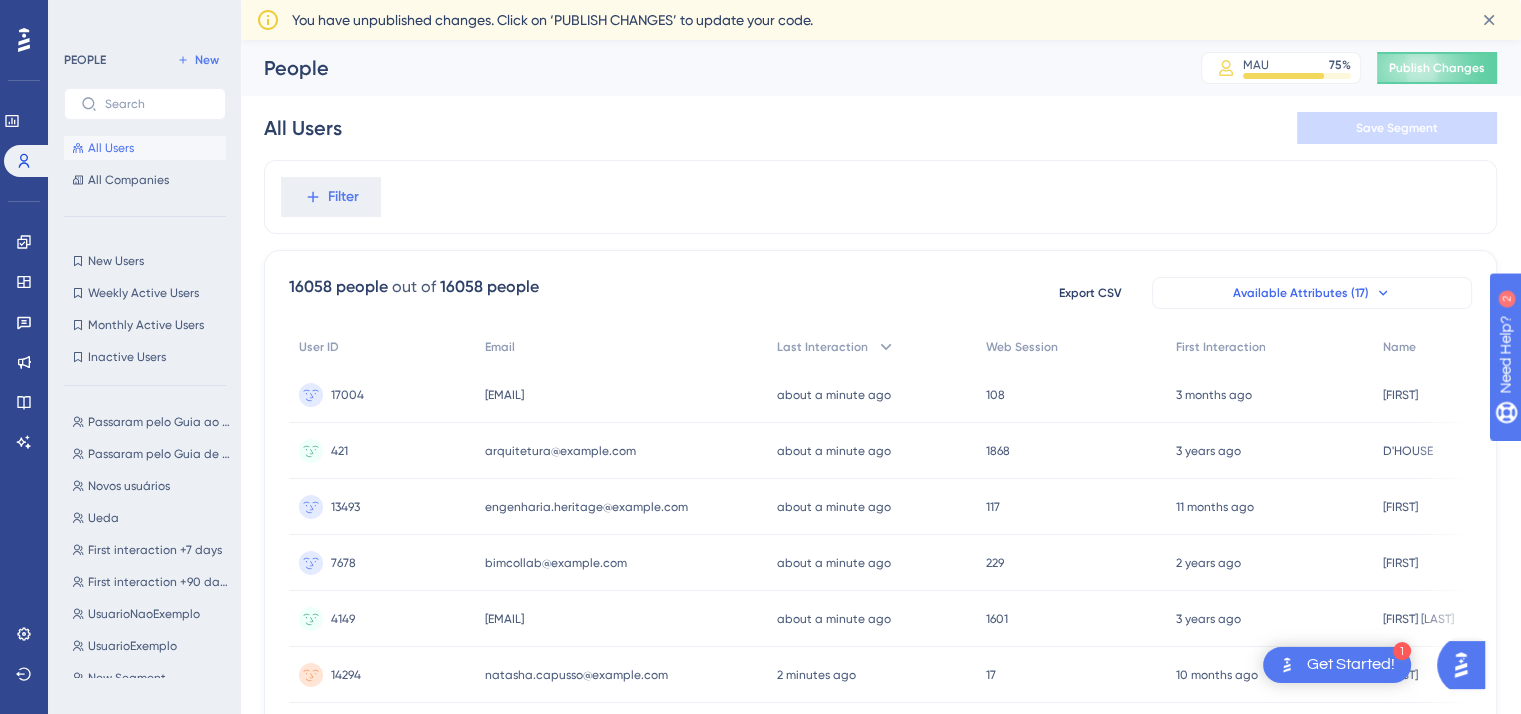 click on "Available Attributes (17)" at bounding box center (1301, 293) 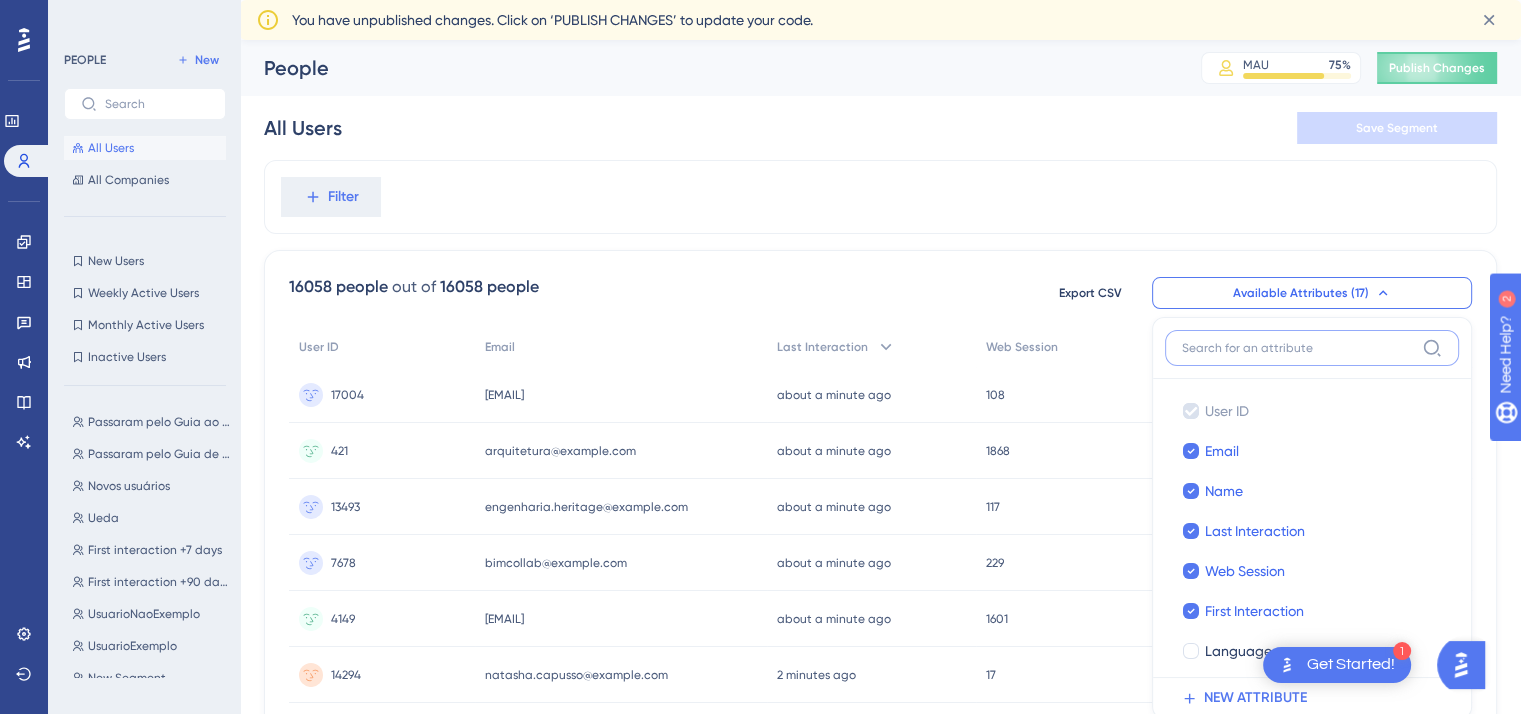 scroll, scrollTop: 160, scrollLeft: 0, axis: vertical 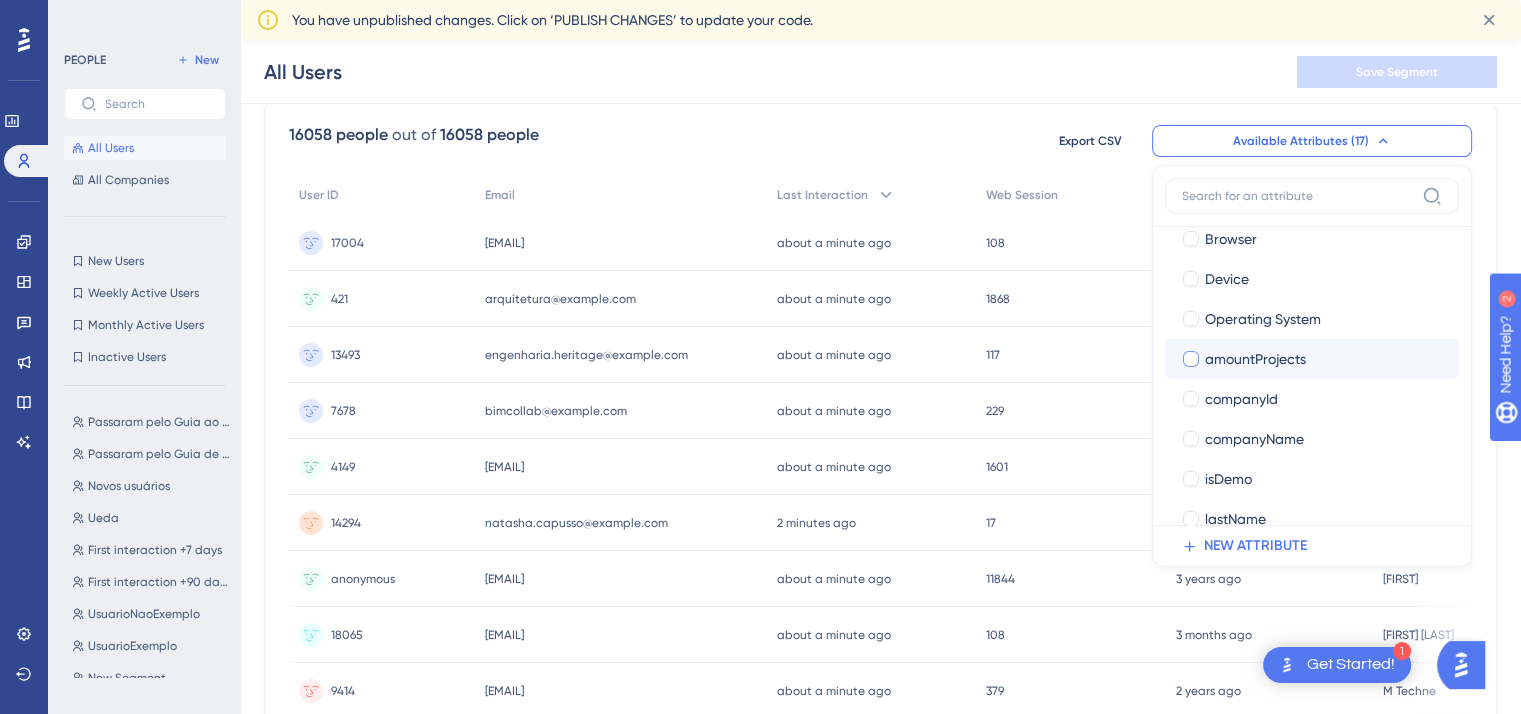 click at bounding box center [1191, 359] 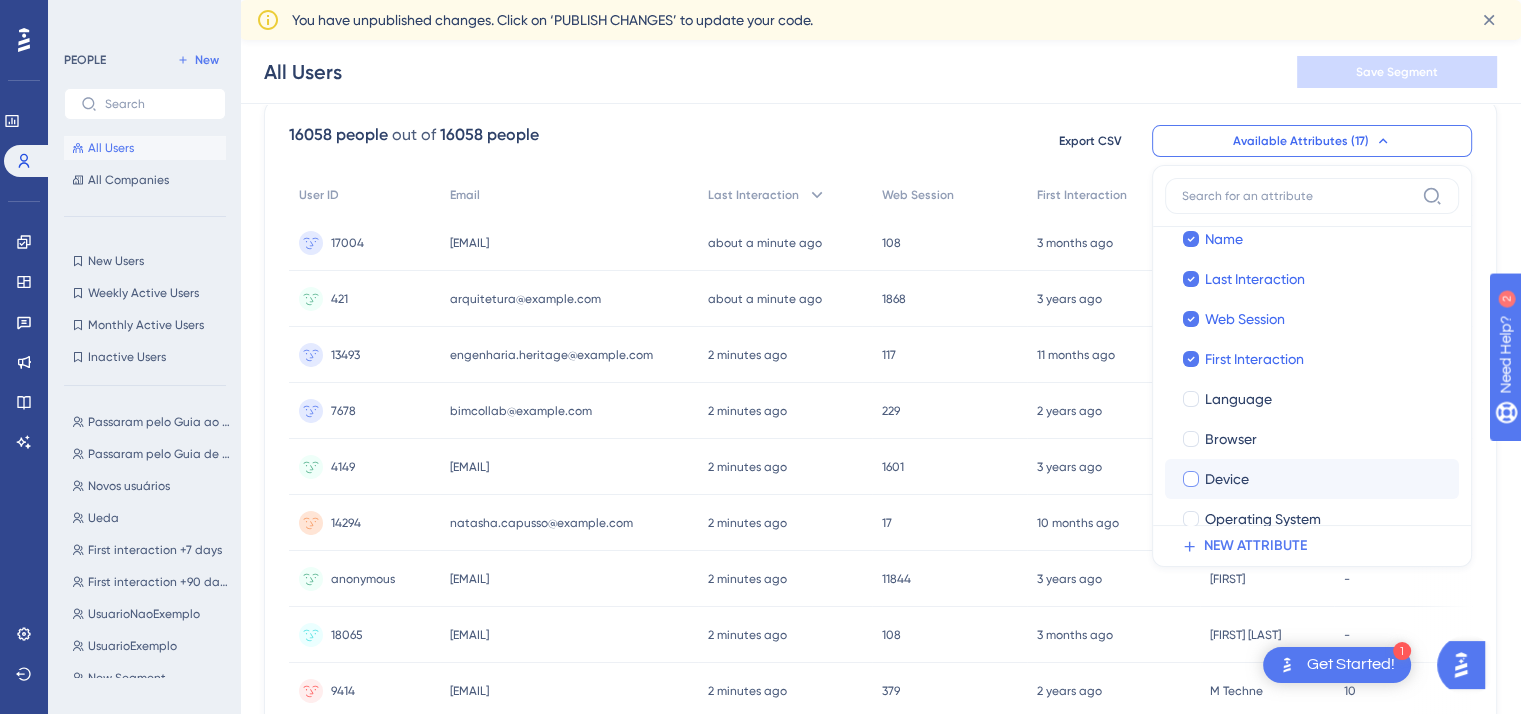 scroll, scrollTop: 200, scrollLeft: 0, axis: vertical 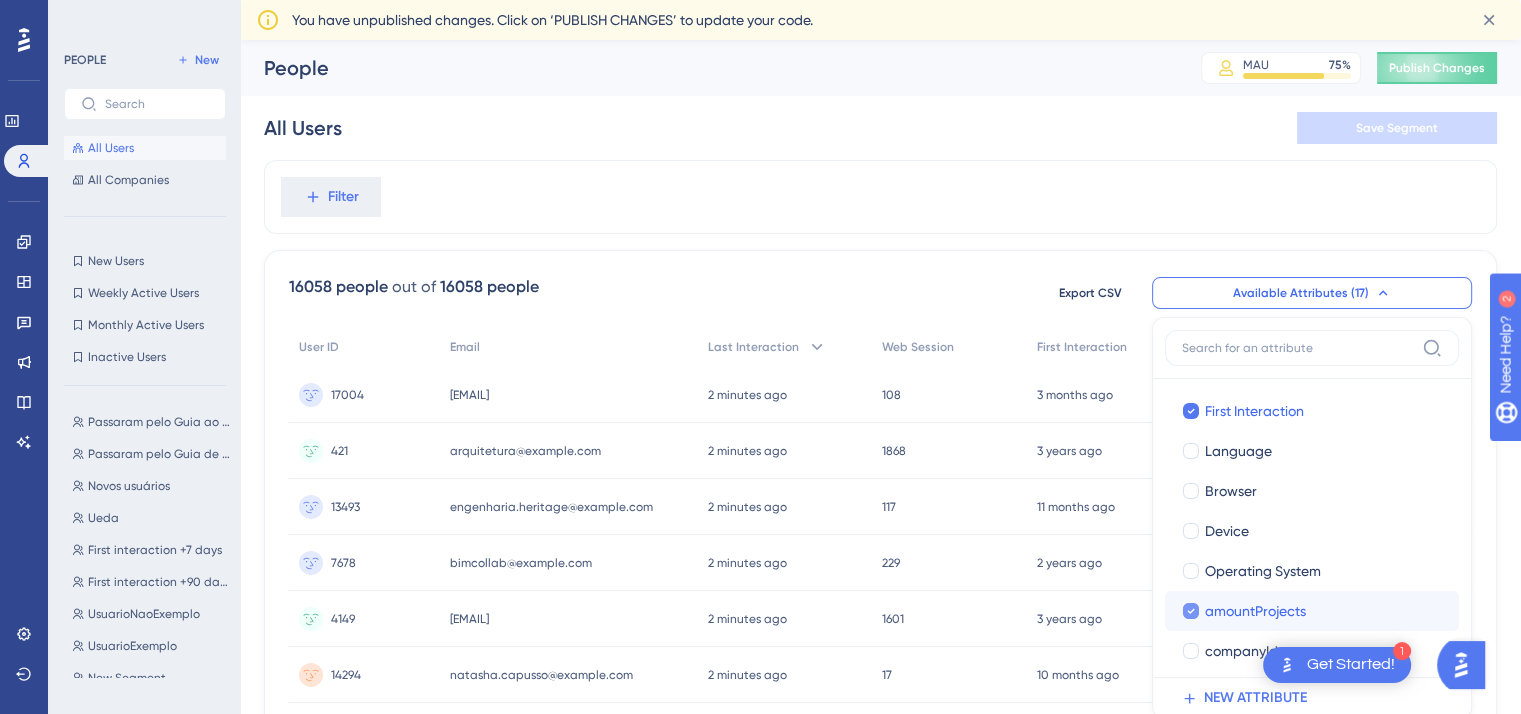 click 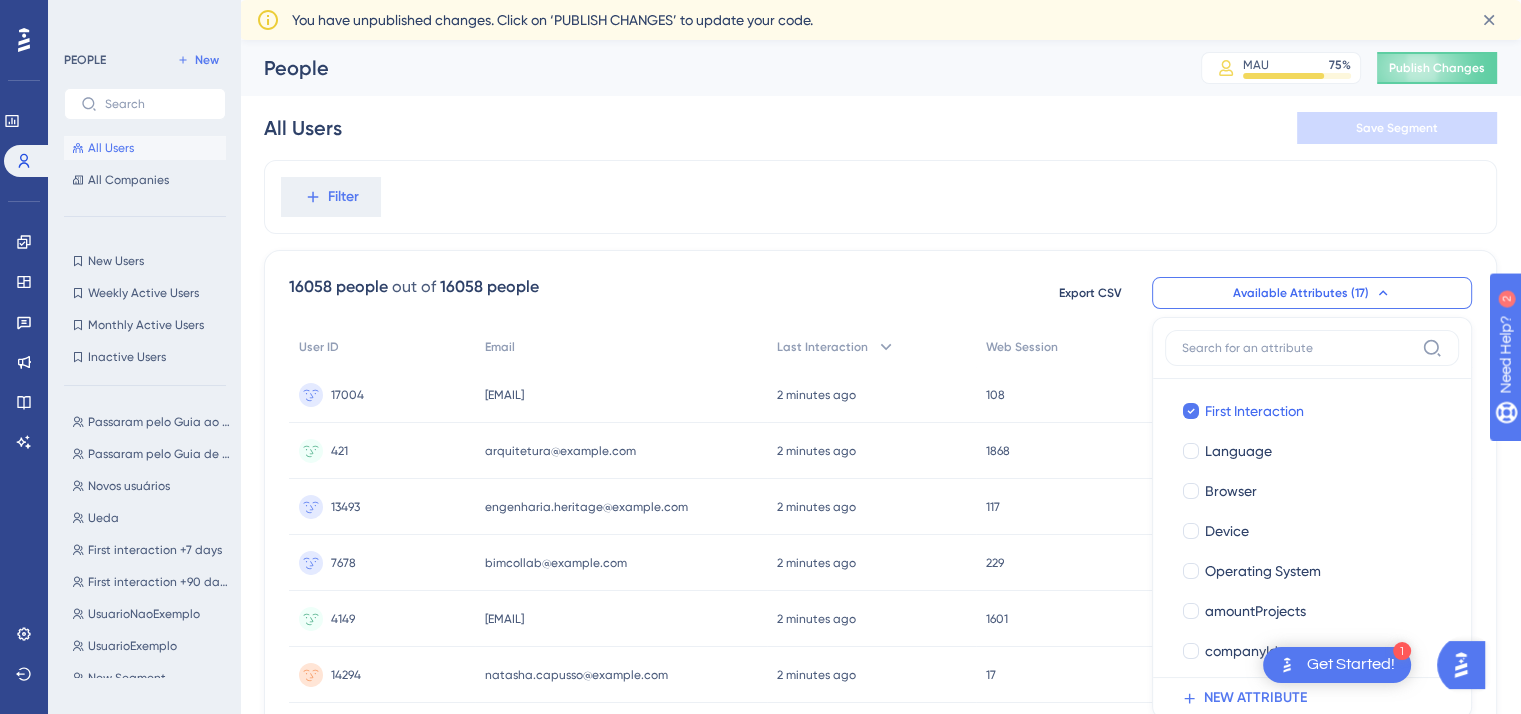 click on "Filter" at bounding box center (880, 197) 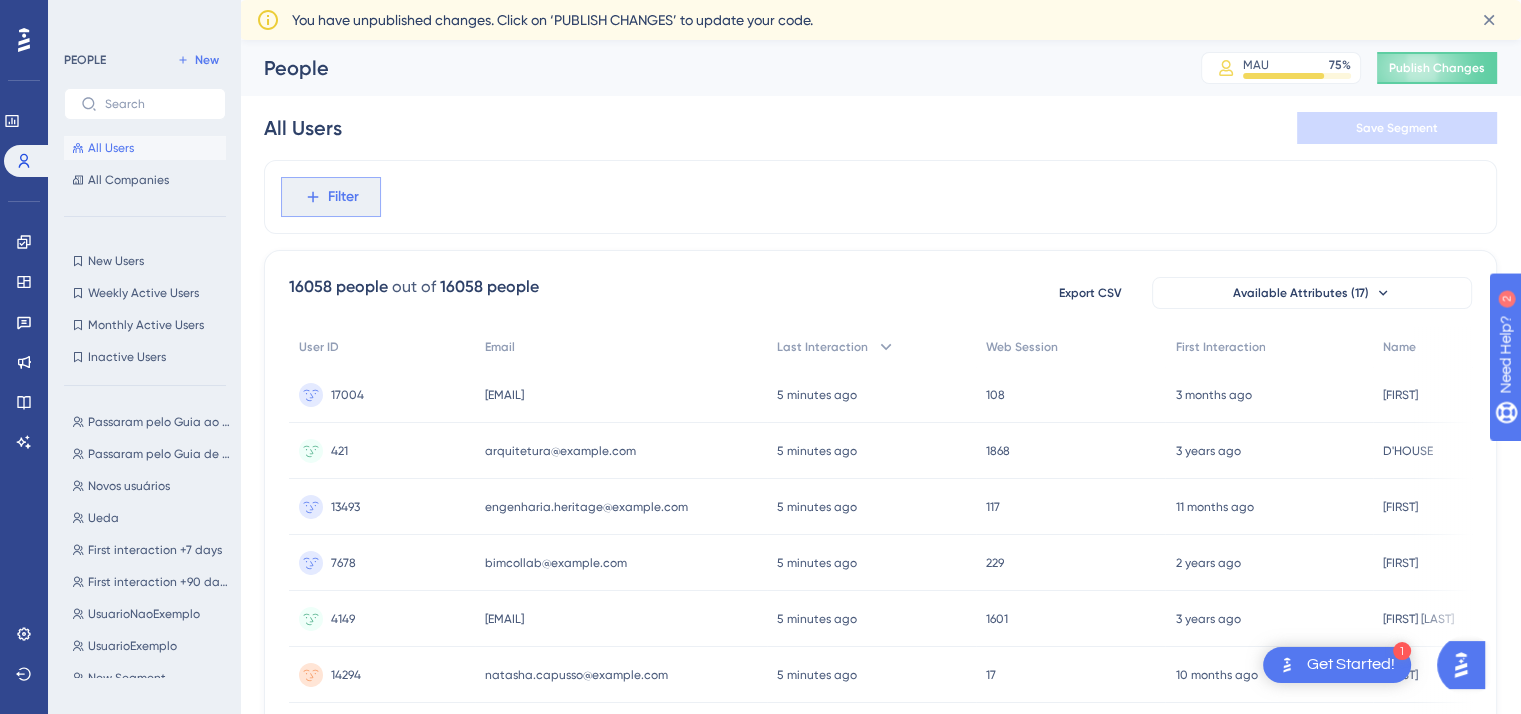 click on "Filter" at bounding box center [331, 197] 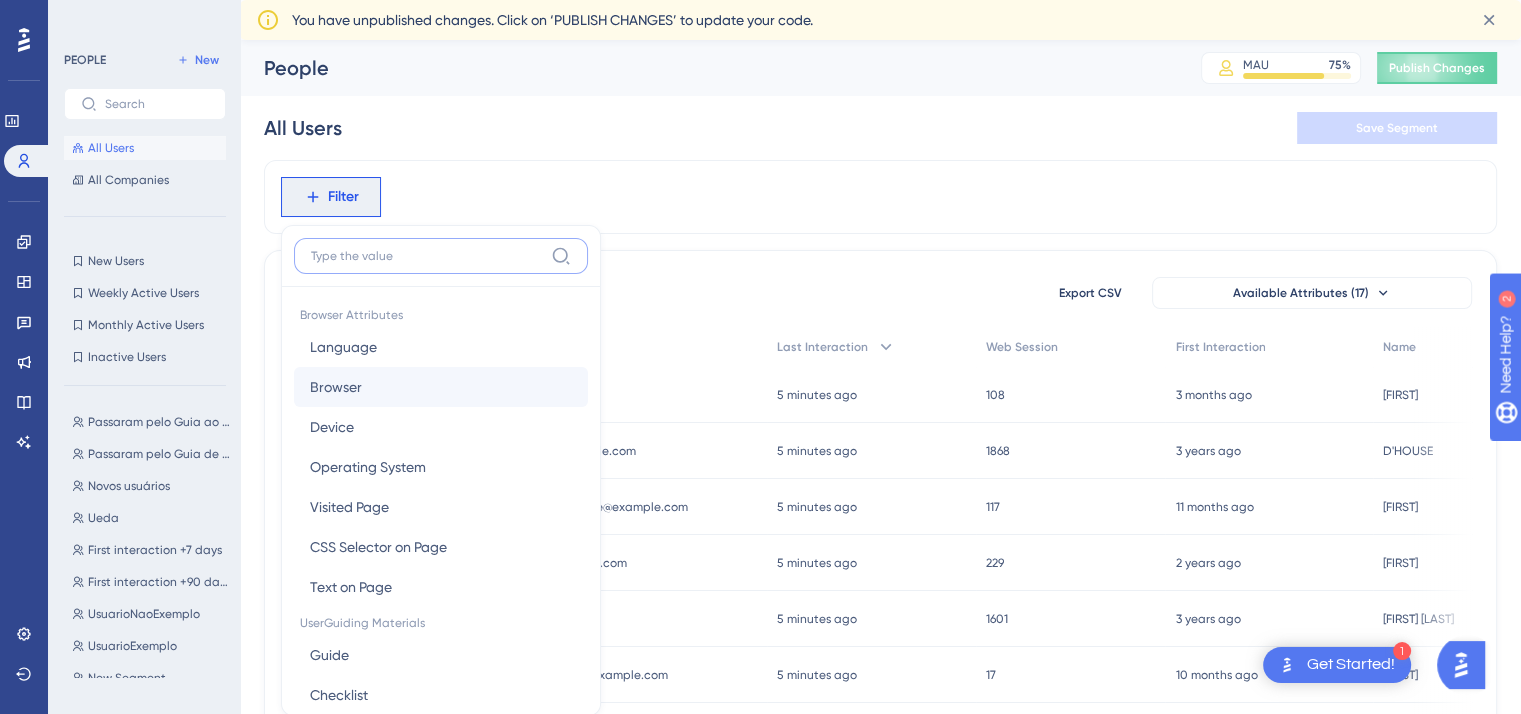scroll, scrollTop: 113, scrollLeft: 0, axis: vertical 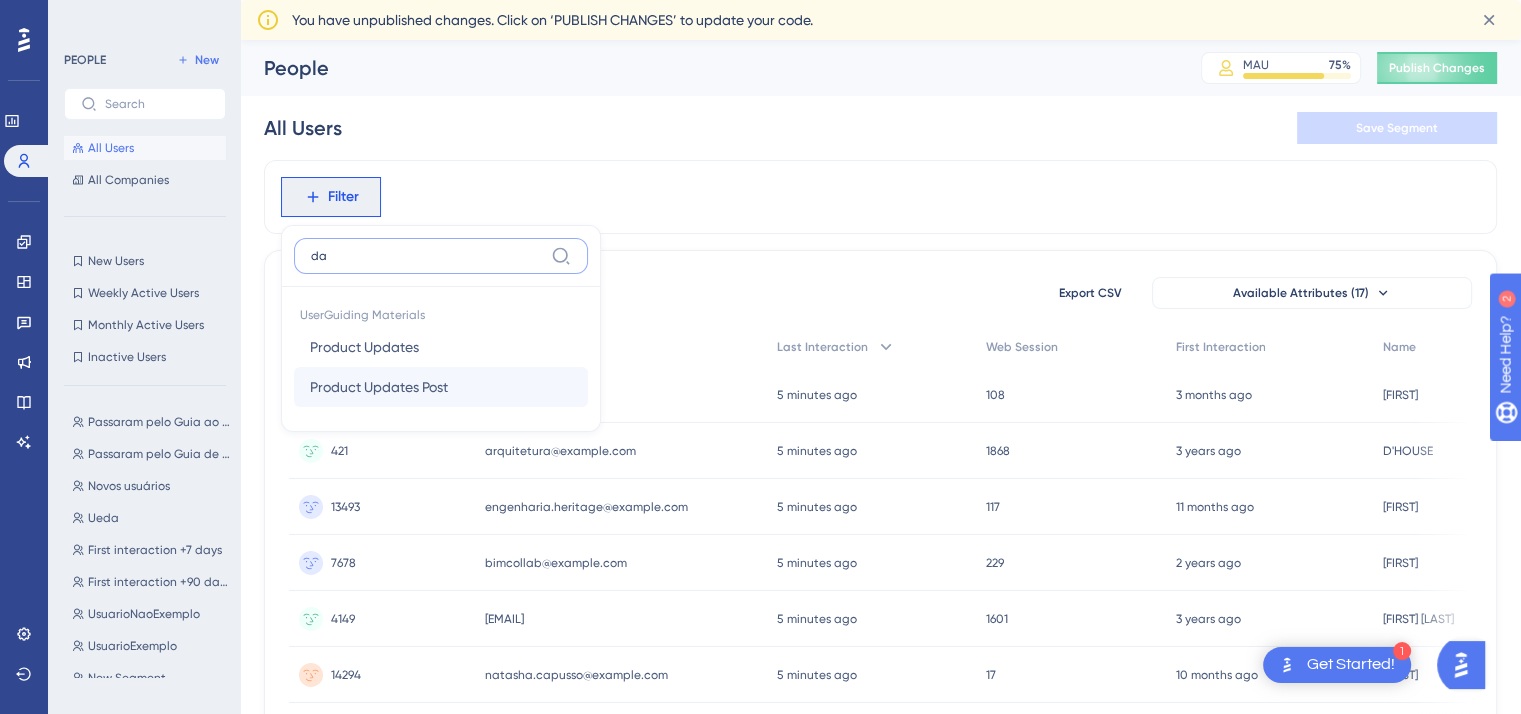 type on "d" 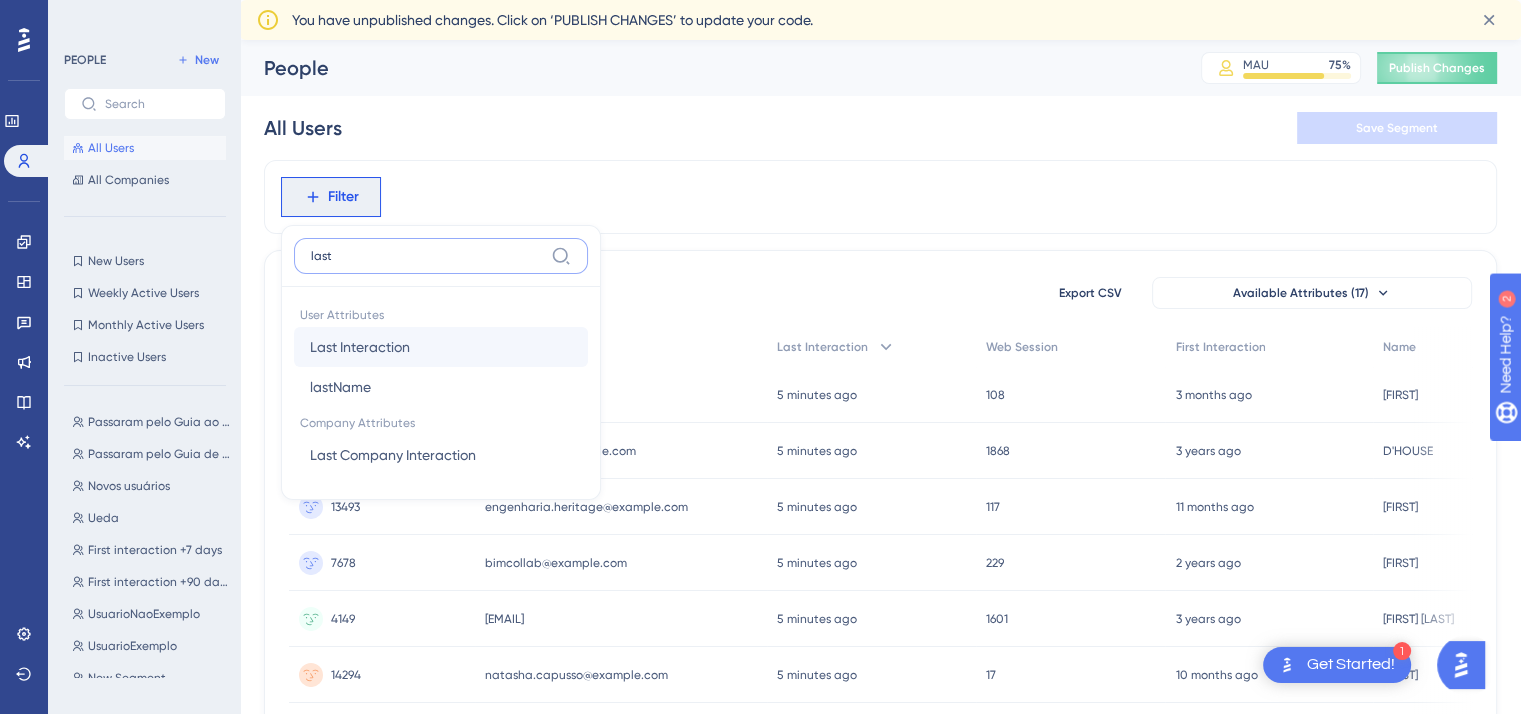 type on "last" 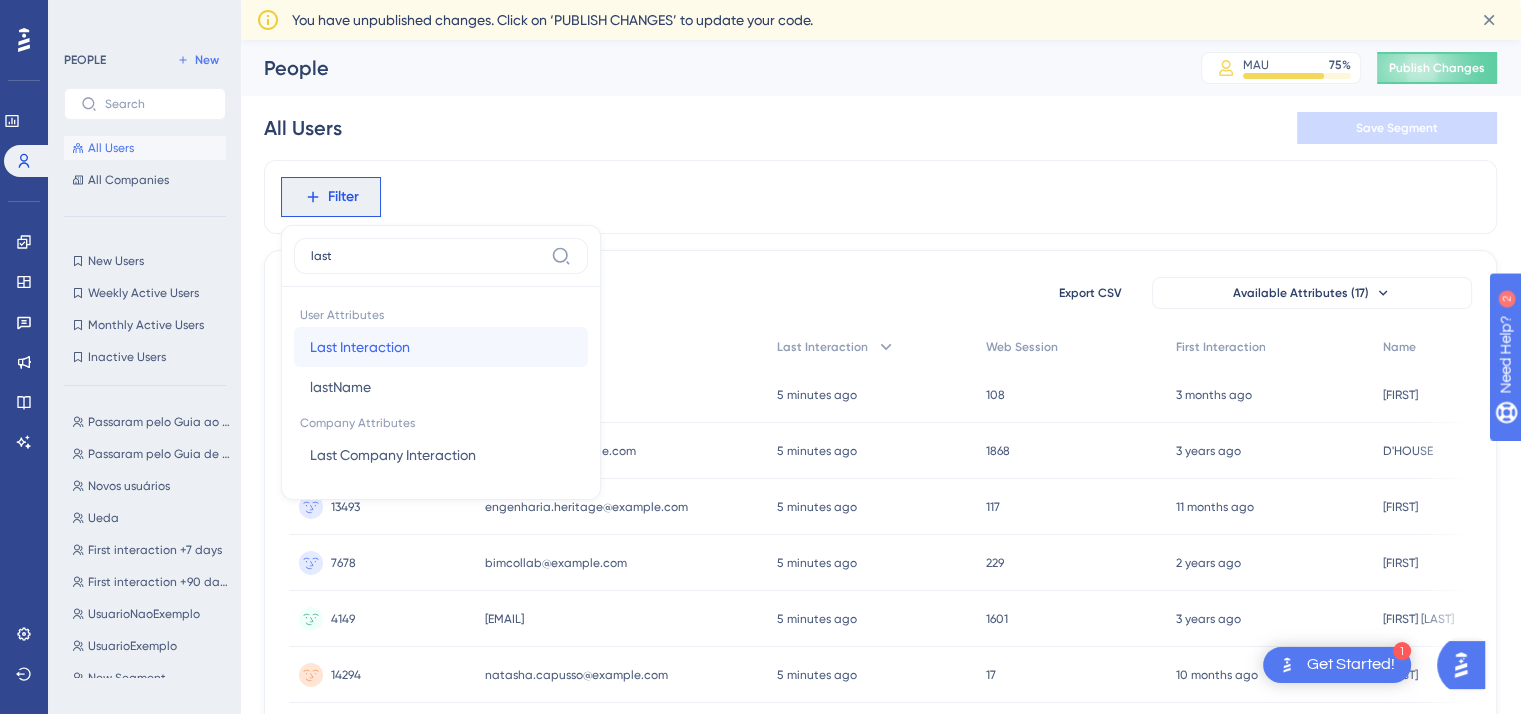 click on "Last Interaction Last Interaction" at bounding box center (441, 347) 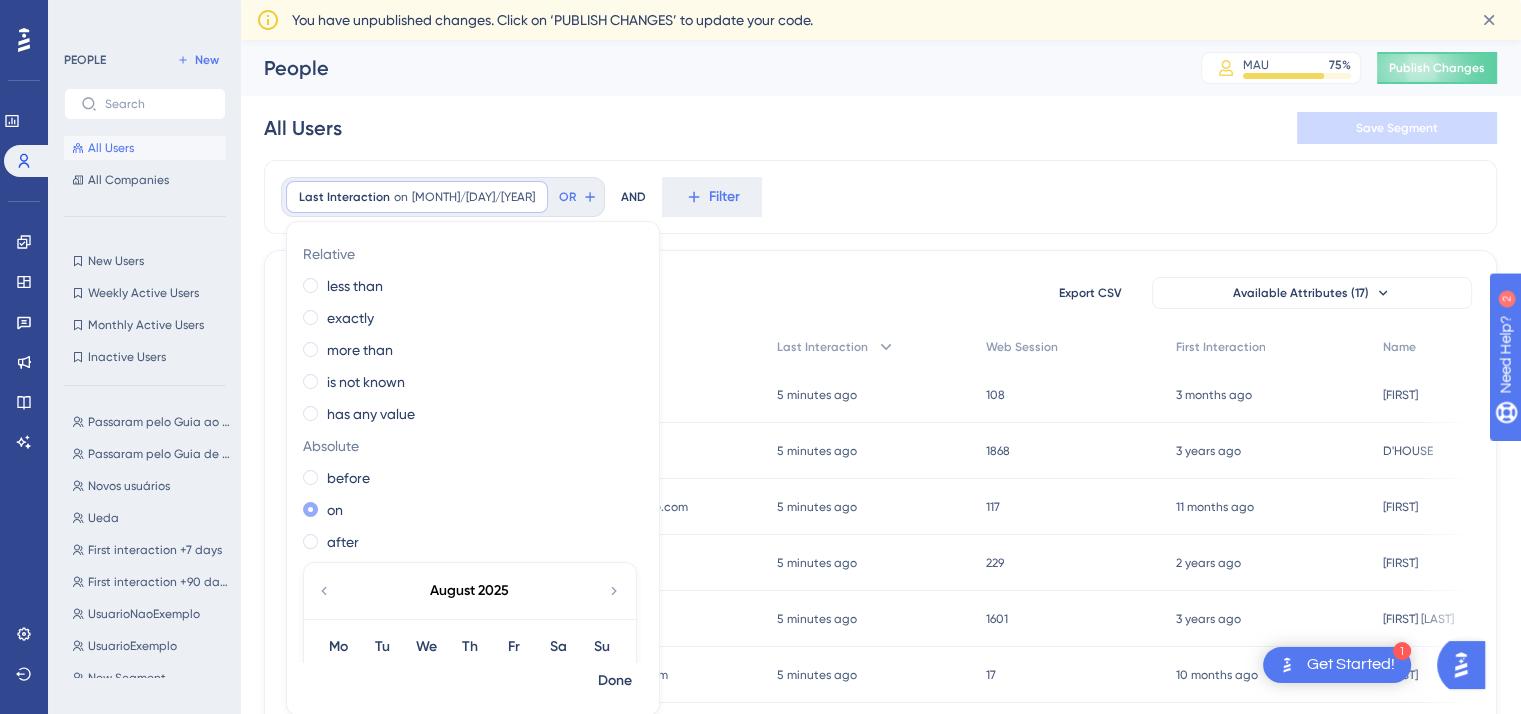 scroll, scrollTop: 100, scrollLeft: 0, axis: vertical 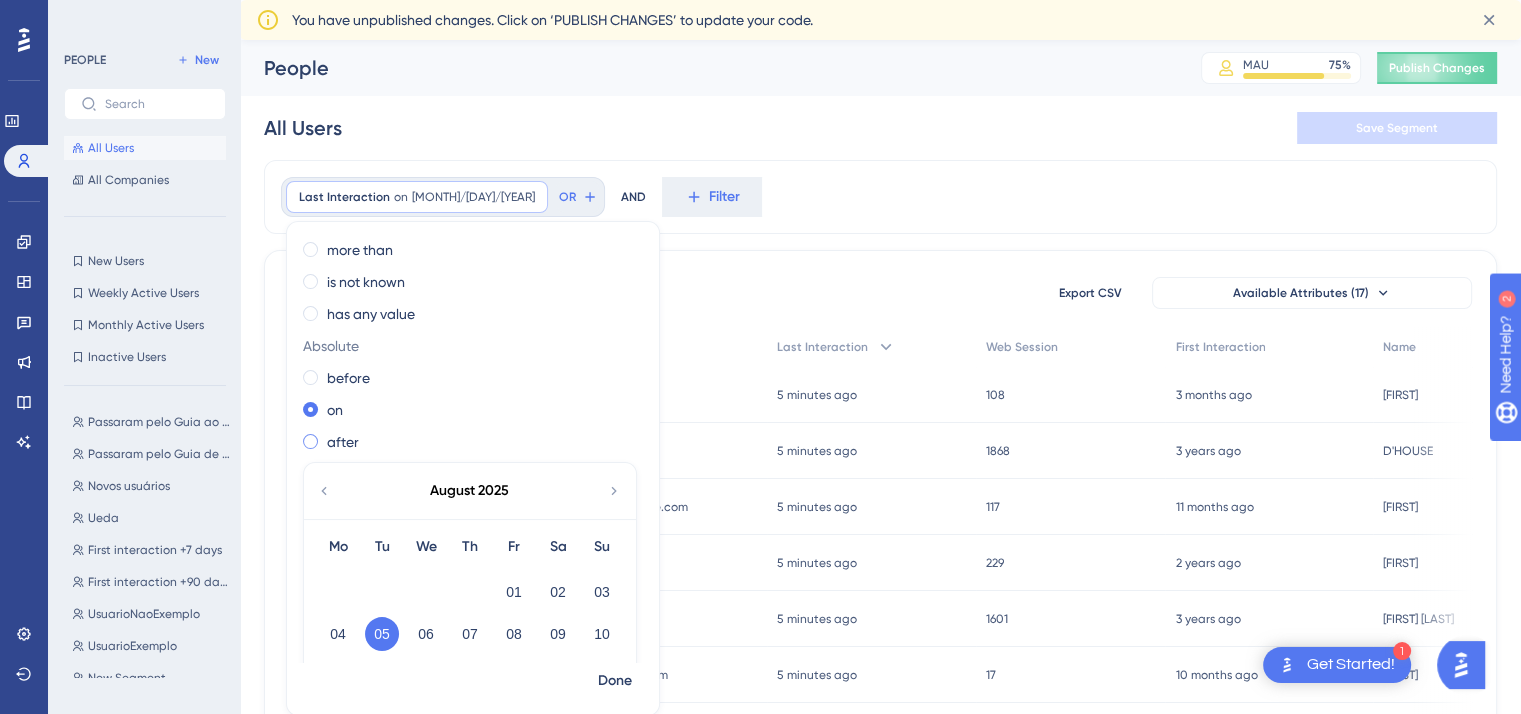 click on "after" at bounding box center [469, 442] 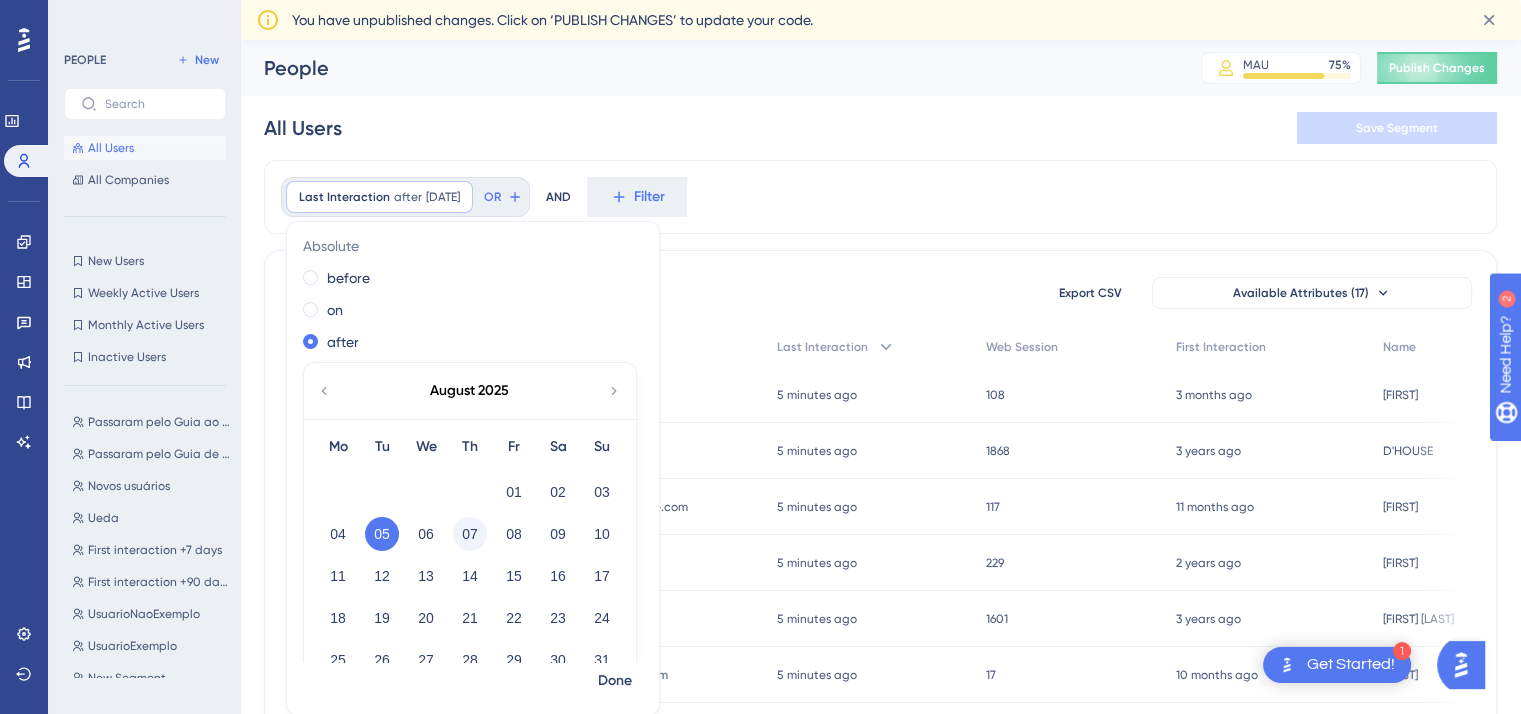 scroll, scrollTop: 240, scrollLeft: 0, axis: vertical 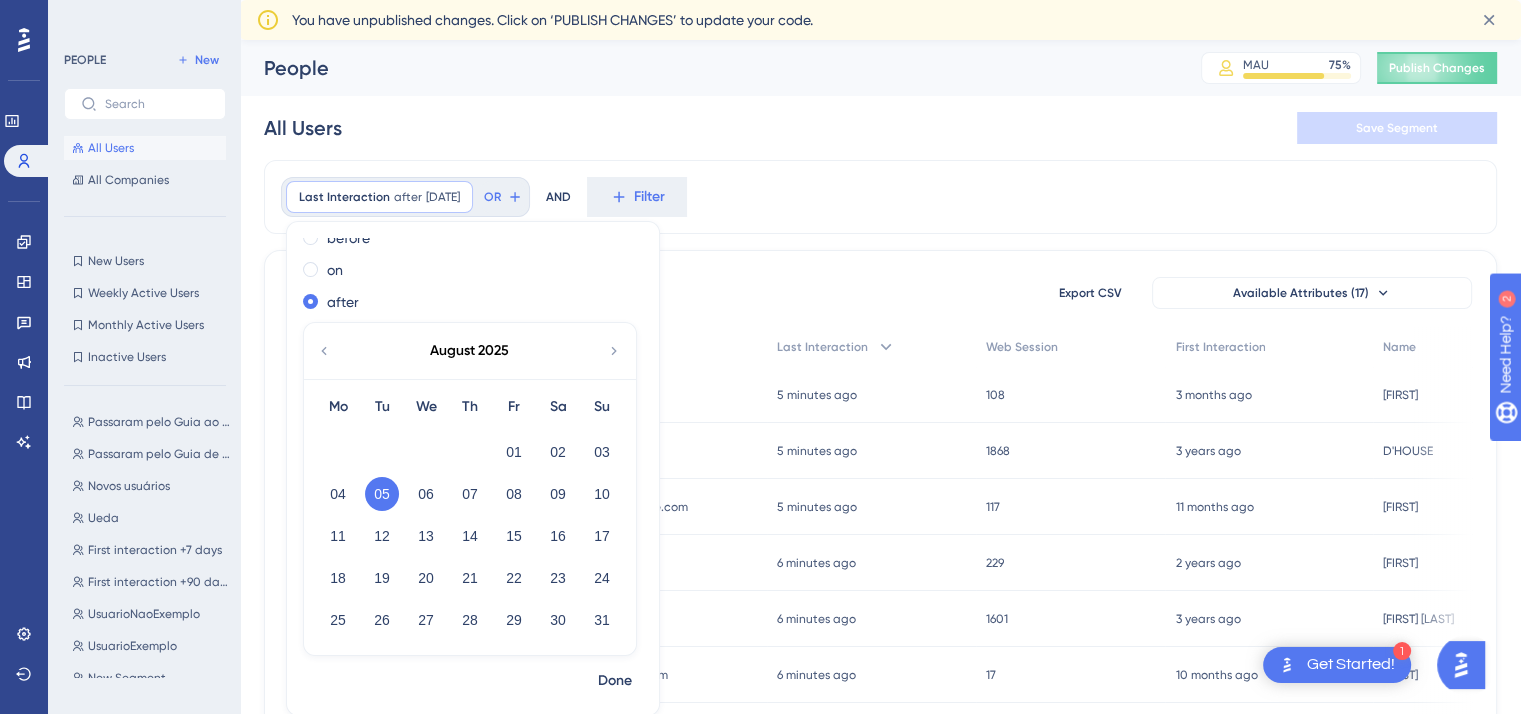 click on "05" at bounding box center (382, 494) 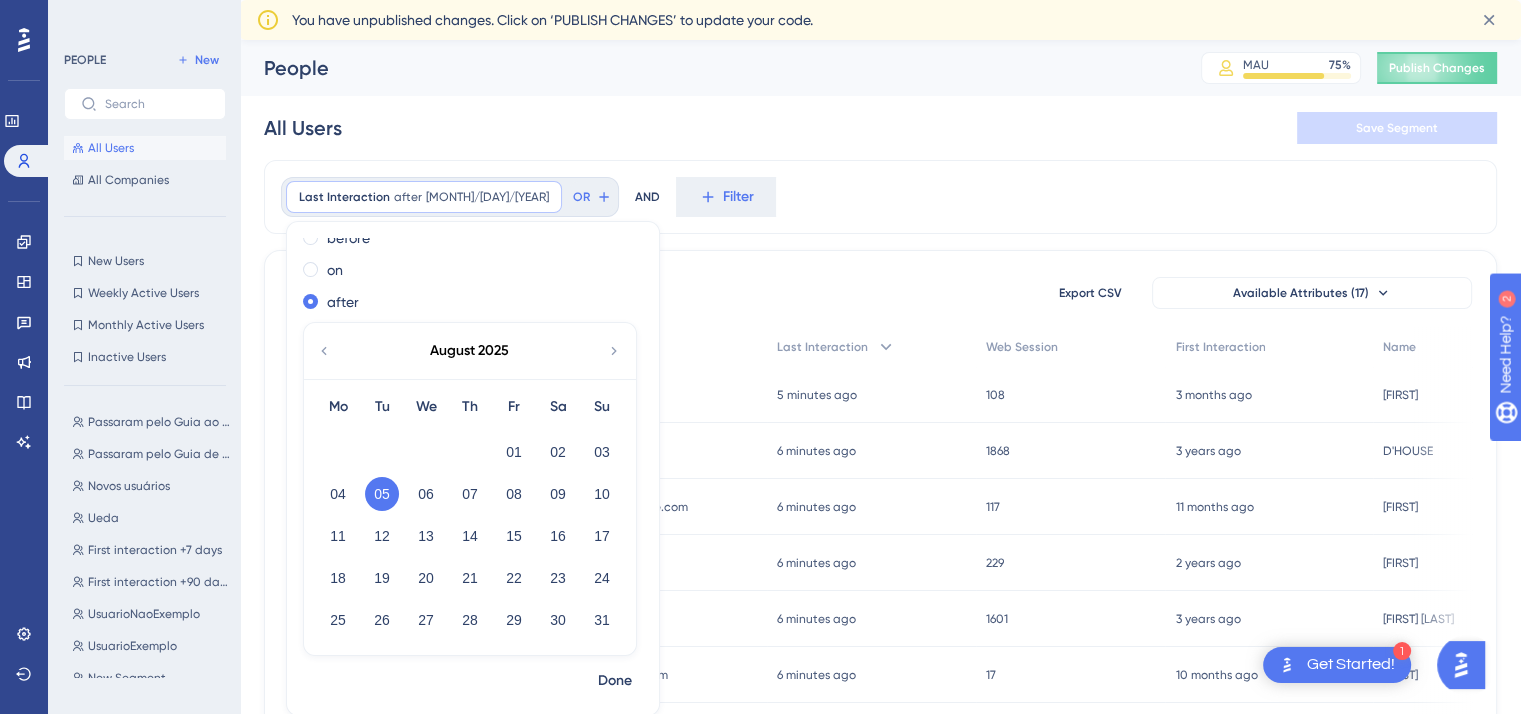 click on "Last Interaction after [DATE] [DATE] Remove Relative less than exactly more than is not known has any value Absolute before on after August 2025 Mo Tu We Th Fr Sa Su 01 02 03 04 05 06 07 08 09 10 11 12 13 14 15 16 17 18 19 20 21 22 23 24 25 26 27 28 29 30 31 Done OR AND Filter" at bounding box center (880, 197) 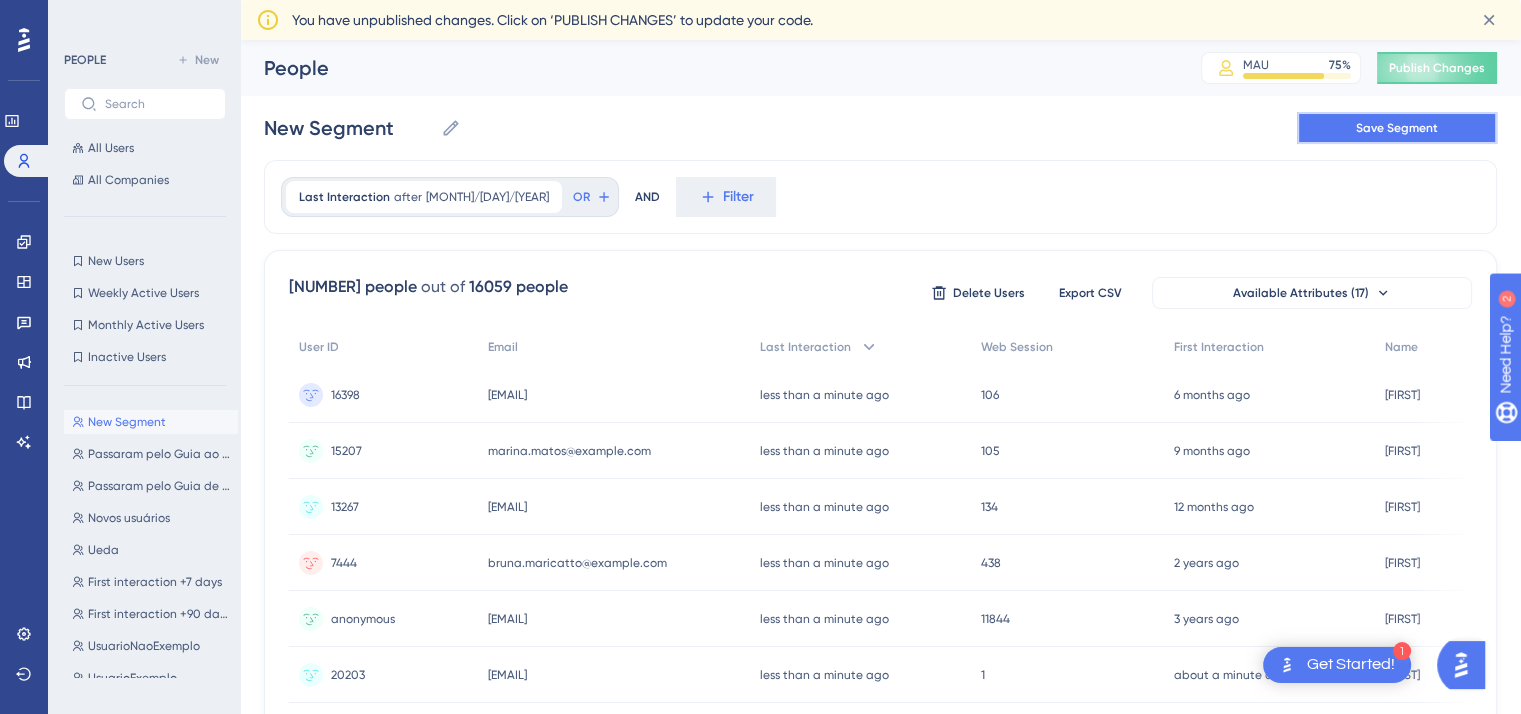 click on "Save Segment" at bounding box center (1397, 128) 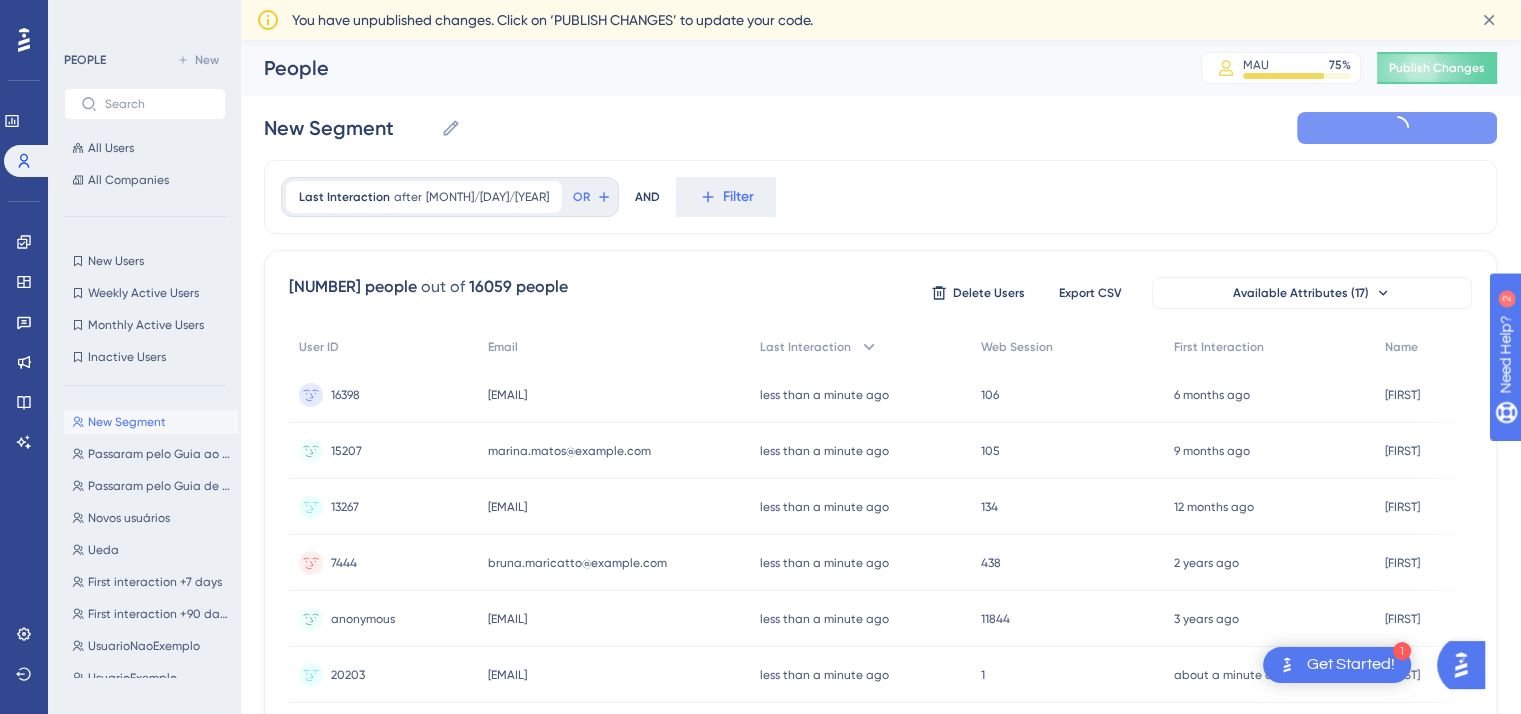 type on "New Segment-1" 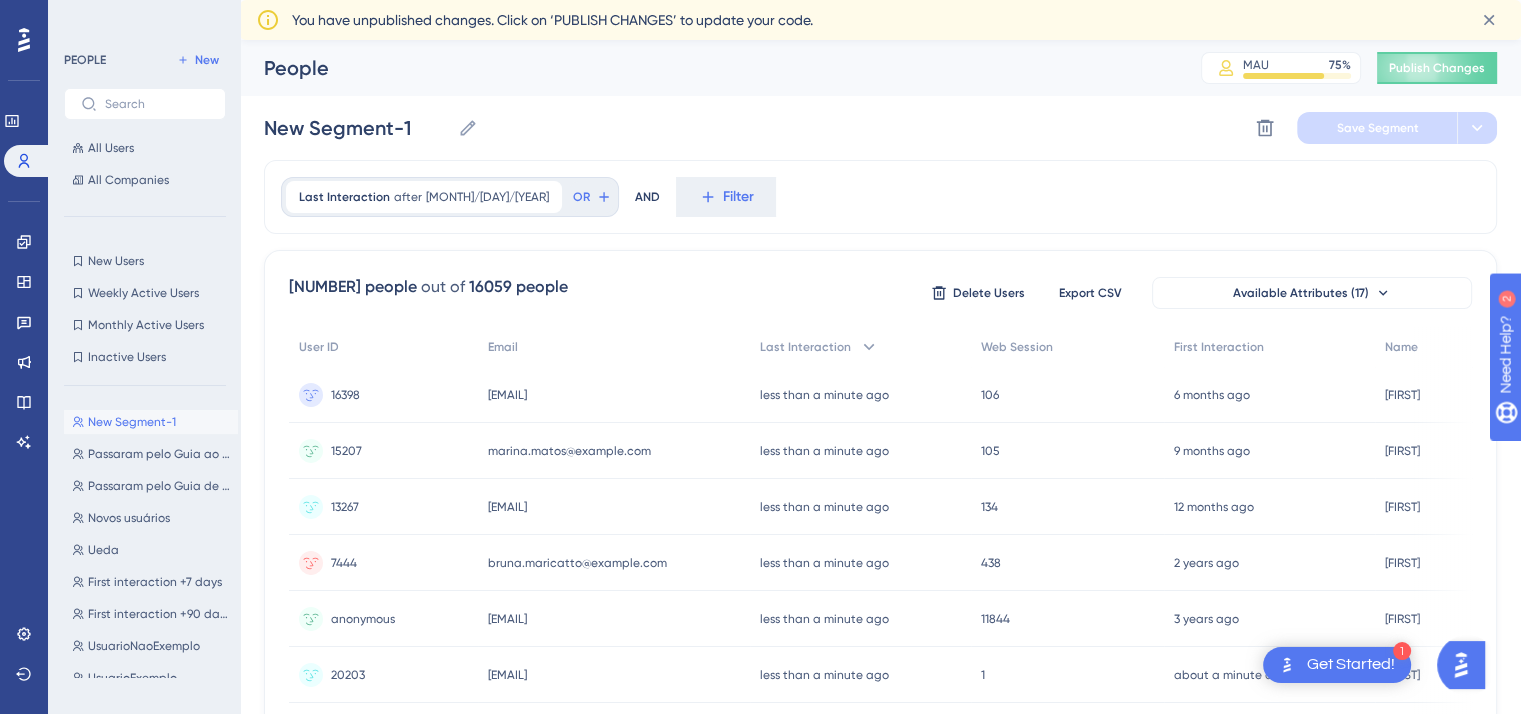 click on "New Segment-1" at bounding box center (132, 422) 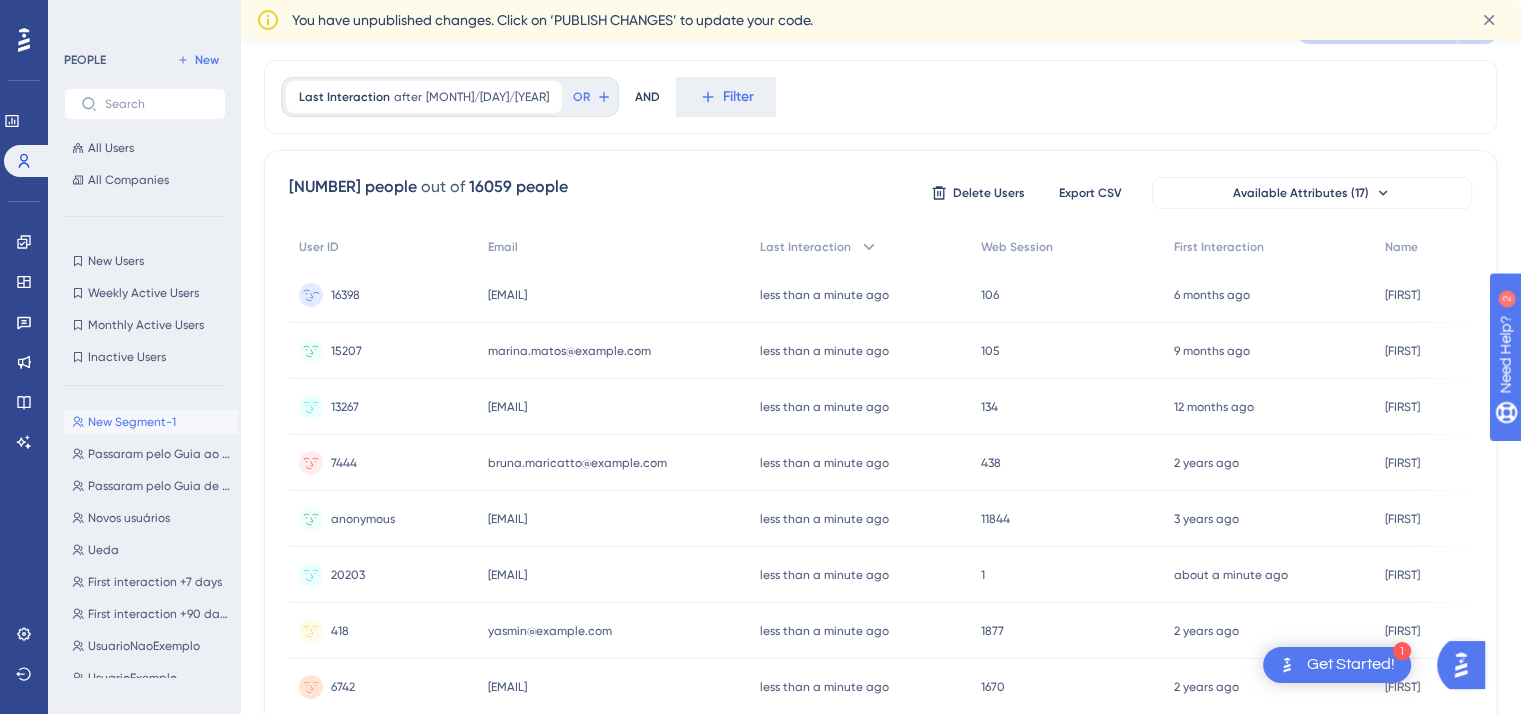 scroll, scrollTop: 0, scrollLeft: 0, axis: both 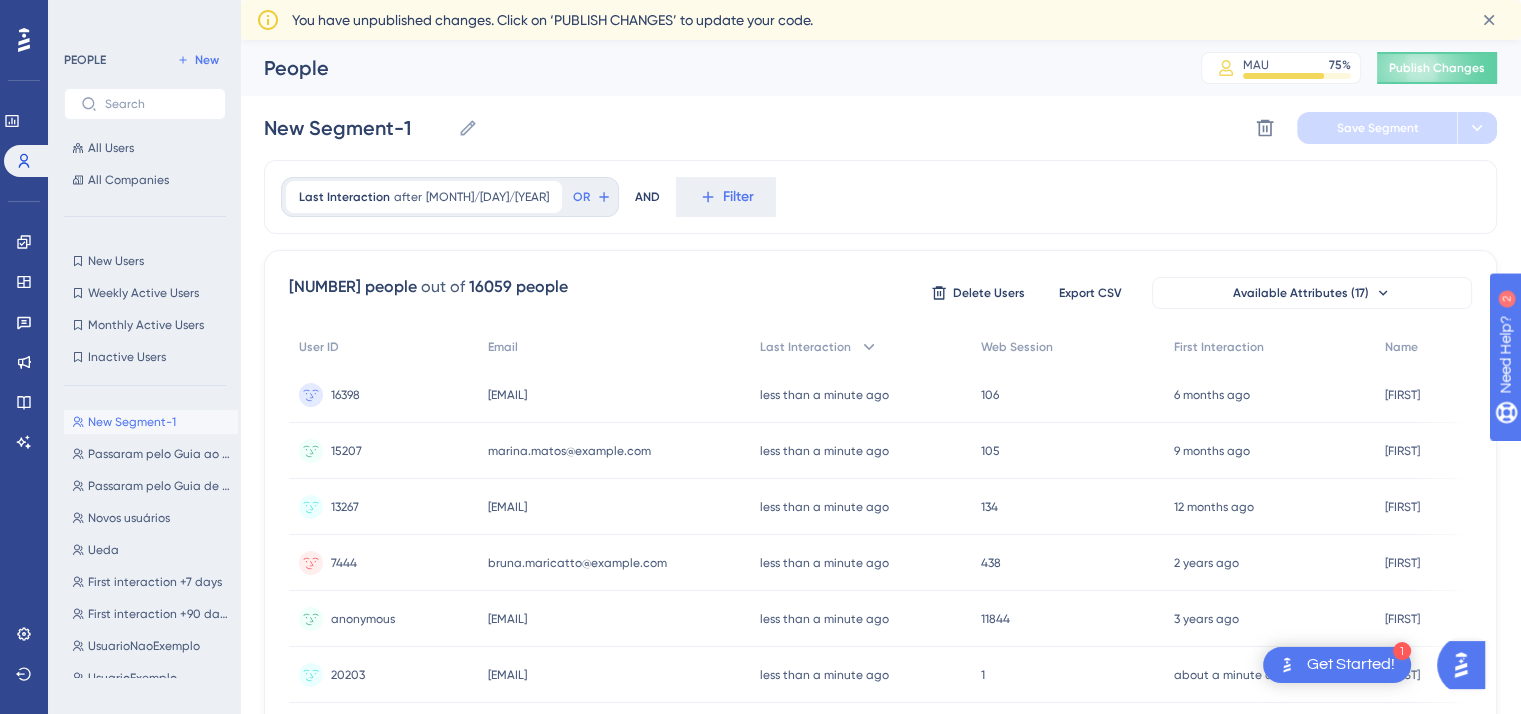 click on "Last Interaction after 8/5/2025 8/5/2025 Remove OR AND Filter" at bounding box center (880, 197) 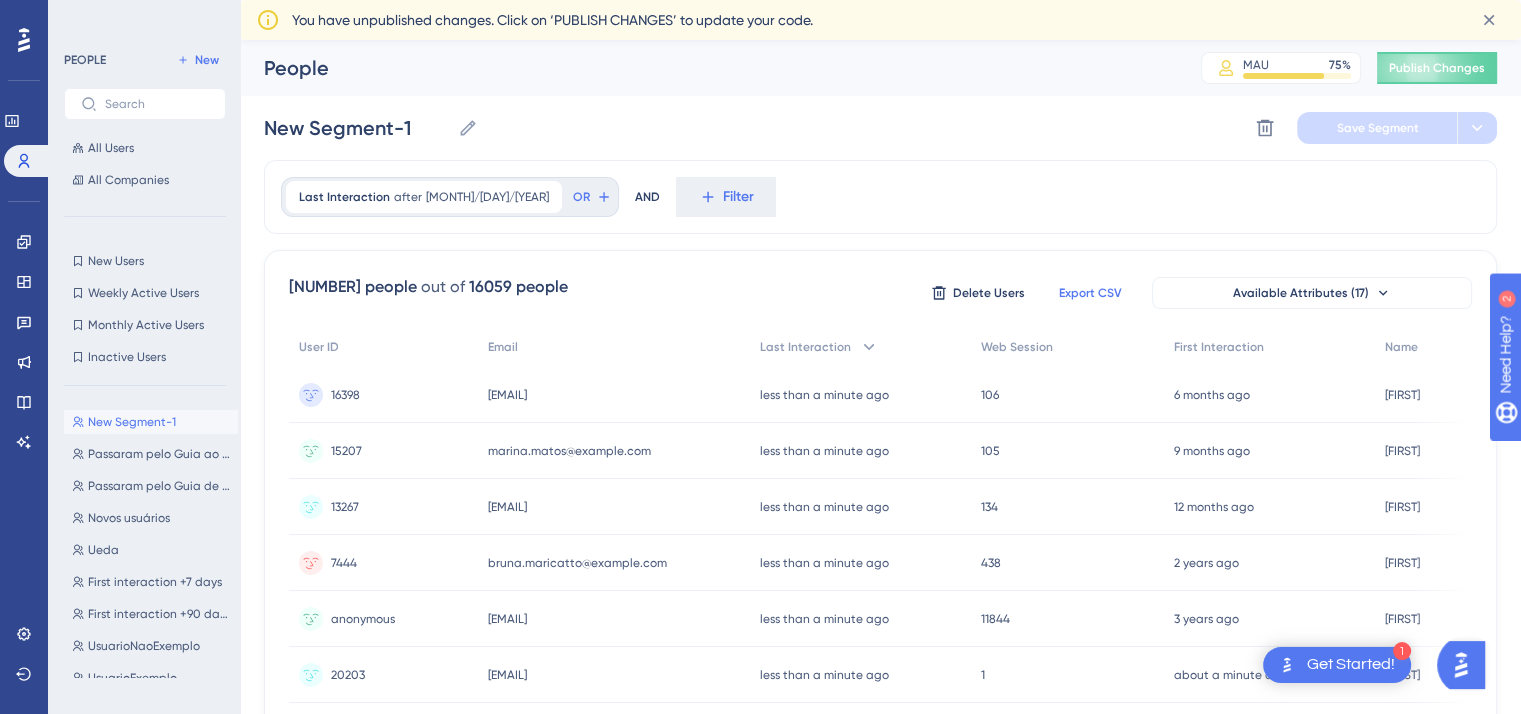 click on "Export CSV" at bounding box center (1090, 293) 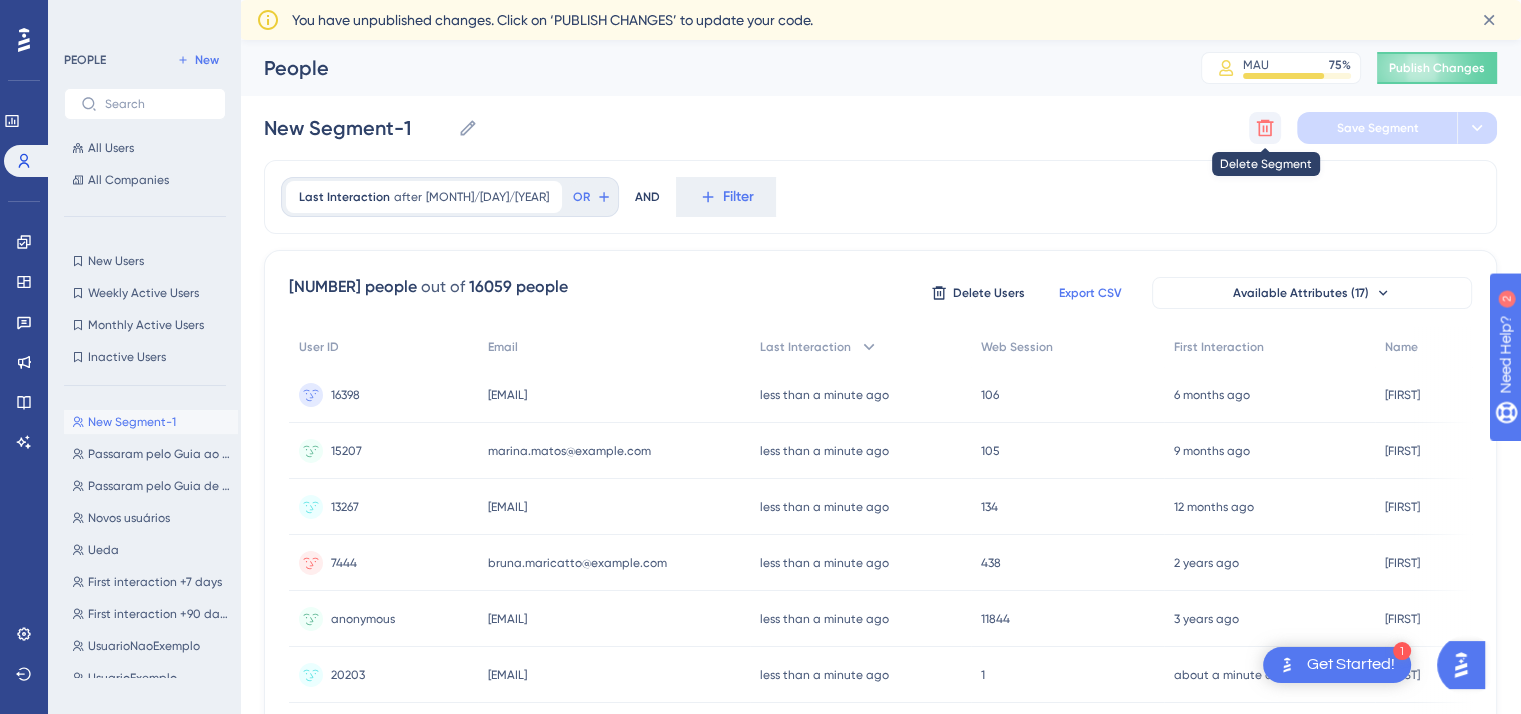 click 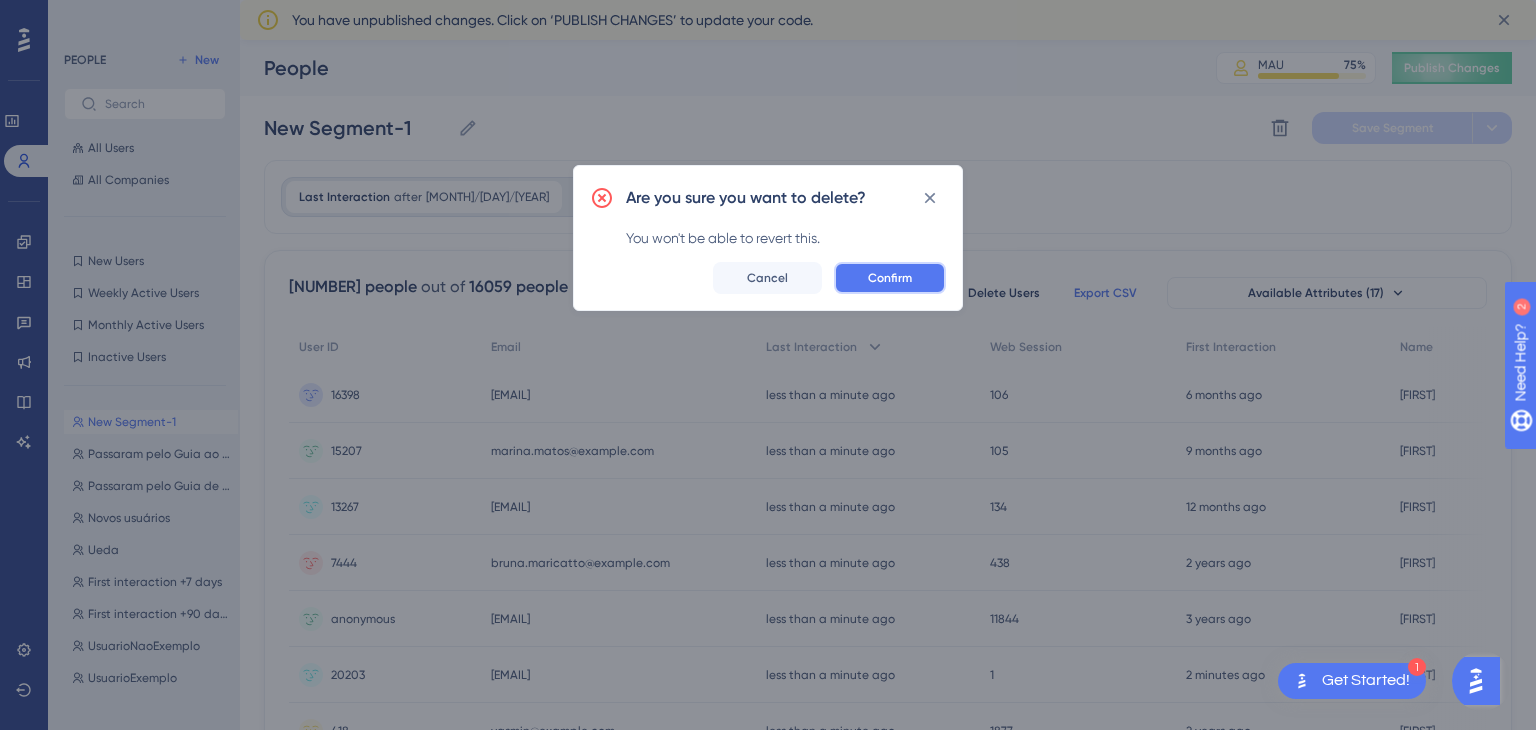 drag, startPoint x: 912, startPoint y: 274, endPoint x: 900, endPoint y: 2, distance: 272.2646 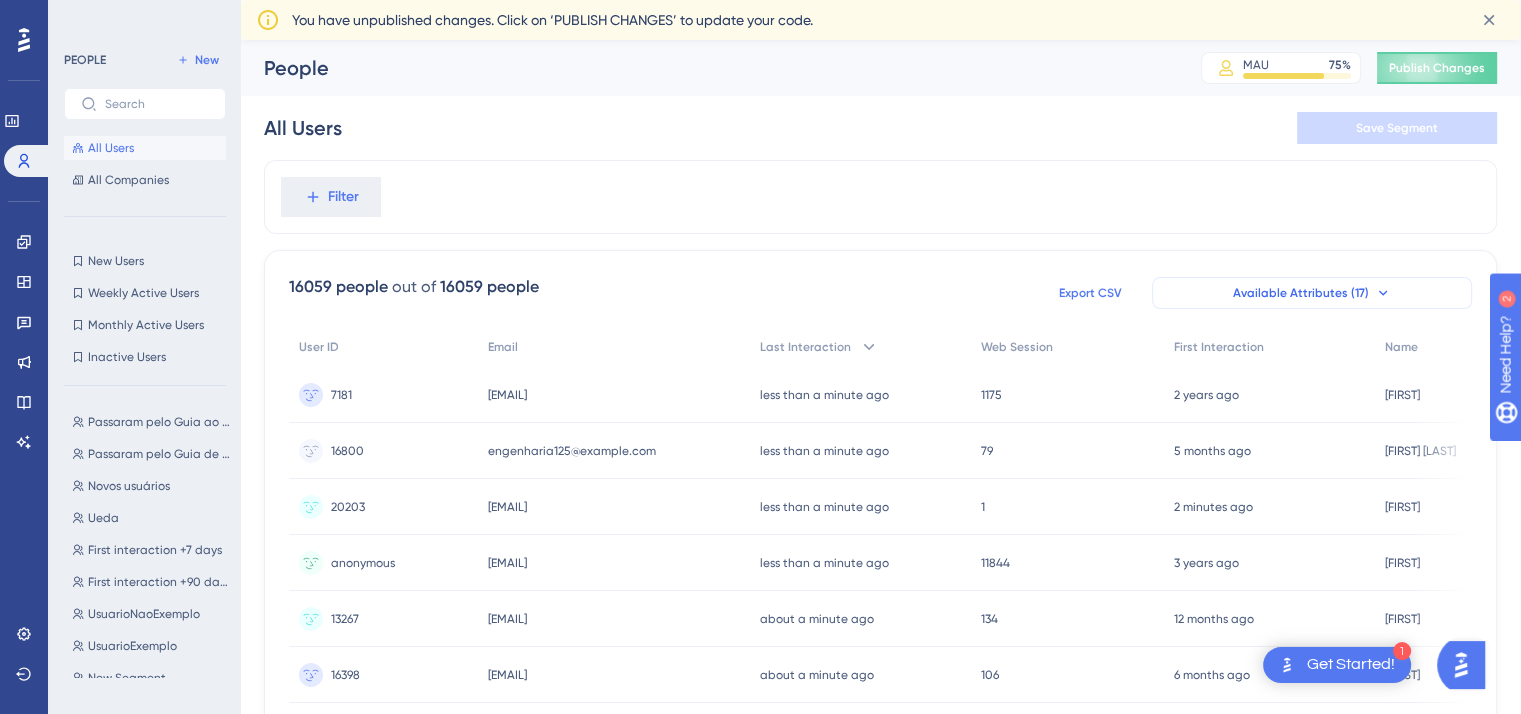 click on "Available Attributes (17)" at bounding box center (1312, 293) 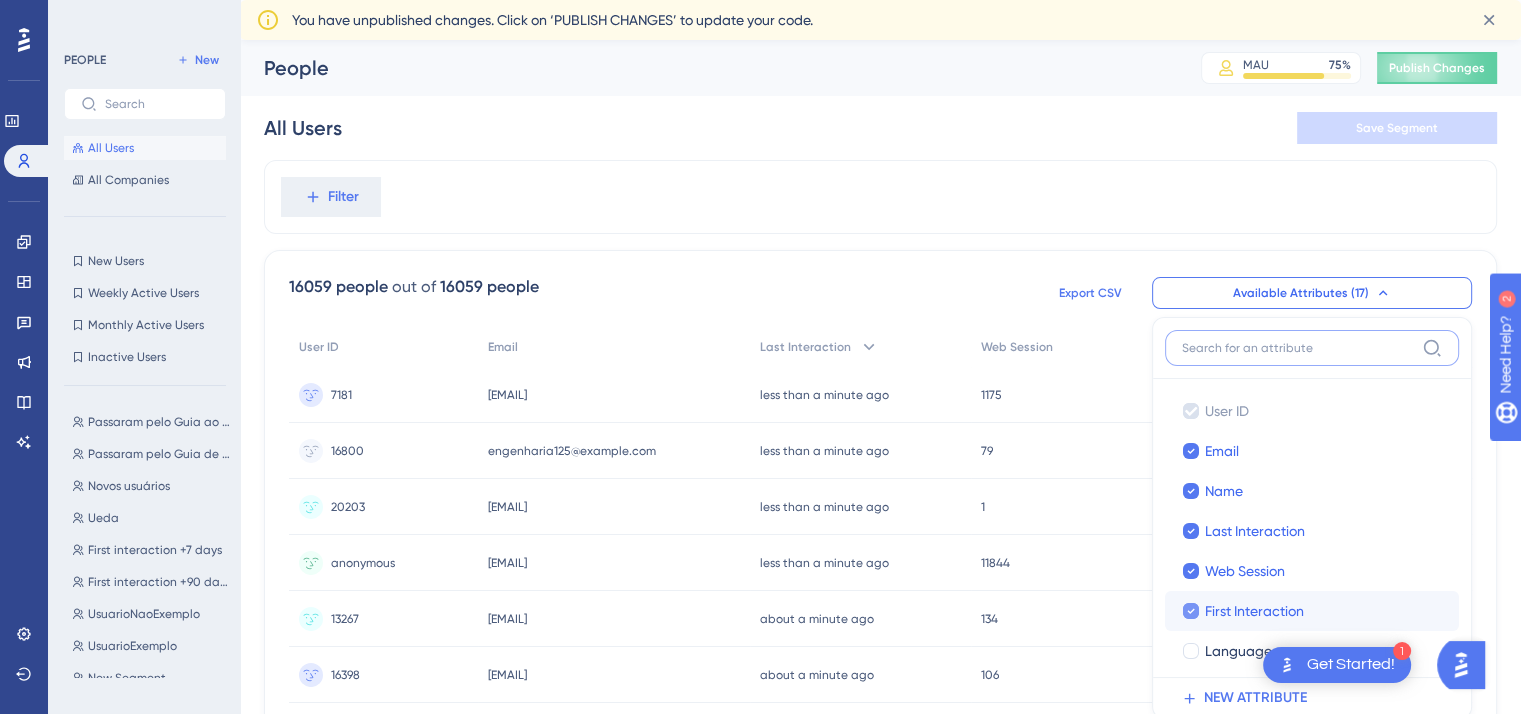 scroll, scrollTop: 160, scrollLeft: 0, axis: vertical 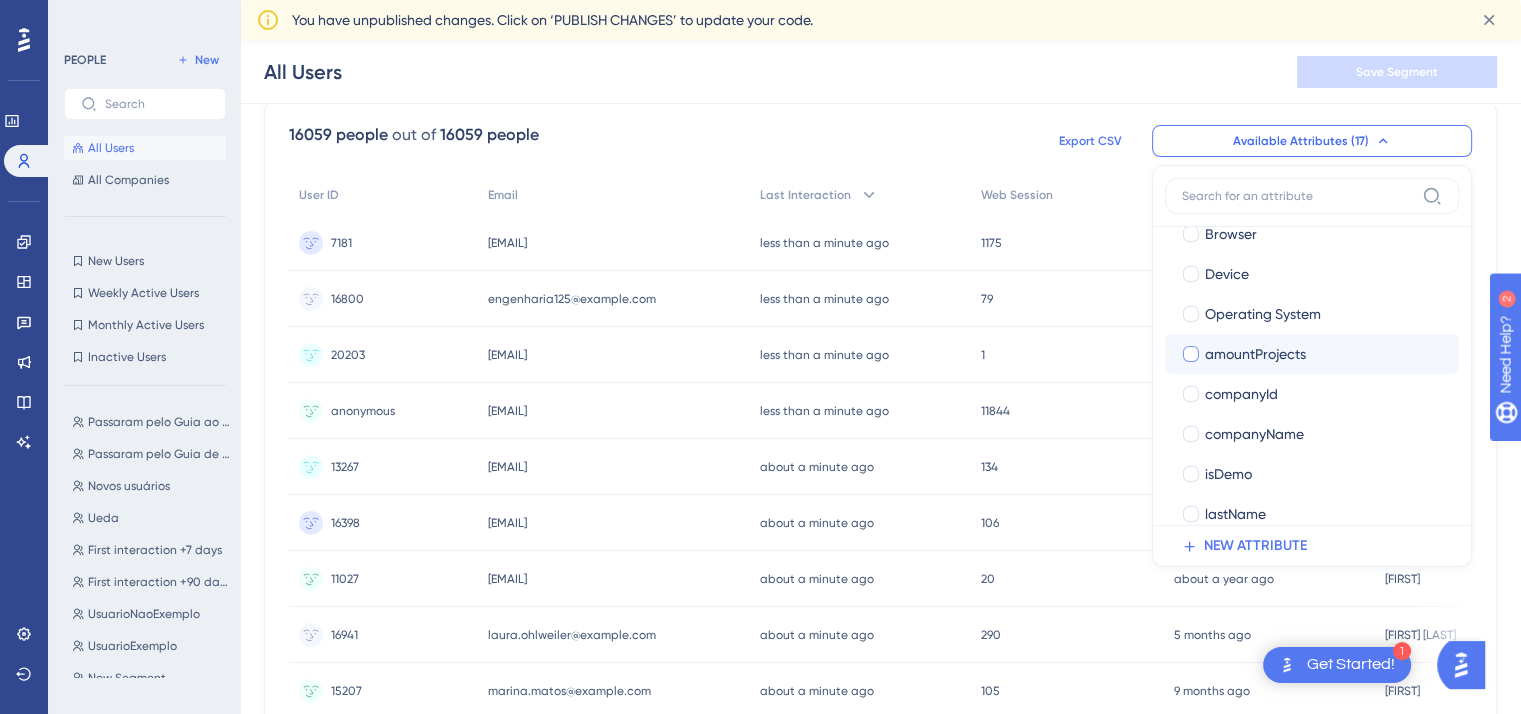 click on "amountProjects" at bounding box center (1312, 354) 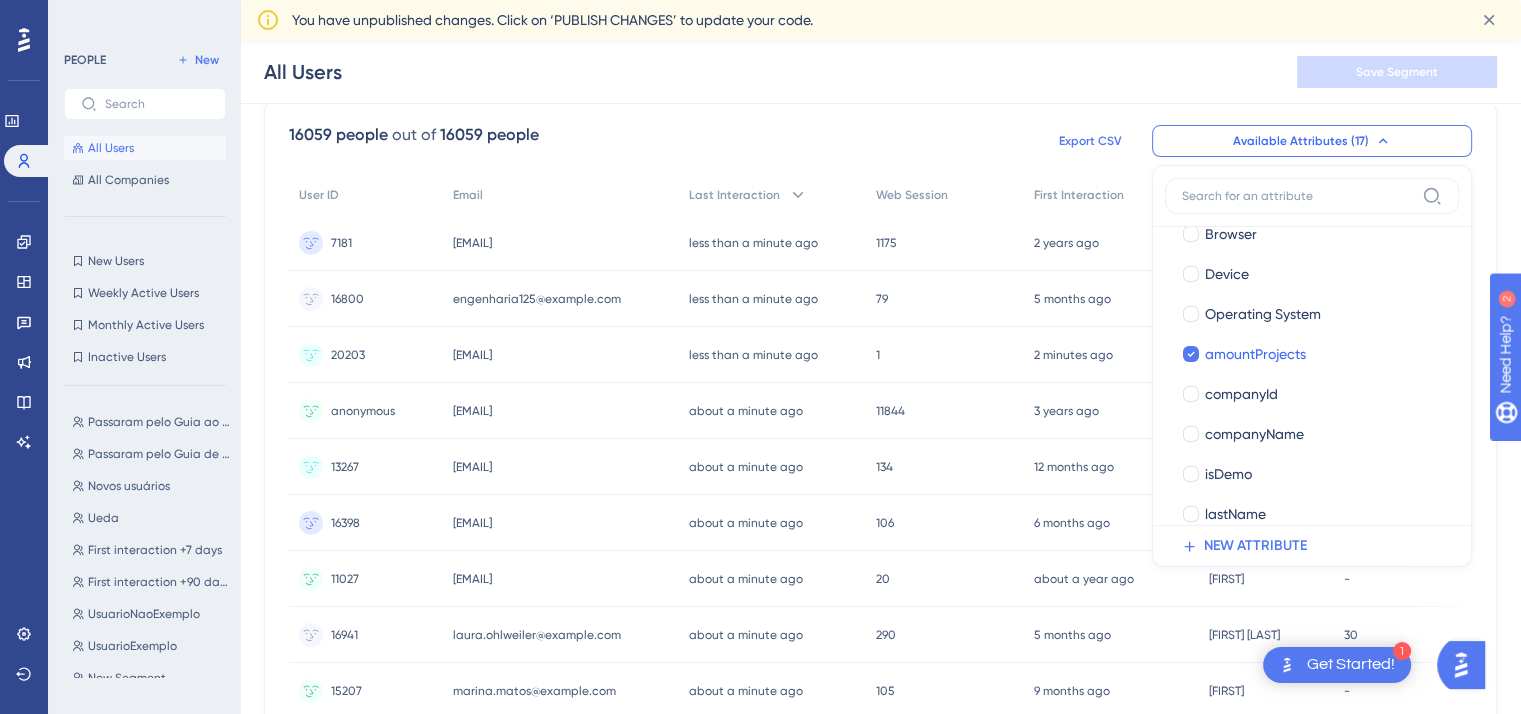 click on "16059   people out of 16059   people Export CSV Available Attributes (17) User ID User ID Email Email Last Interaction Last Interaction Web Session Web Session First Interaction First Interaction Name Name AmountProjects AmountProjects companyId companyId companyName companyName isDemo isDemo lastName lastName localeId localeId Teste_CompanyName Teste_CompanyName NEW ATTRIBUTE User ID Email Last Interaction Web Session First Interaction Name AmountProjects 7181 7181 [EMAIL] [EMAIL] less than a minute ago [DATE], [TIME] 1175 1175 2 years ago [DATE], [TIME] [FIRST] [LAST] 25 25 16800 16800 [EMAIL] [EMAIL] less than a minute ago [DATE], [TIME] 79 79 5 months ago [DATE], [TIME] [FIRST] [LAST] - 20203 20203 [EMAIL] [EMAIL] less than a minute ago [DATE], [TIME] 1 1 2 minutes ago [DATE], [TIME]" at bounding box center [880, 761] 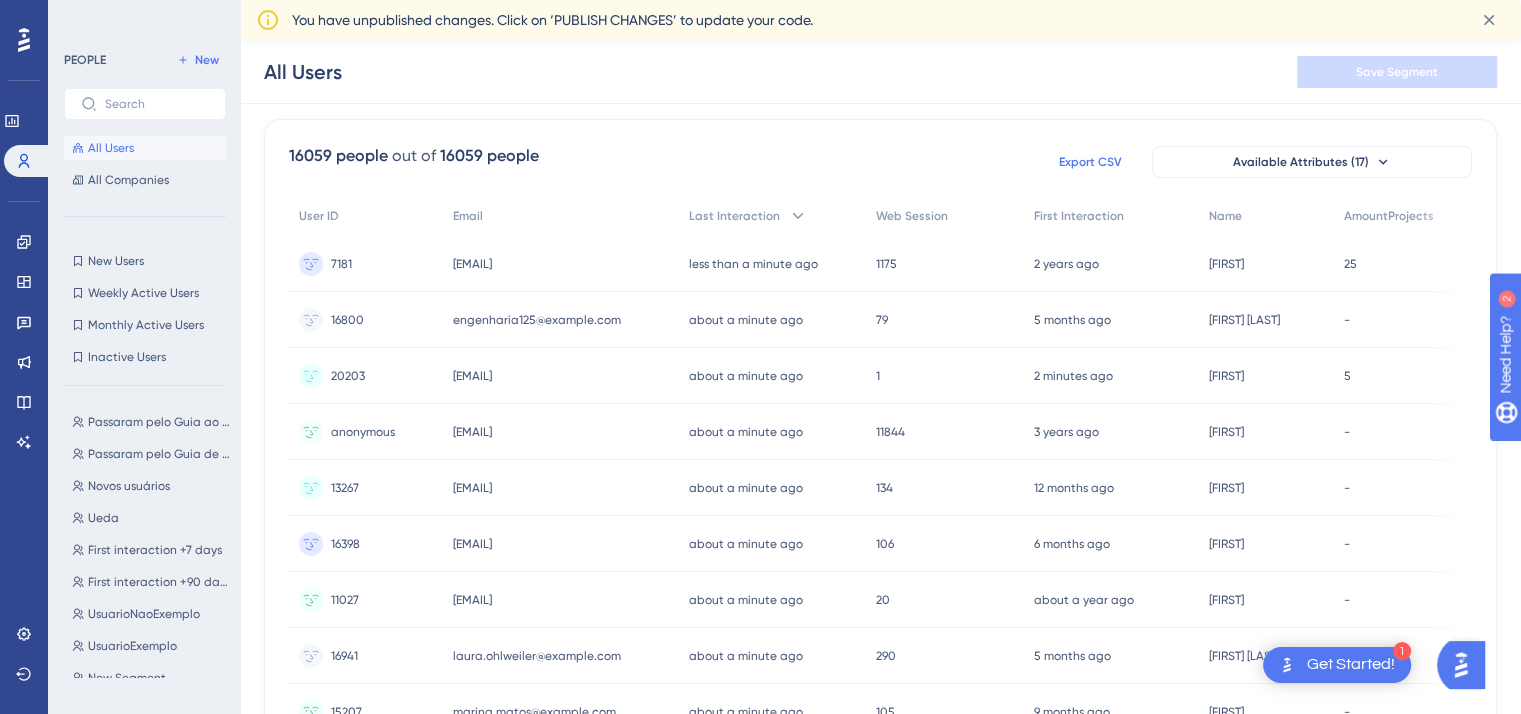 scroll, scrollTop: 0, scrollLeft: 0, axis: both 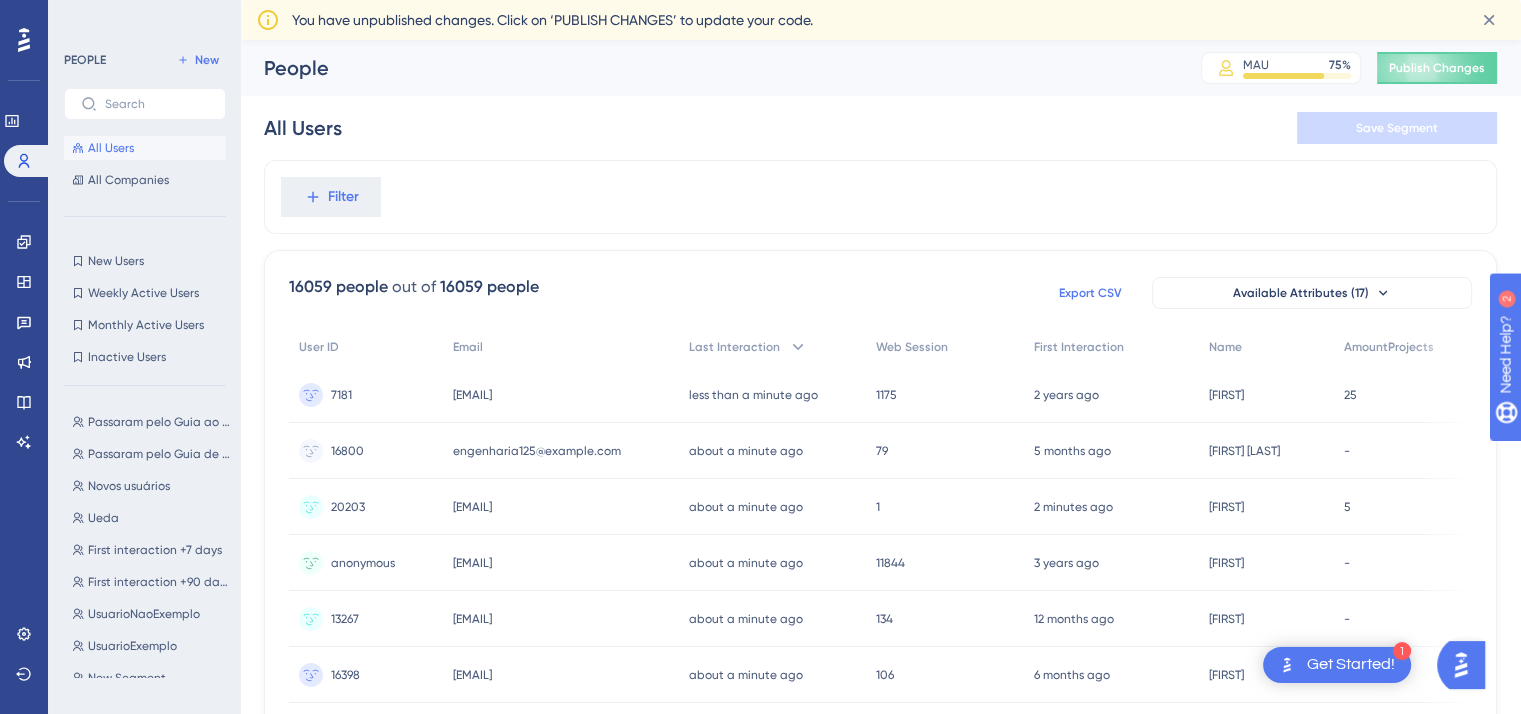 click on "Export CSV" at bounding box center [1090, 293] 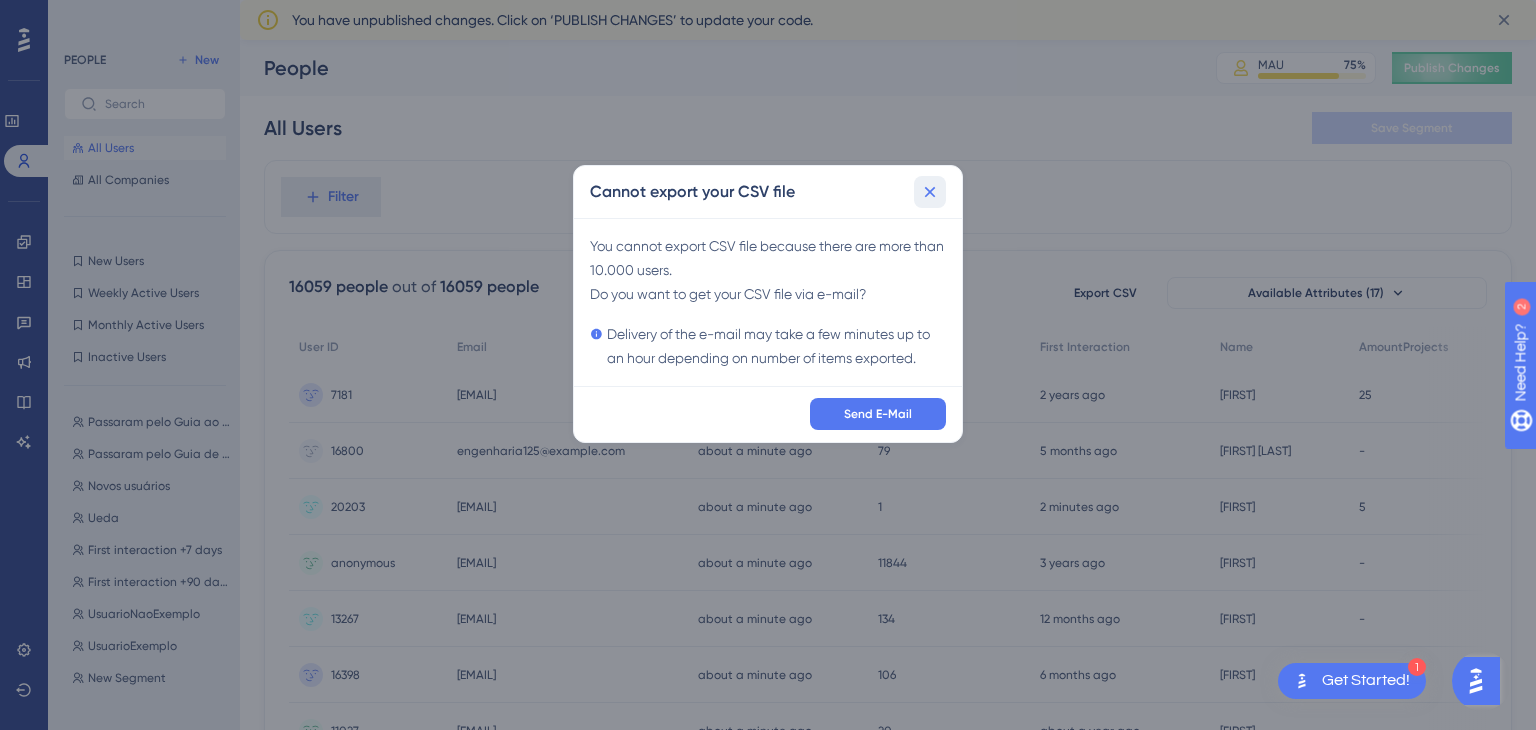 click 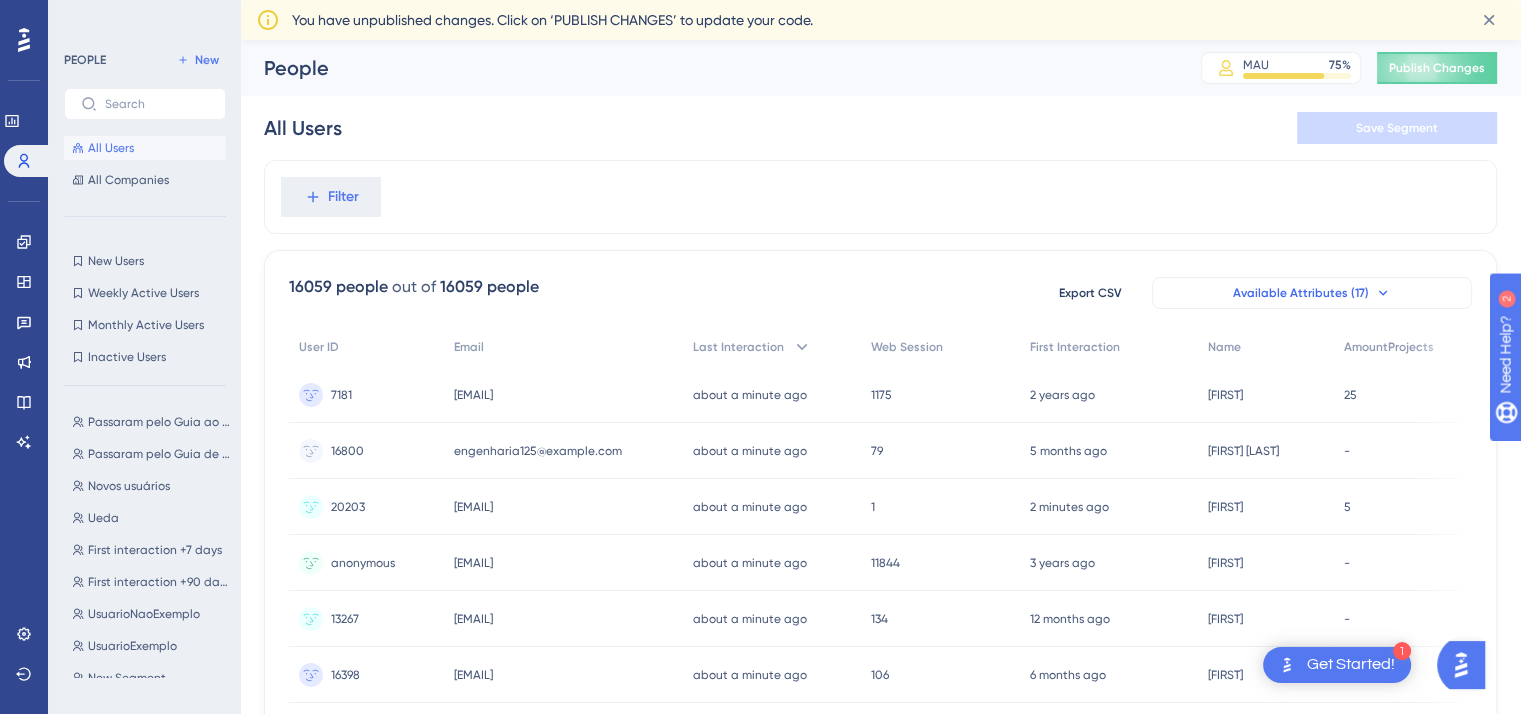 click on "Available Attributes (17)" at bounding box center [1301, 293] 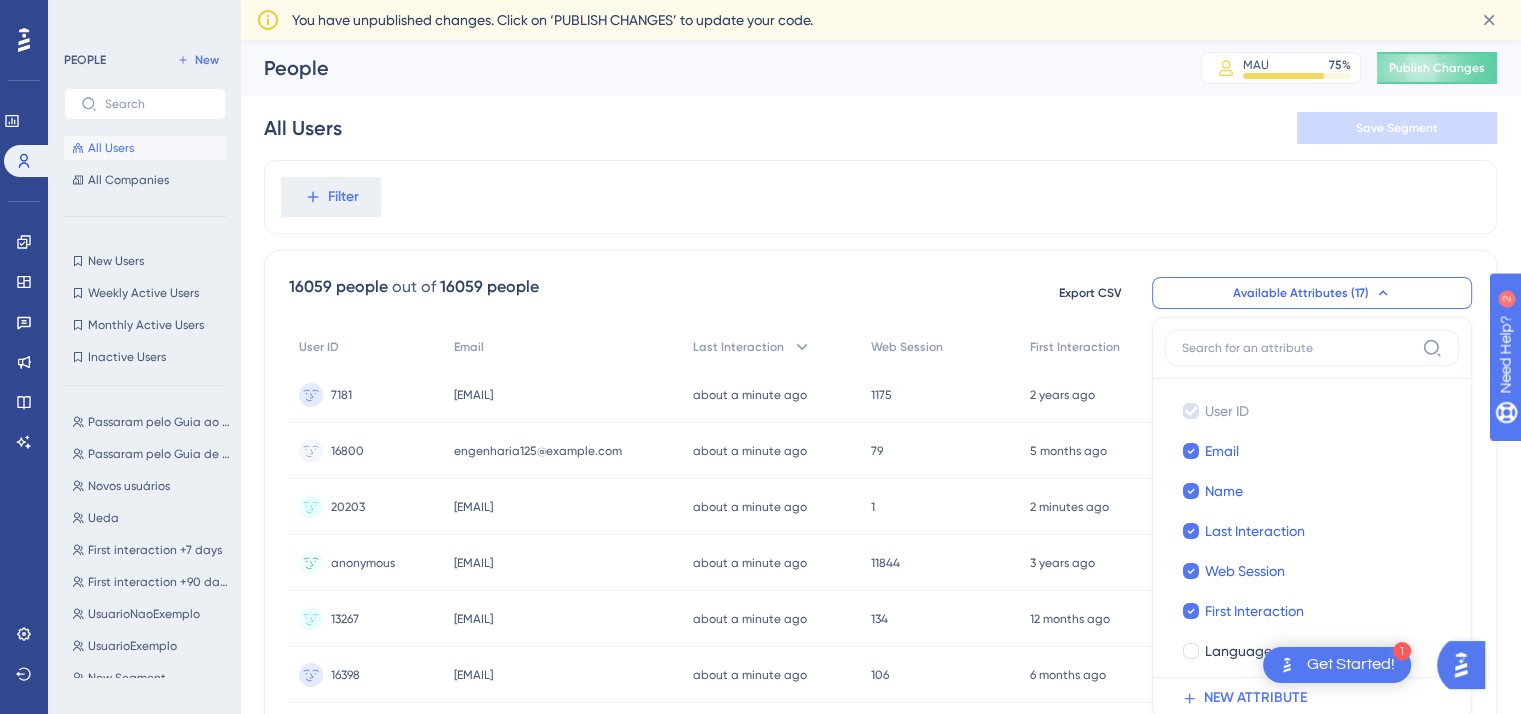 scroll, scrollTop: 160, scrollLeft: 0, axis: vertical 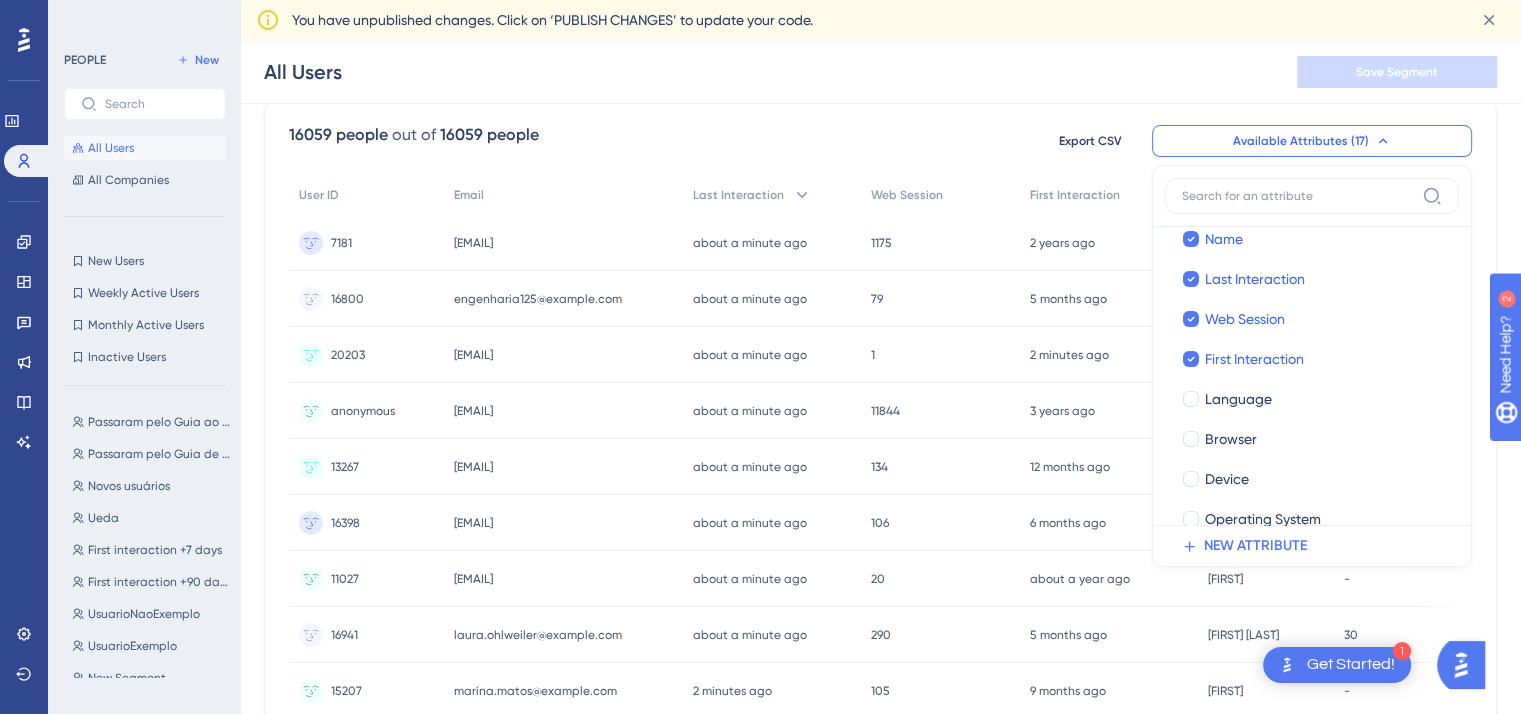 click on "alerrando@example.com alerrando@example.com about a minute ago 06 Aug 2025, 11:18 1175 1175 2 years ago 22 May 2023, 17:45 Alerrando Alerrando 25 25 16800 16800 engenharia125@example.com engenharia125@example.com about a minute ago 06 Aug 2025, 11:18 79 79 5 months ago 27 Feb 2025, 09:43 Lucas Henrique Lucas Henrique - 20203 20203 yasmin.cattini@example.com yasmin.cattini@example.com about a minute ago 06 Aug 2025, 11:18 1 1 2 minutes ago 06 Aug 2025, 11:17 Yasmin 5 5" at bounding box center [880, 761] 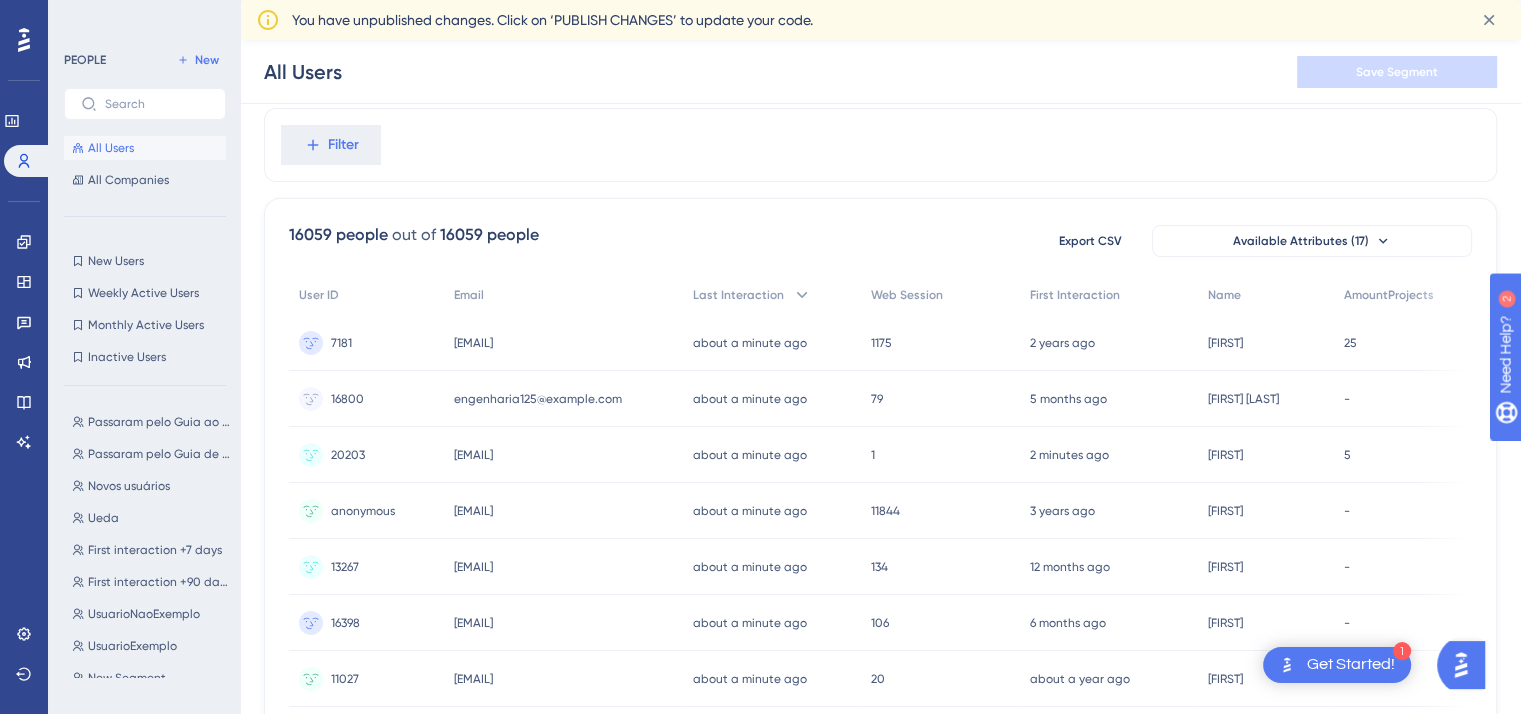 scroll, scrollTop: 0, scrollLeft: 0, axis: both 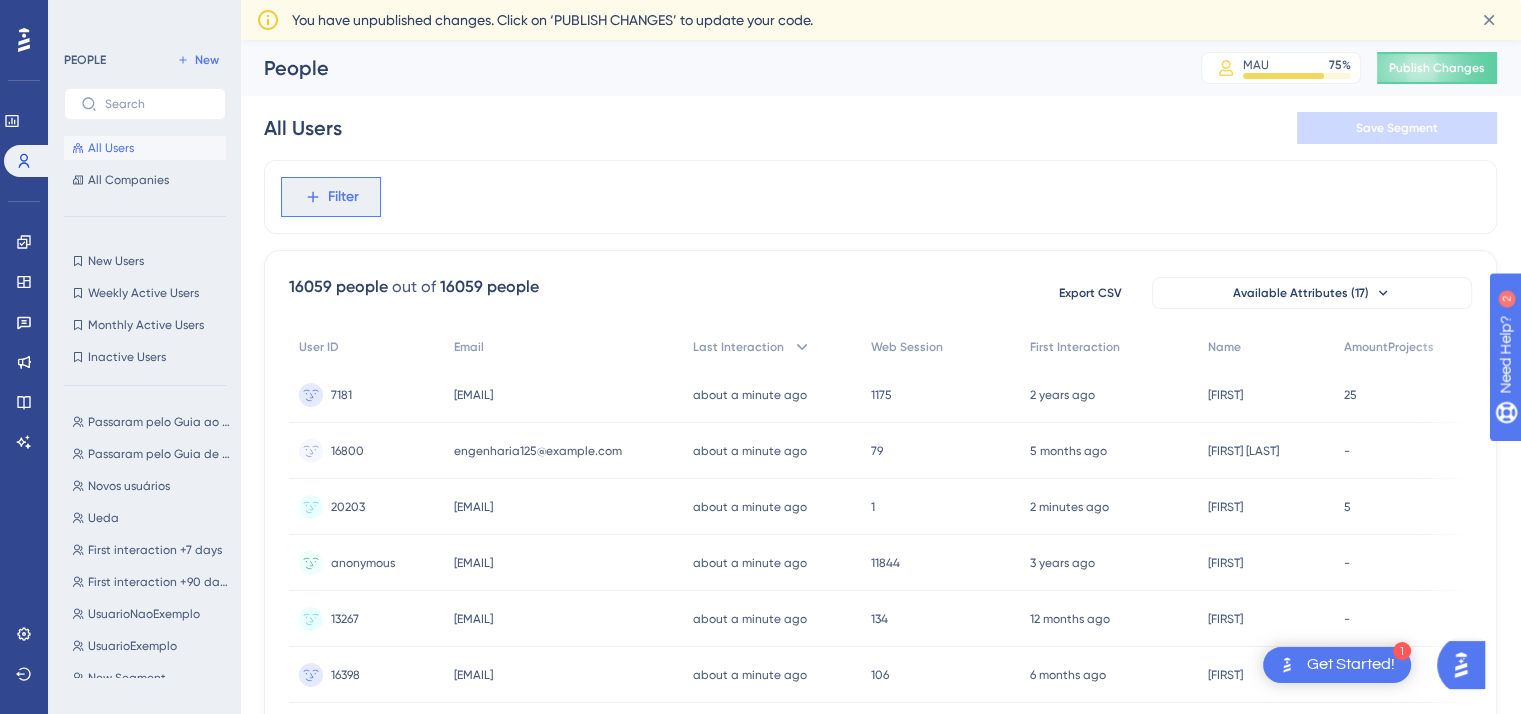 click 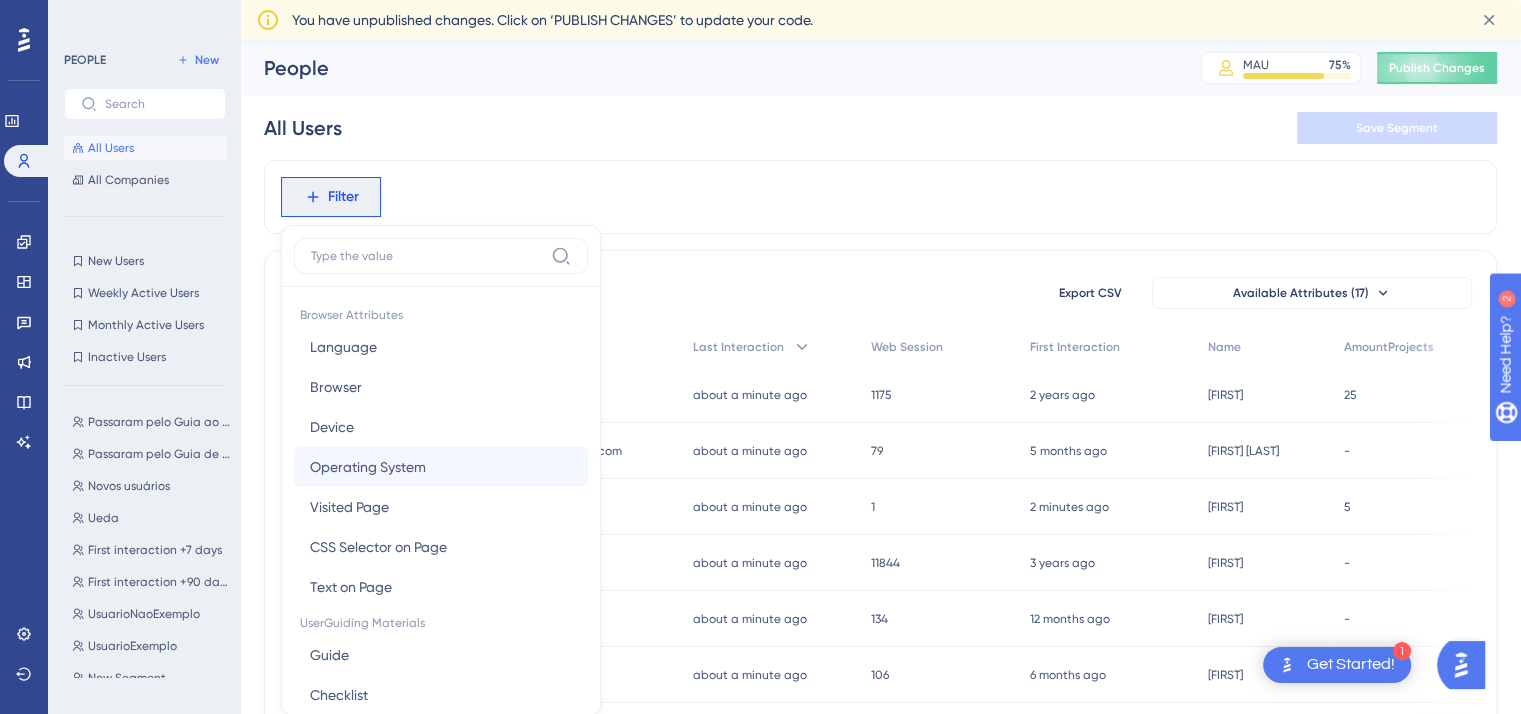 scroll, scrollTop: 113, scrollLeft: 0, axis: vertical 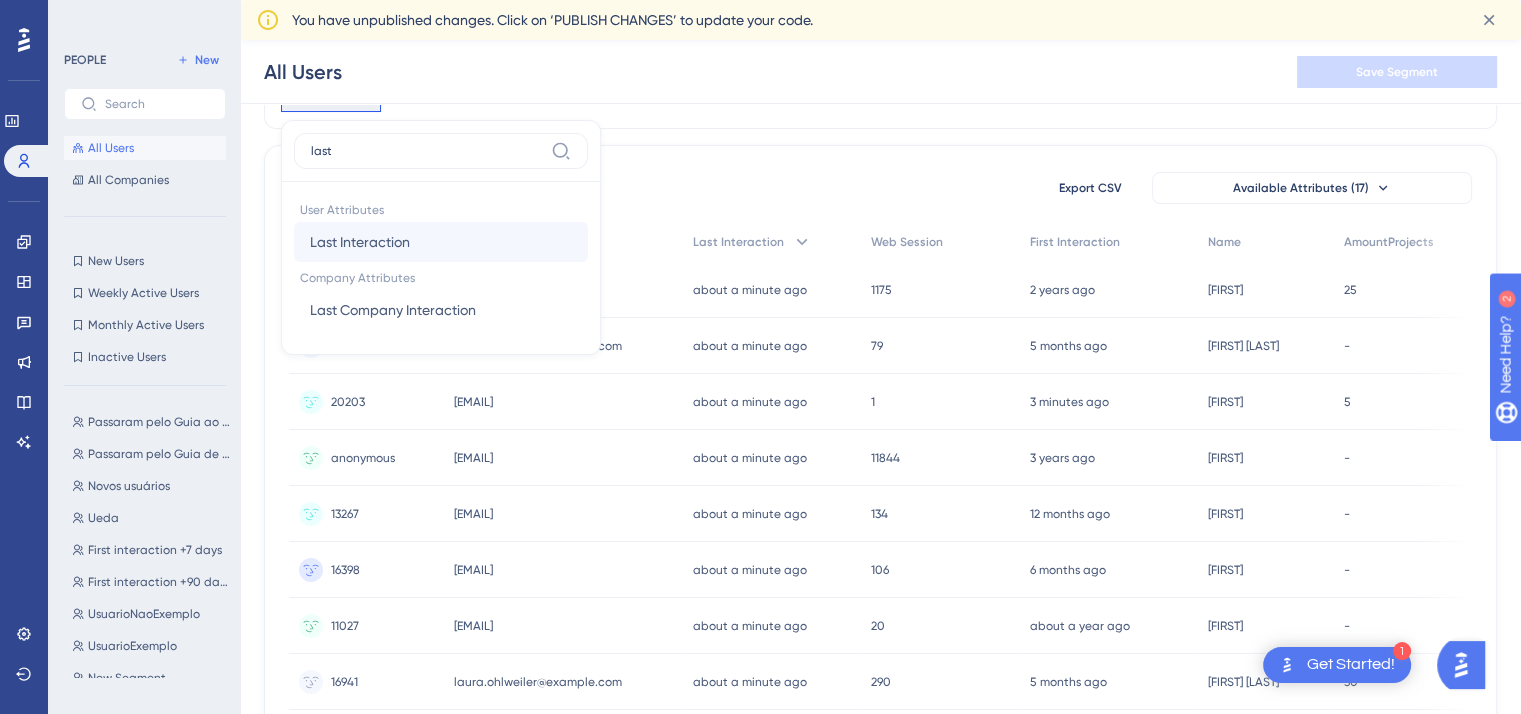 type on "last" 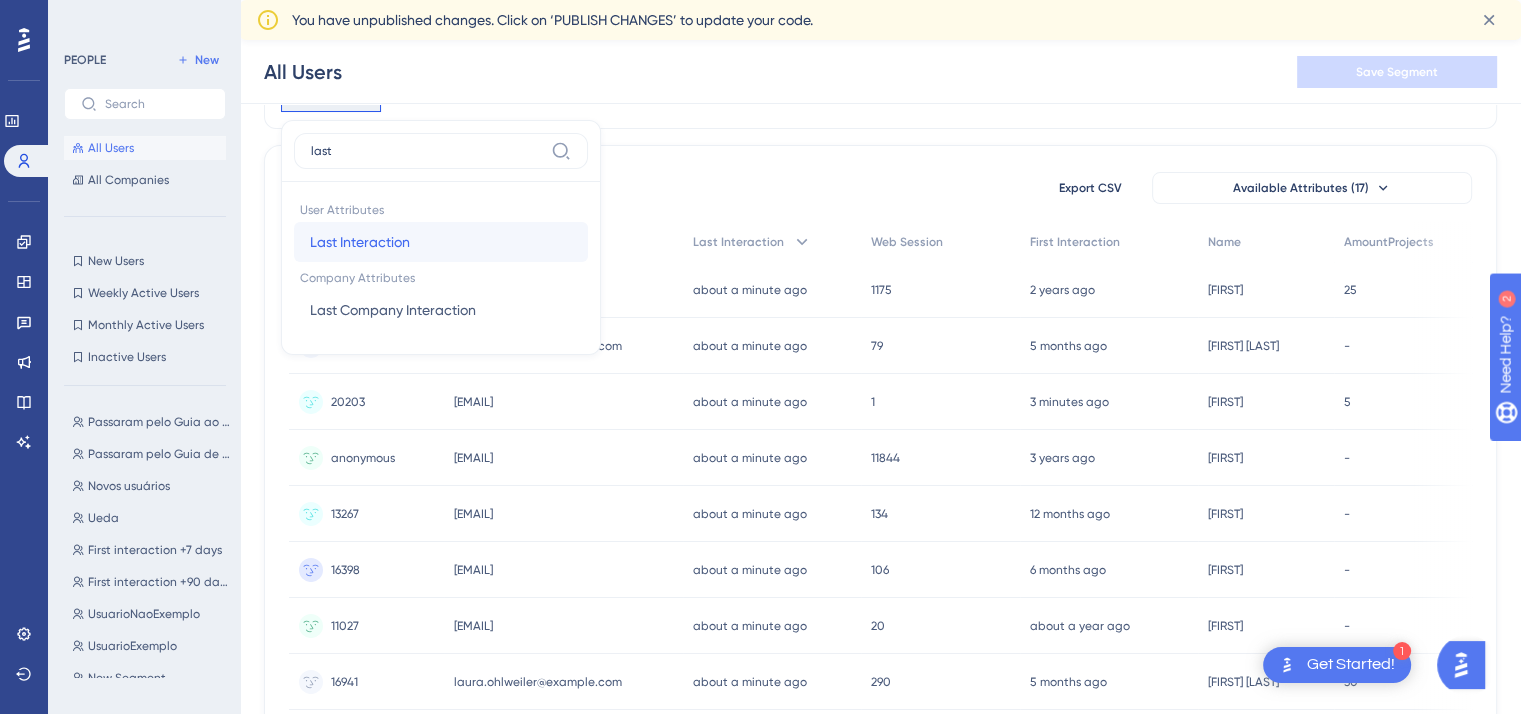 click on "Last Interaction" at bounding box center (360, 242) 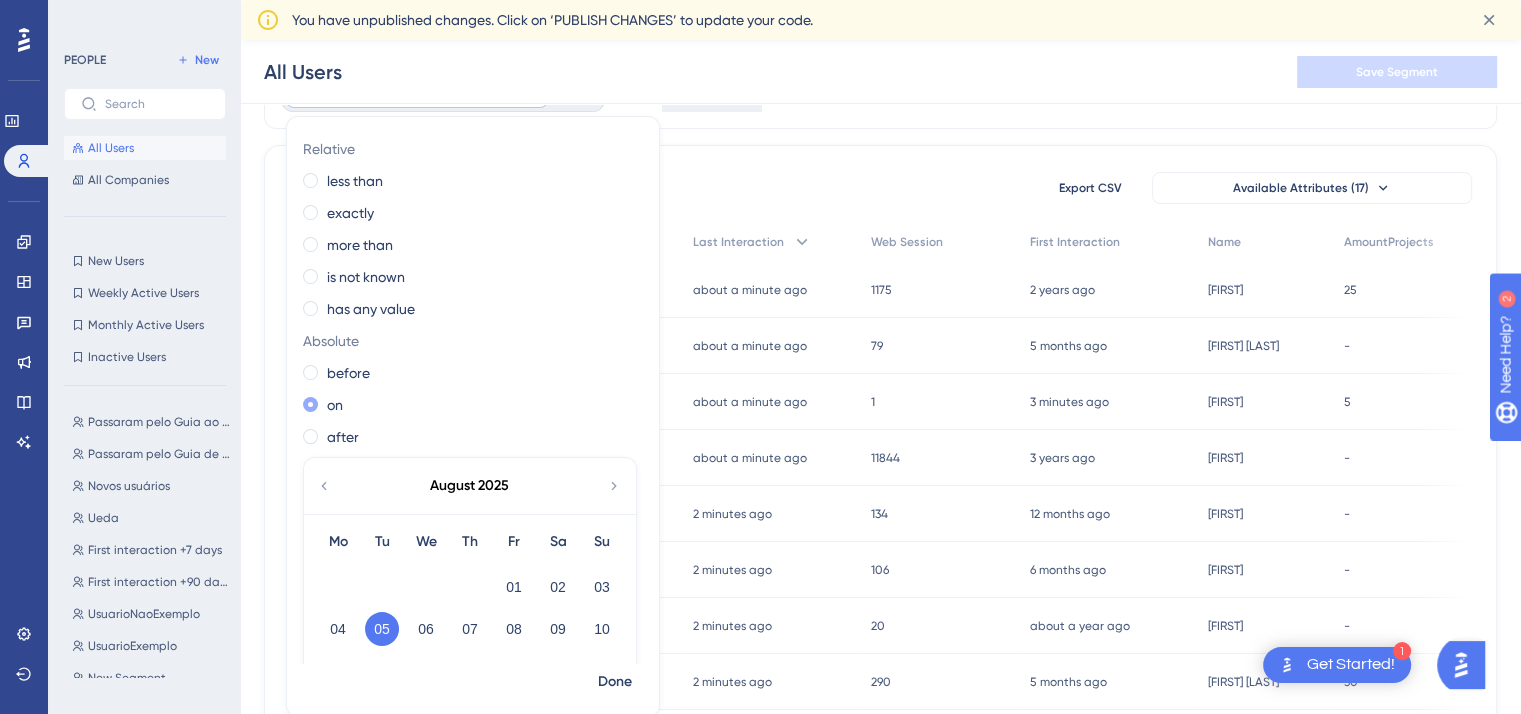 drag, startPoint x: 307, startPoint y: 438, endPoint x: 438, endPoint y: 405, distance: 135.09256 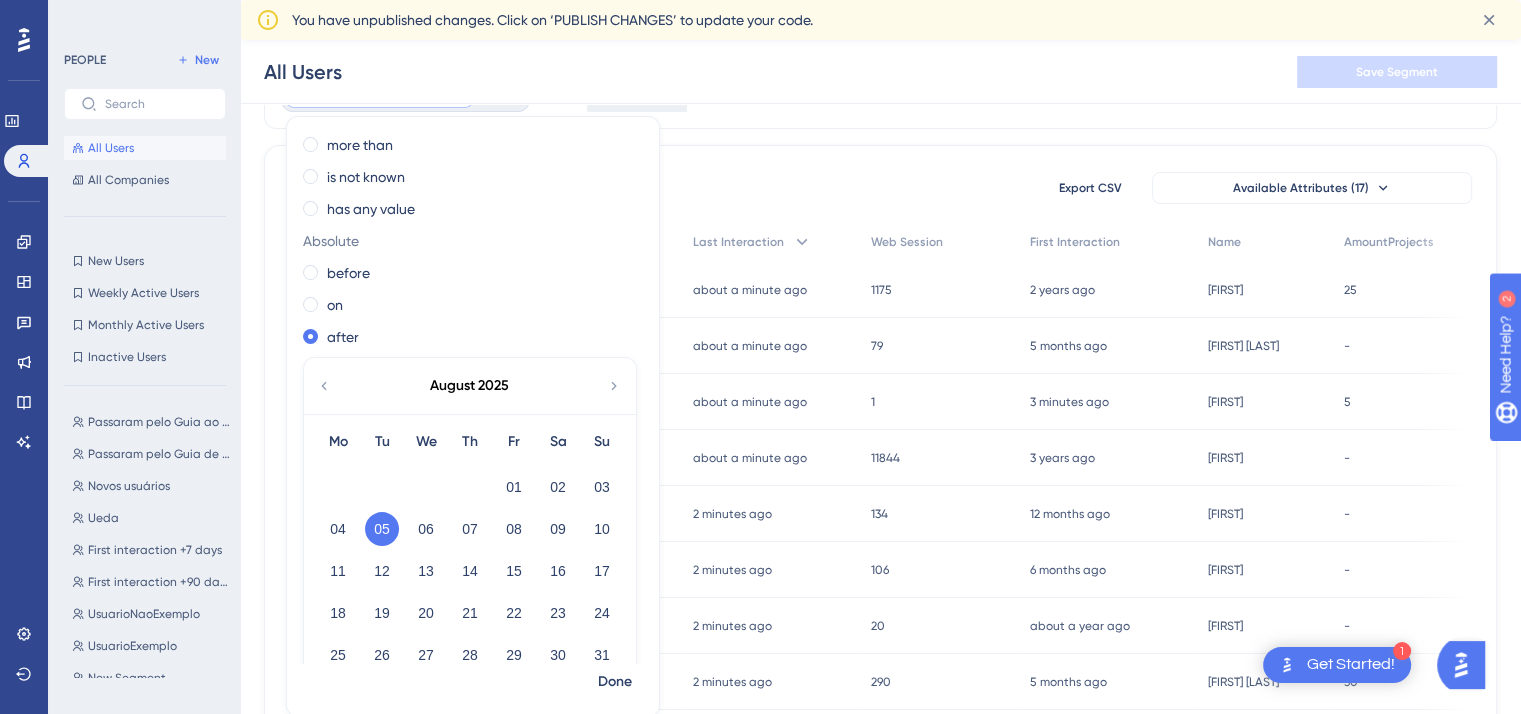 scroll, scrollTop: 134, scrollLeft: 0, axis: vertical 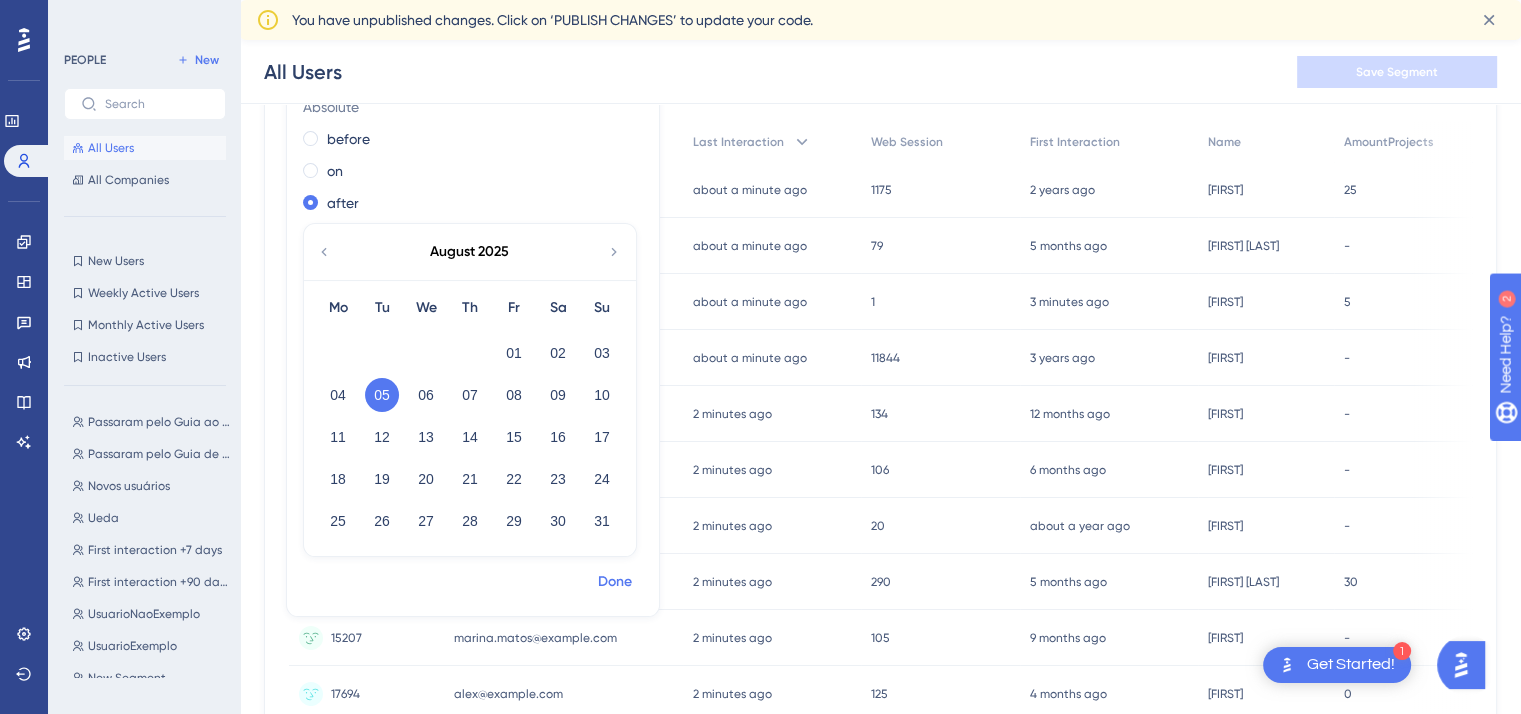 click on "Done" at bounding box center (615, 582) 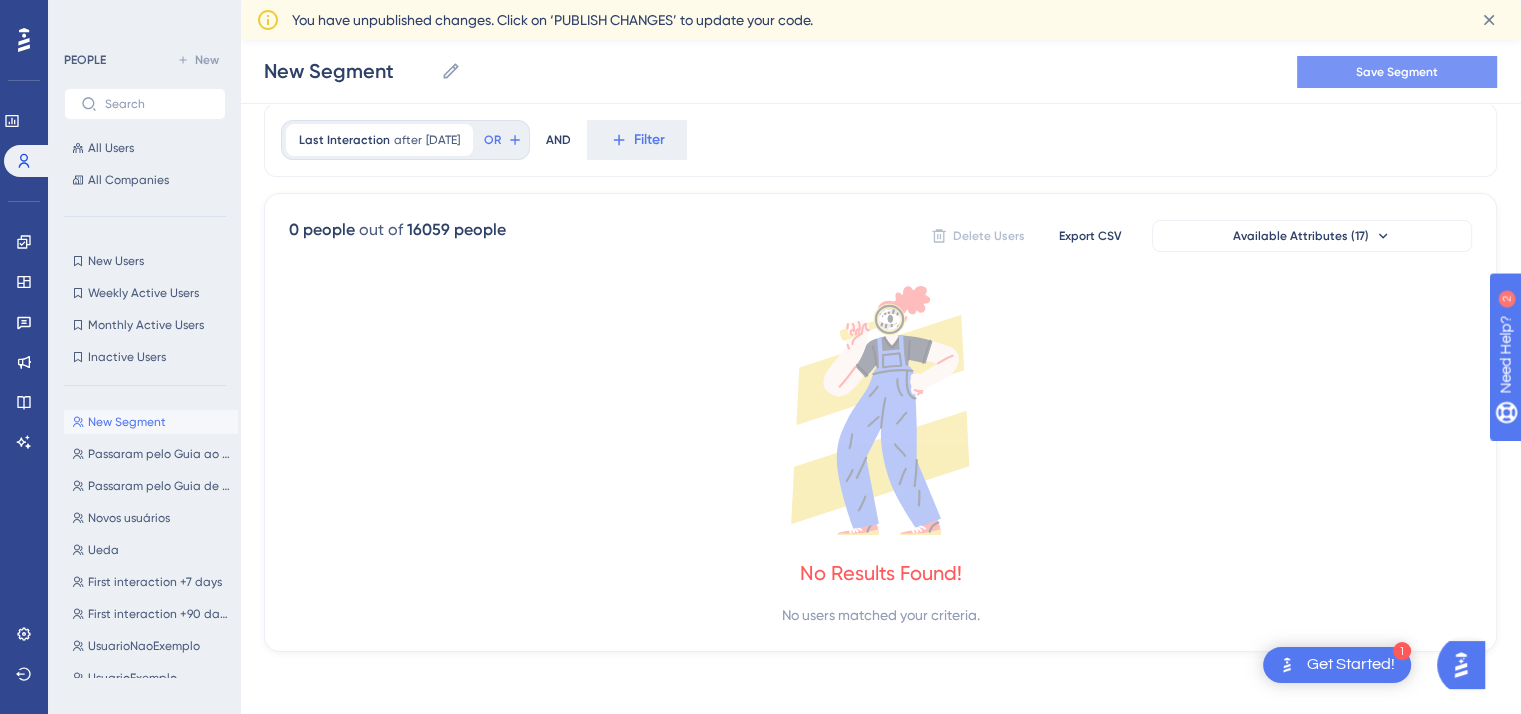 scroll, scrollTop: 0, scrollLeft: 0, axis: both 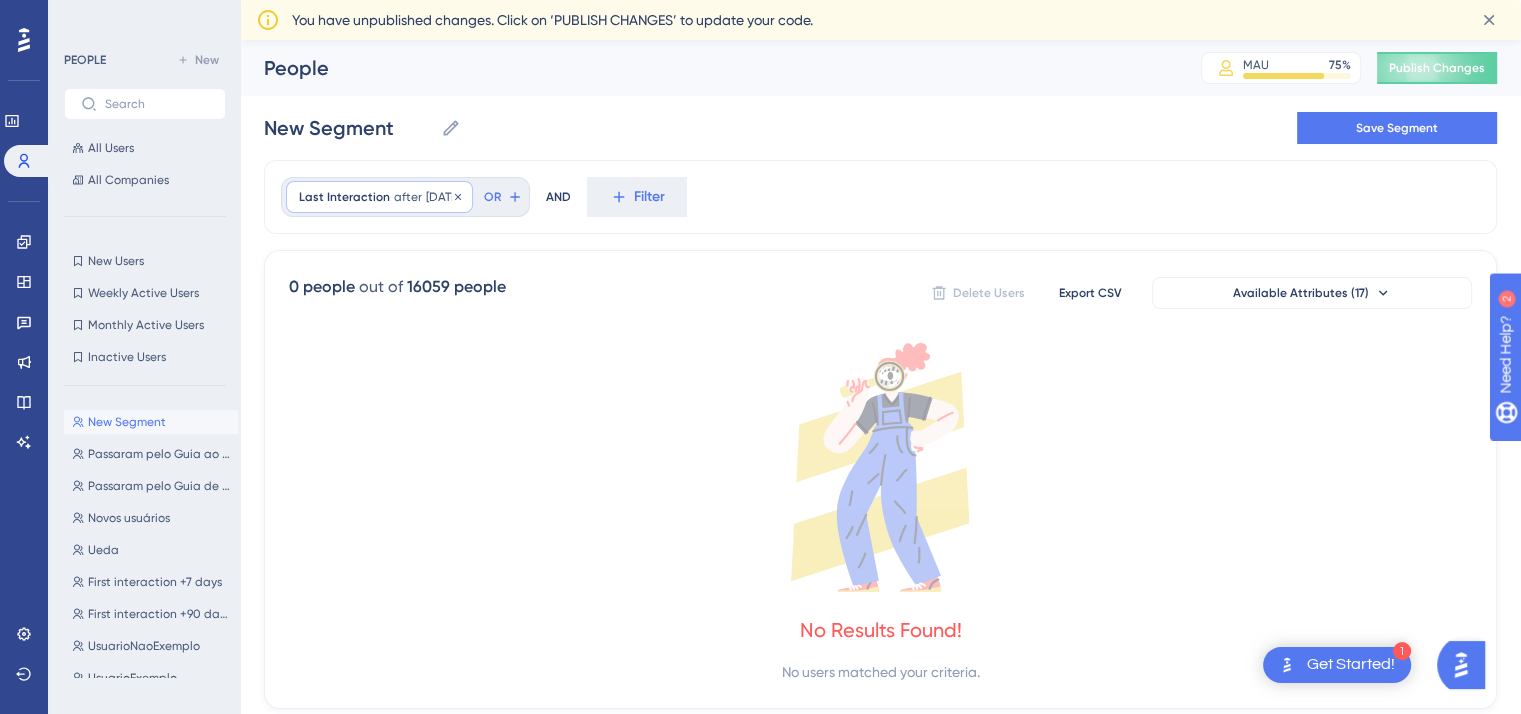 click on "Last Interaction after 8/6/2025 8/6/2025 Remove" at bounding box center [379, 197] 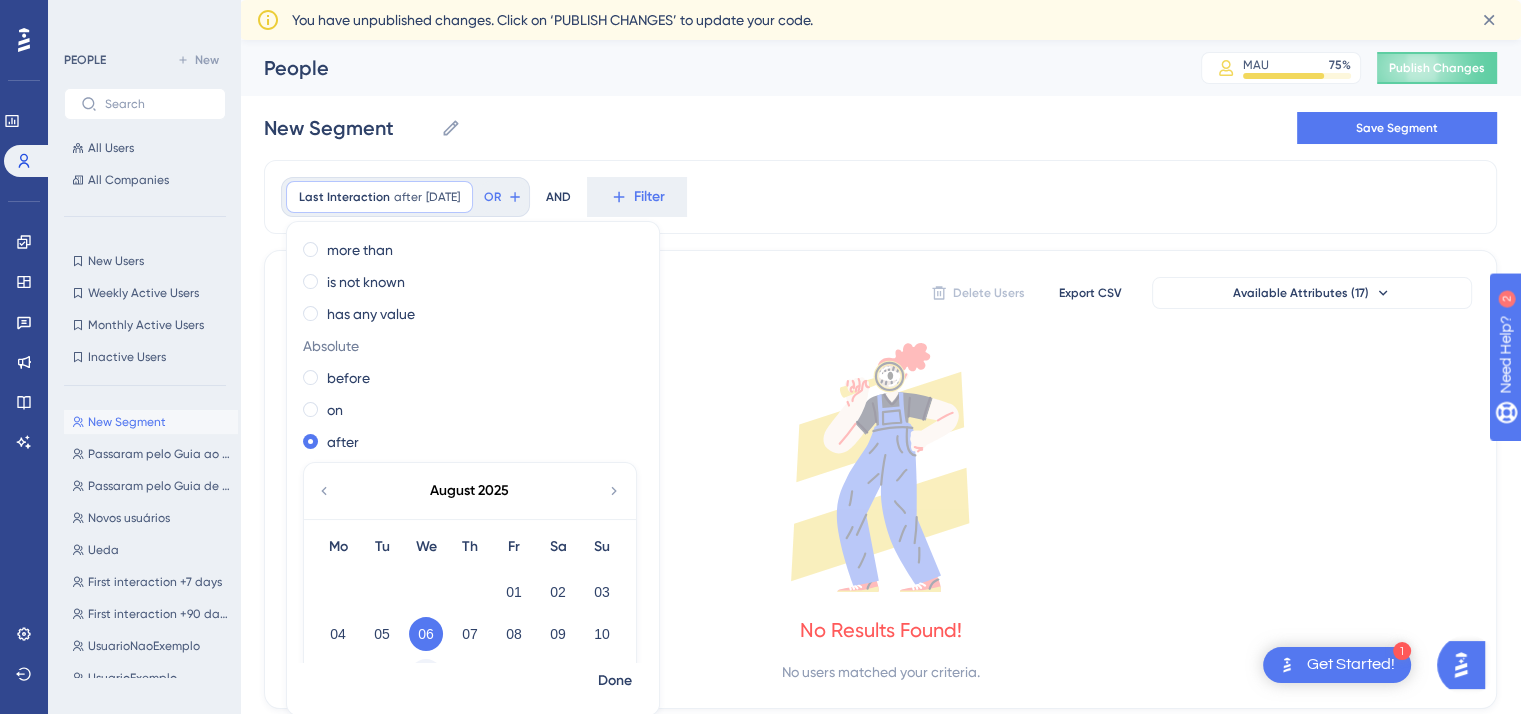 scroll, scrollTop: 200, scrollLeft: 0, axis: vertical 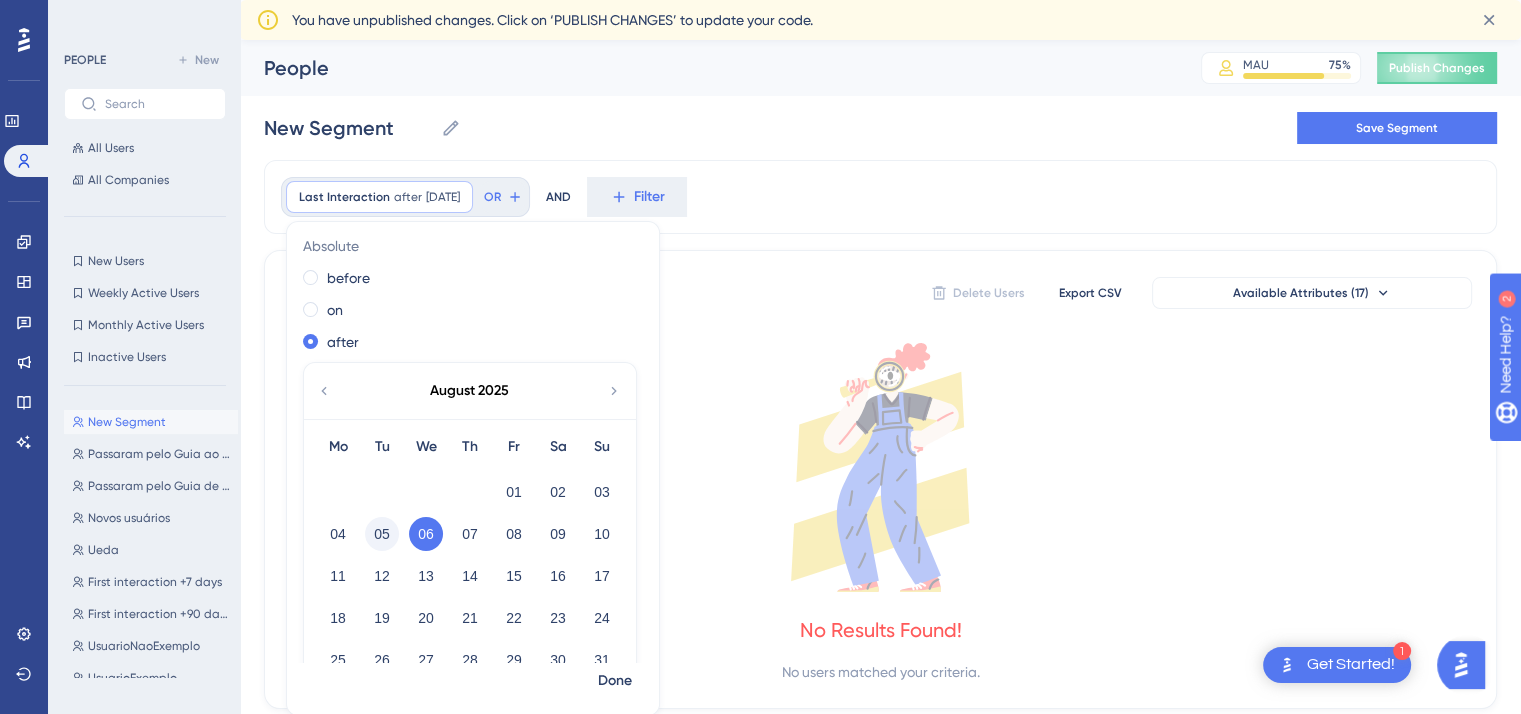 click on "05" at bounding box center (382, 534) 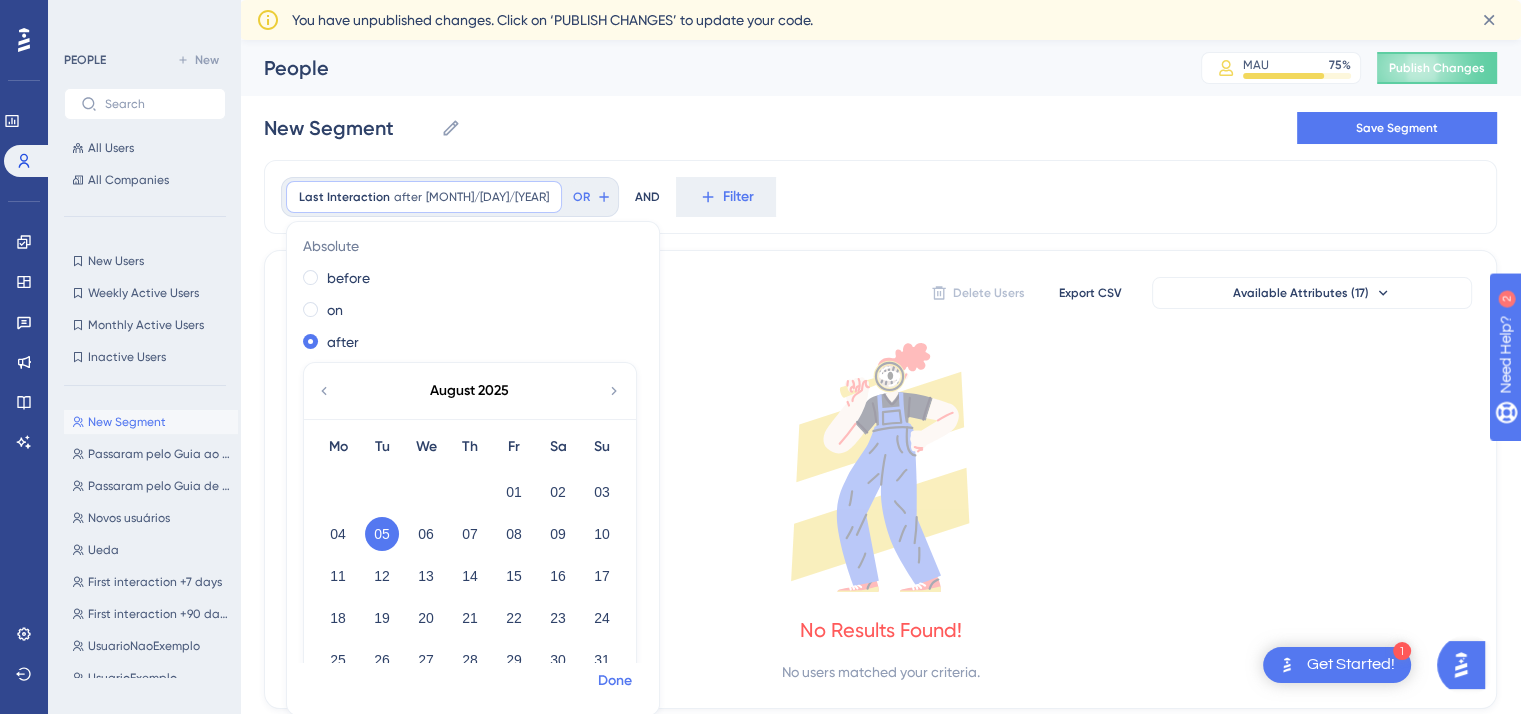 click on "Done" at bounding box center (615, 681) 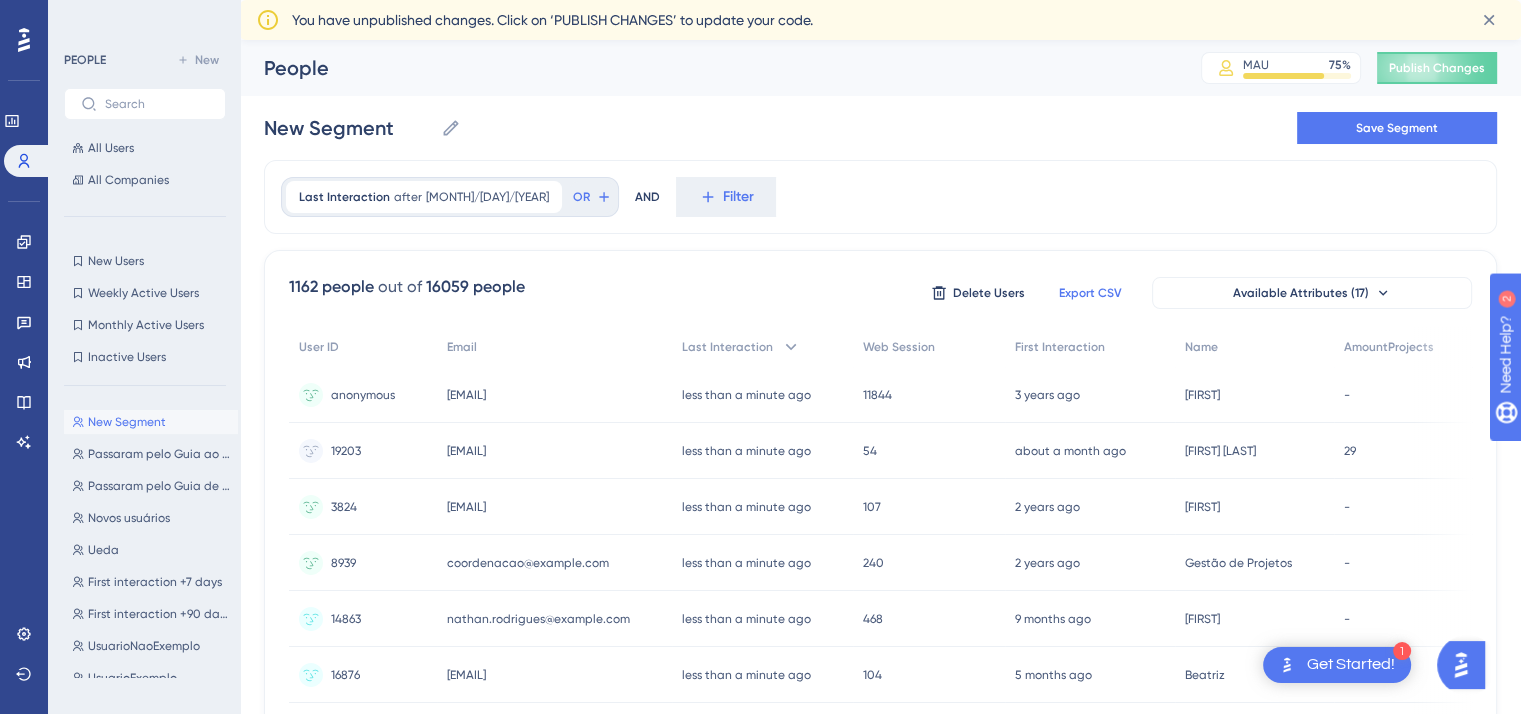 click on "Export CSV" at bounding box center [1090, 293] 